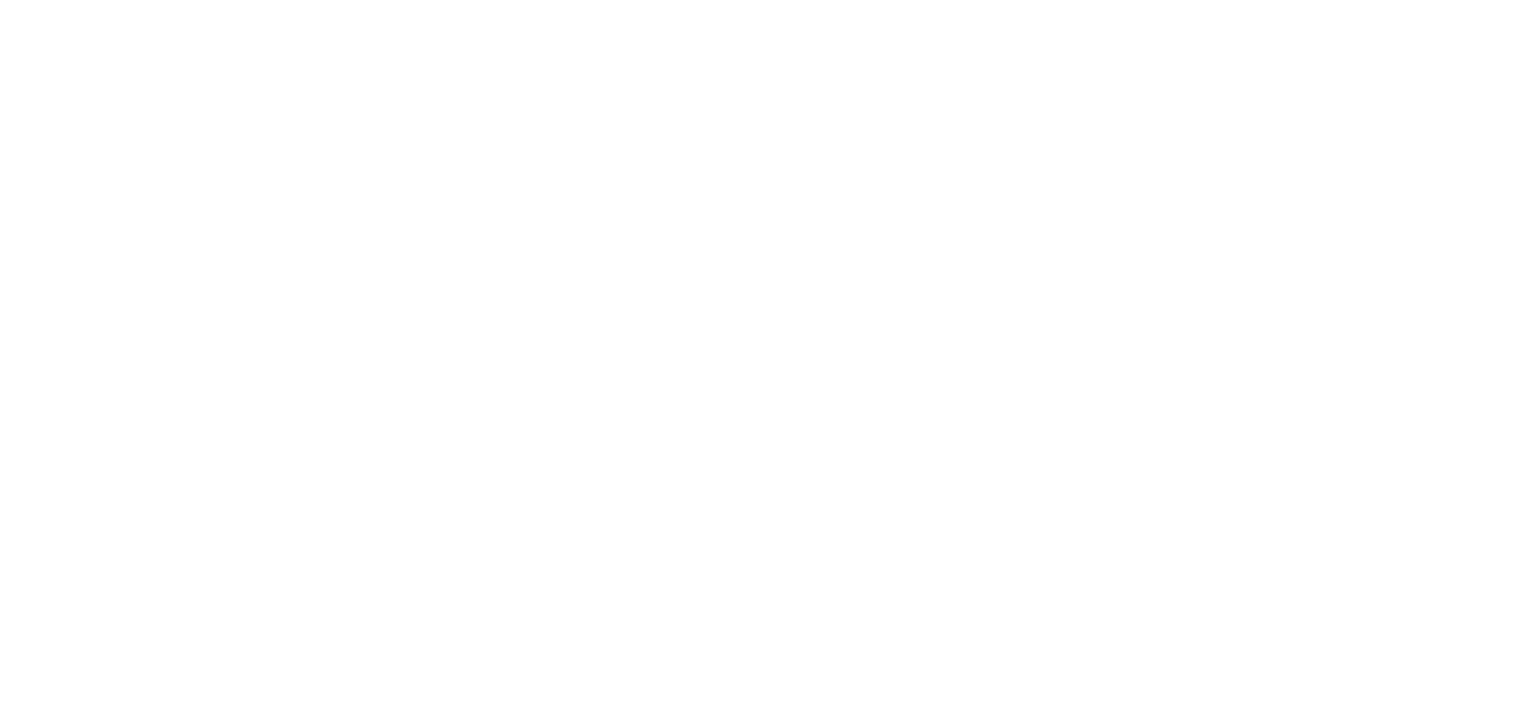 scroll, scrollTop: 0, scrollLeft: 0, axis: both 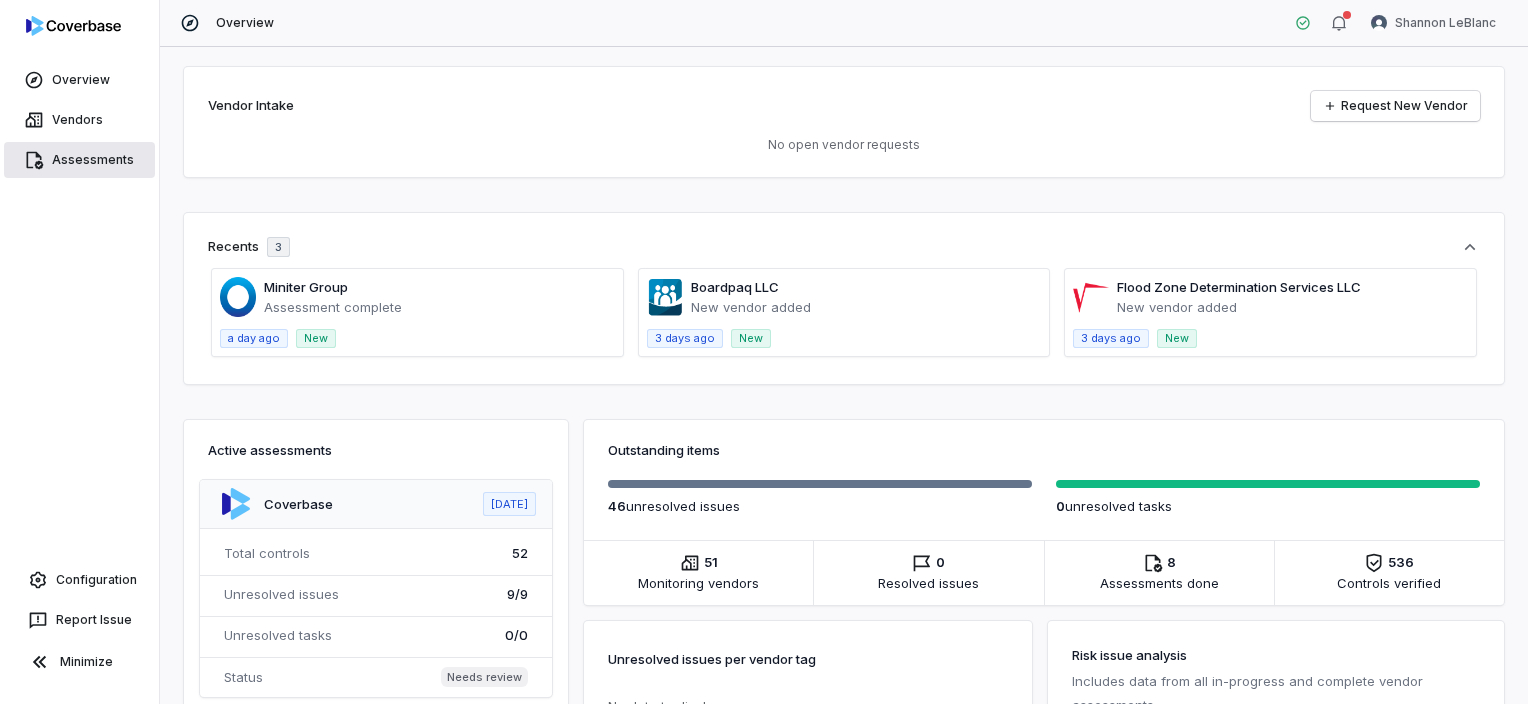 click on "Assessments" at bounding box center (79, 160) 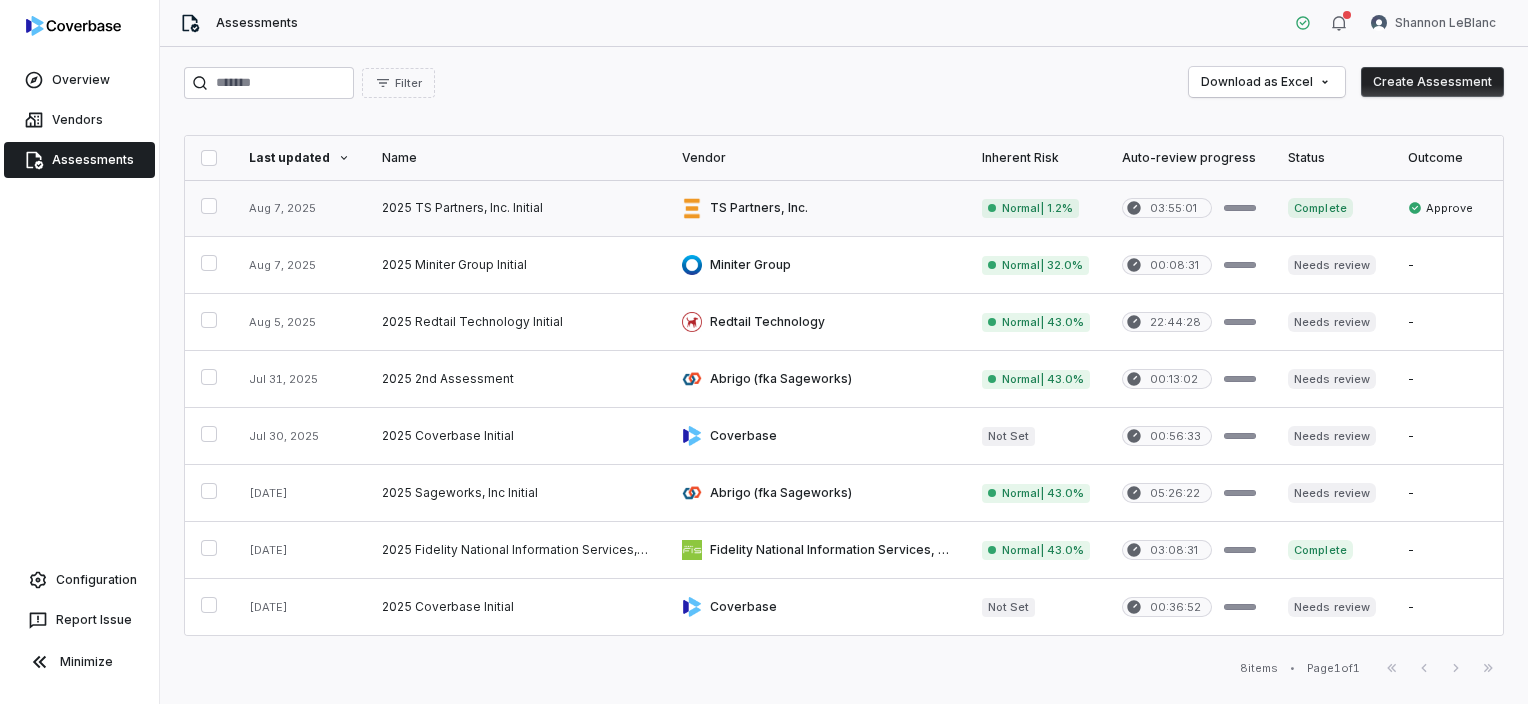 click at bounding box center (816, 208) 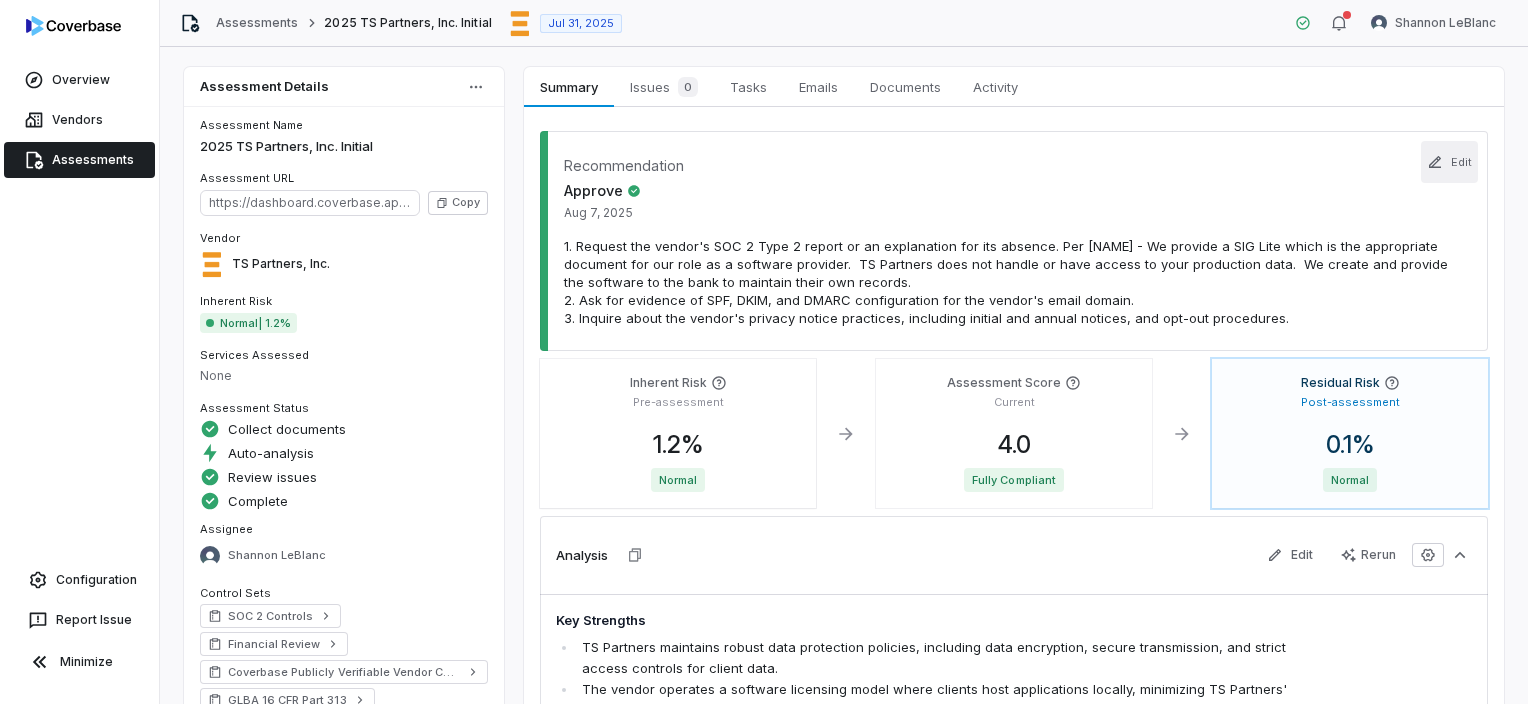 click on "Edit" at bounding box center [1449, 162] 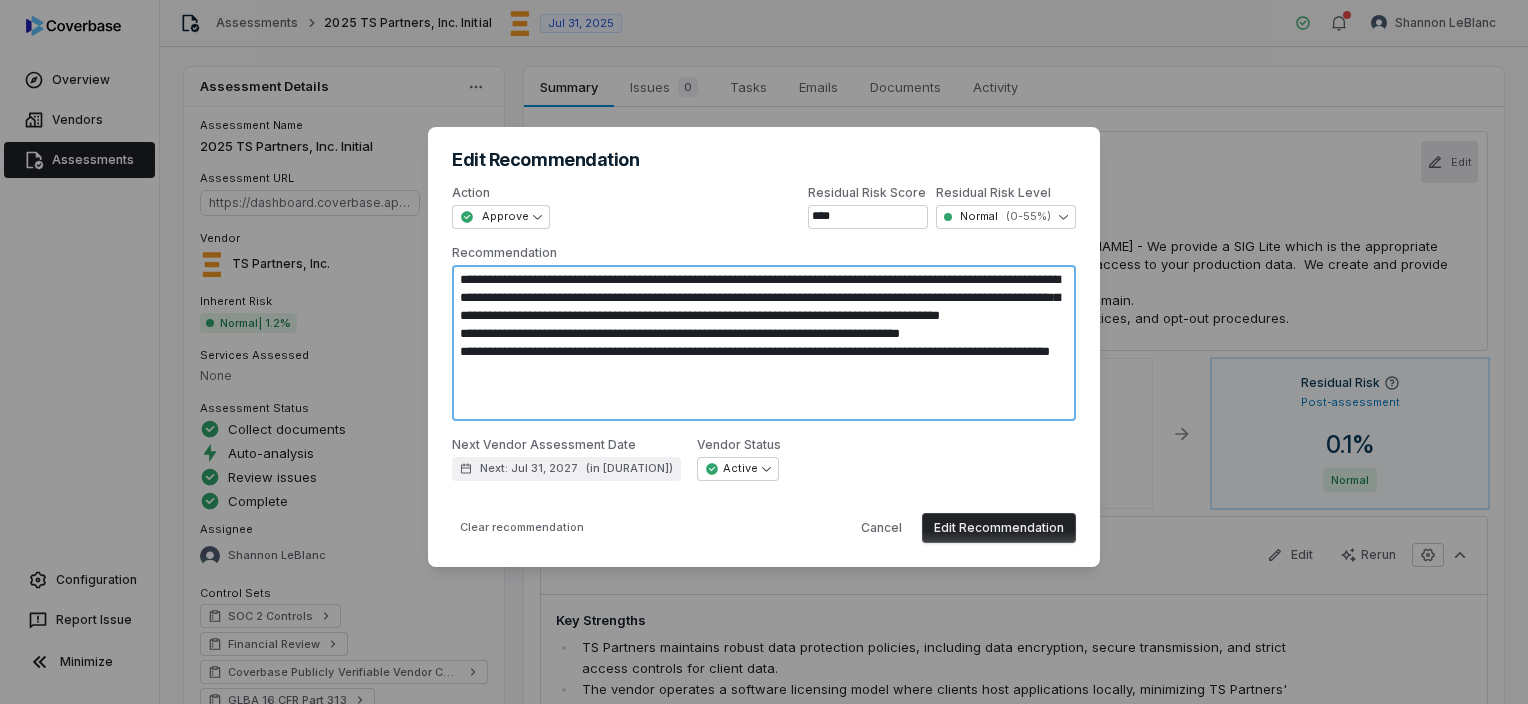 click on "**********" at bounding box center [764, 343] 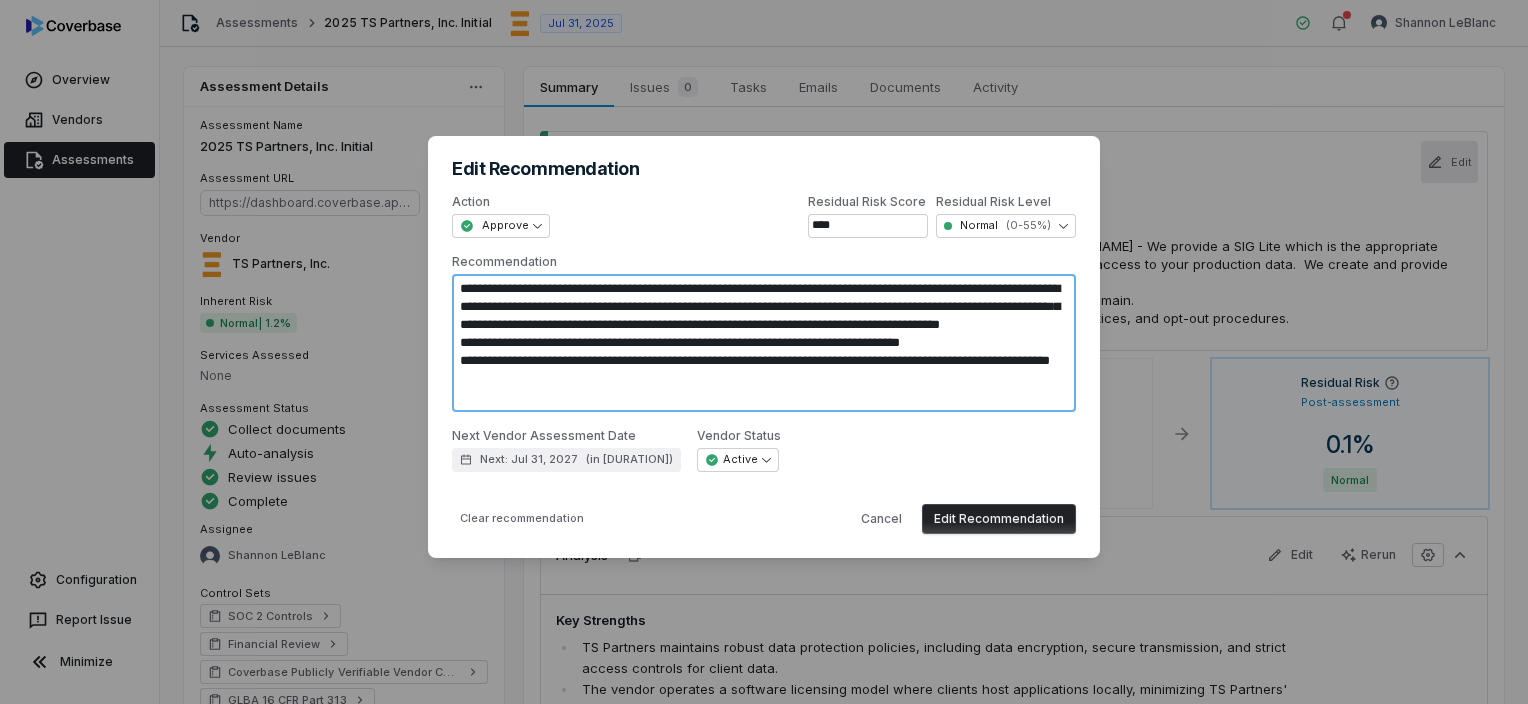 type on "*" 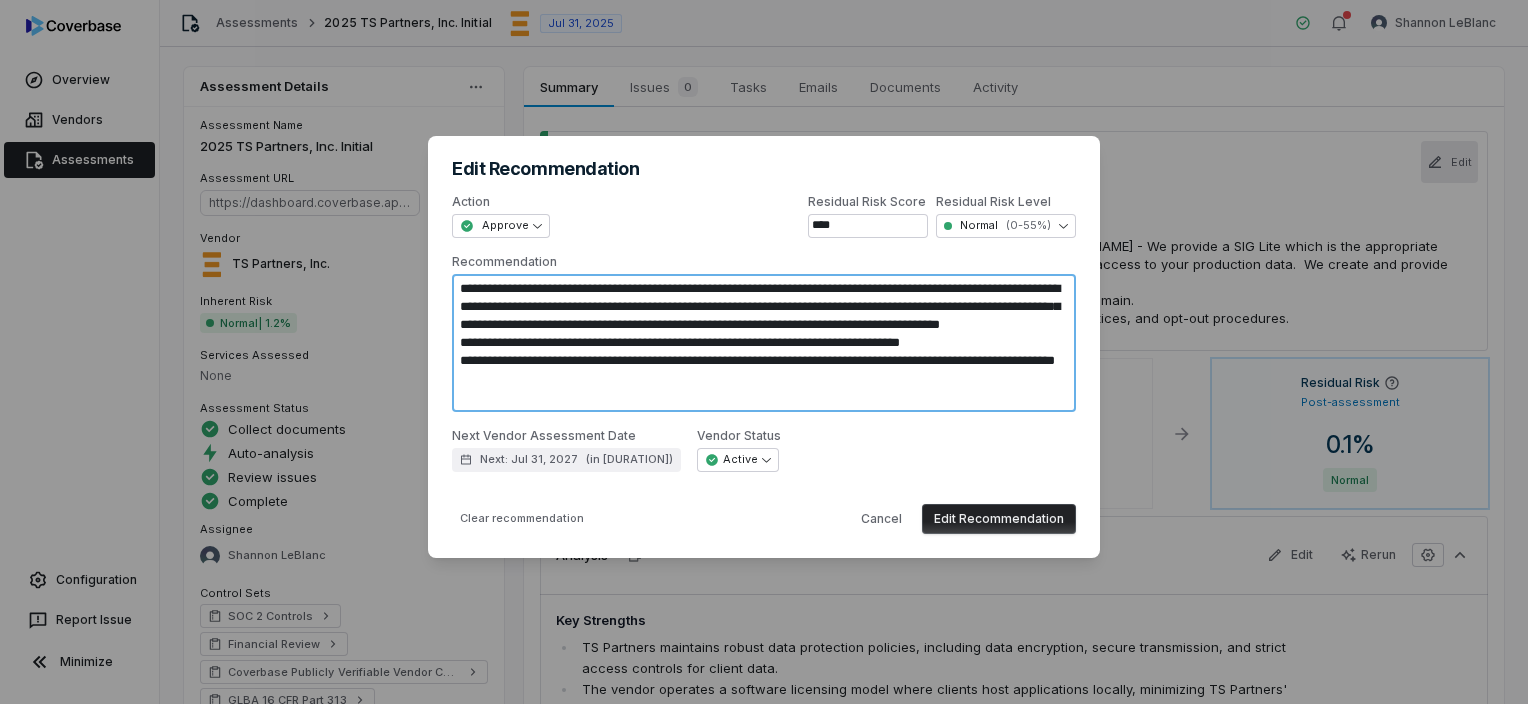 type on "*" 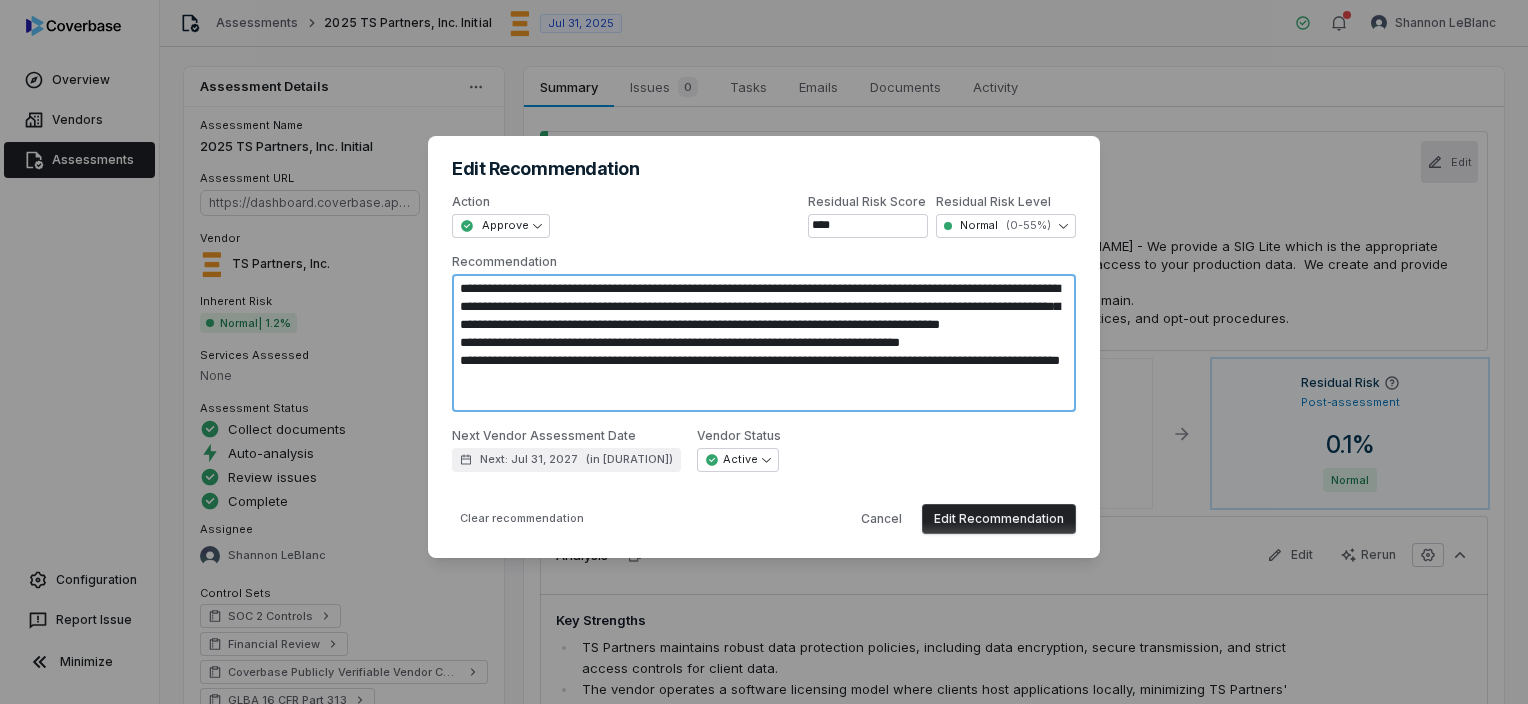 type on "*" 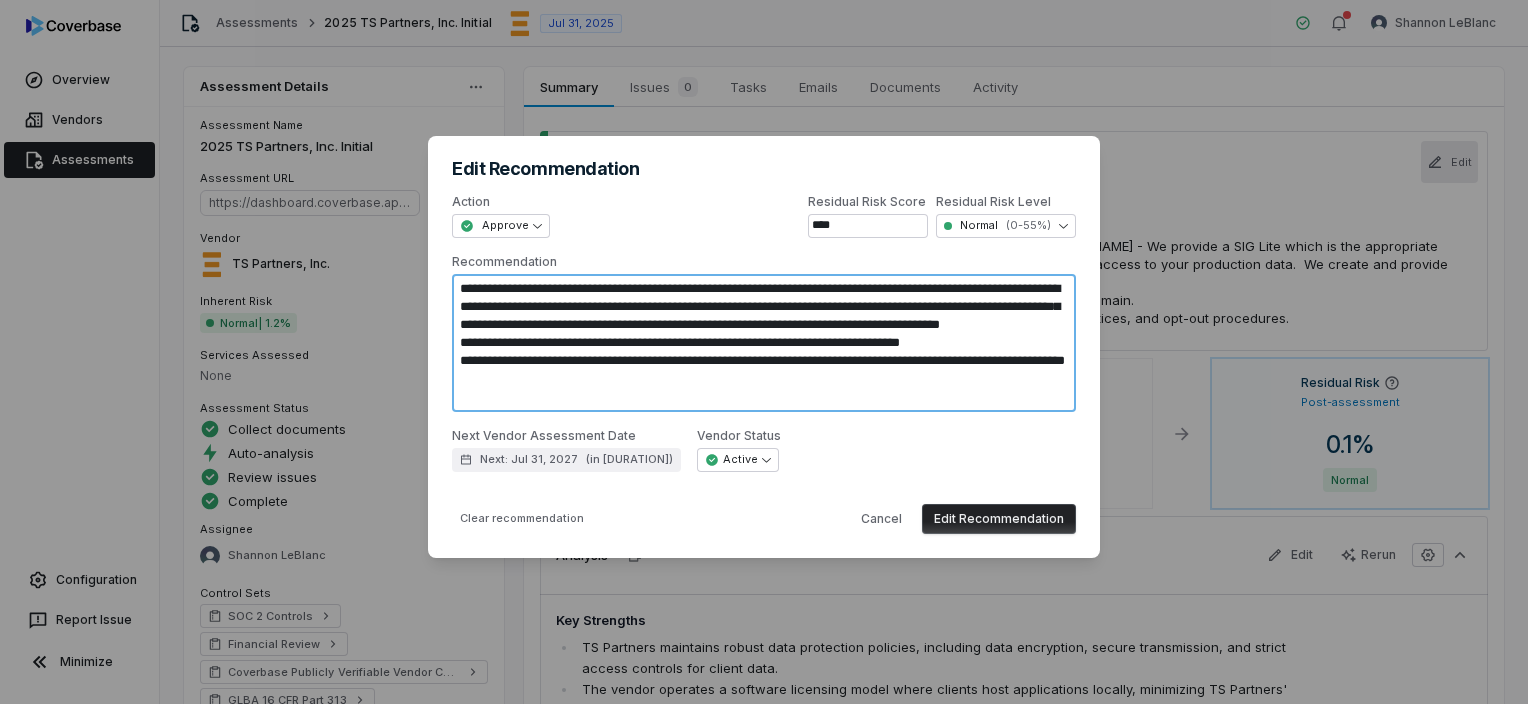 type on "*" 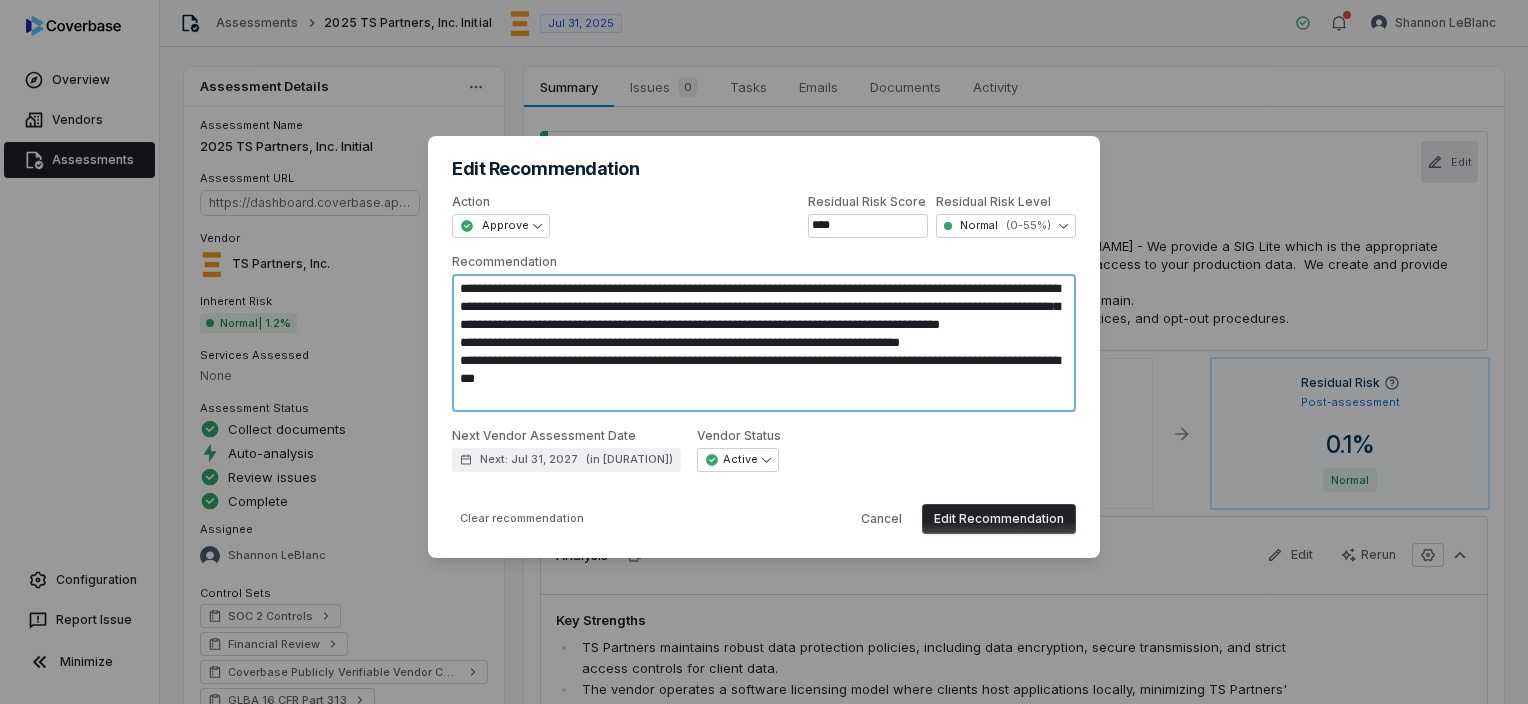 type on "*" 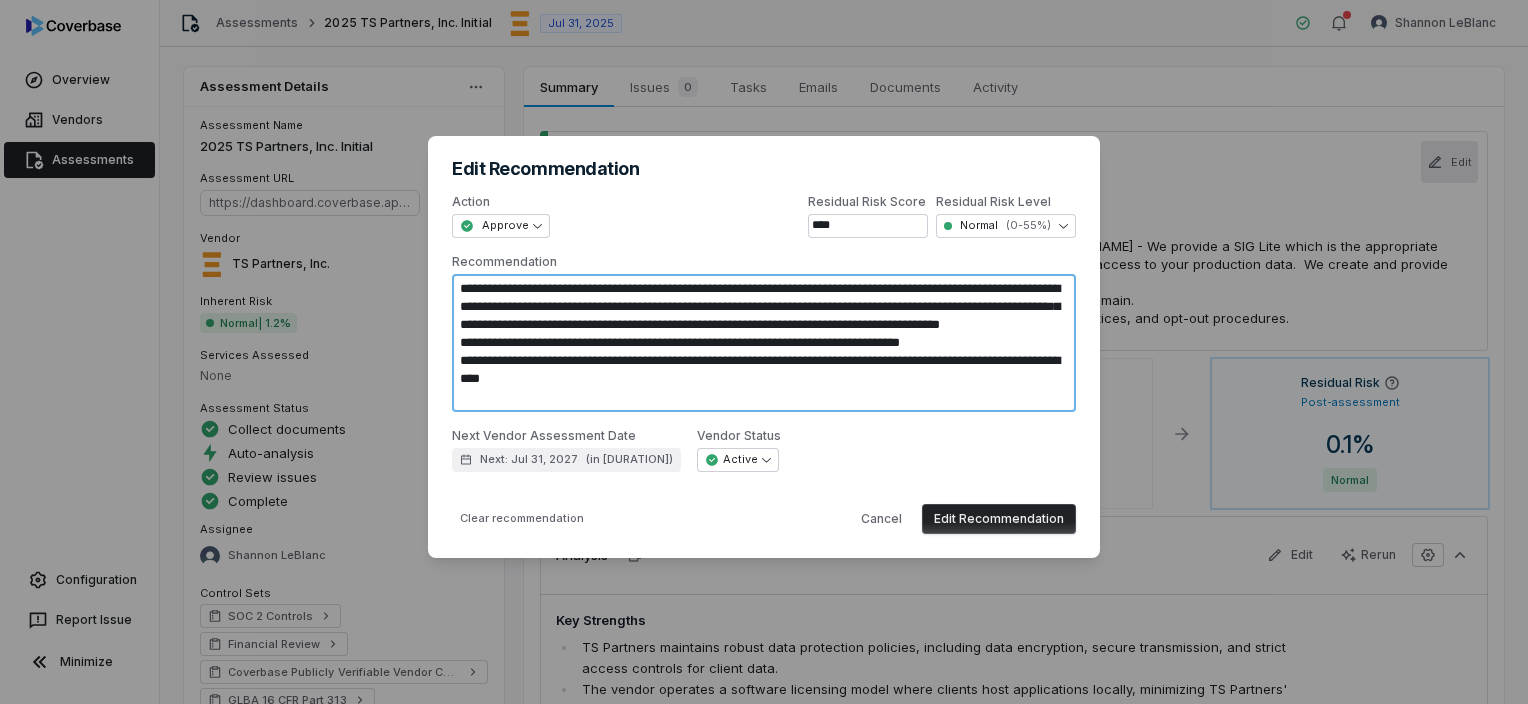 type on "*" 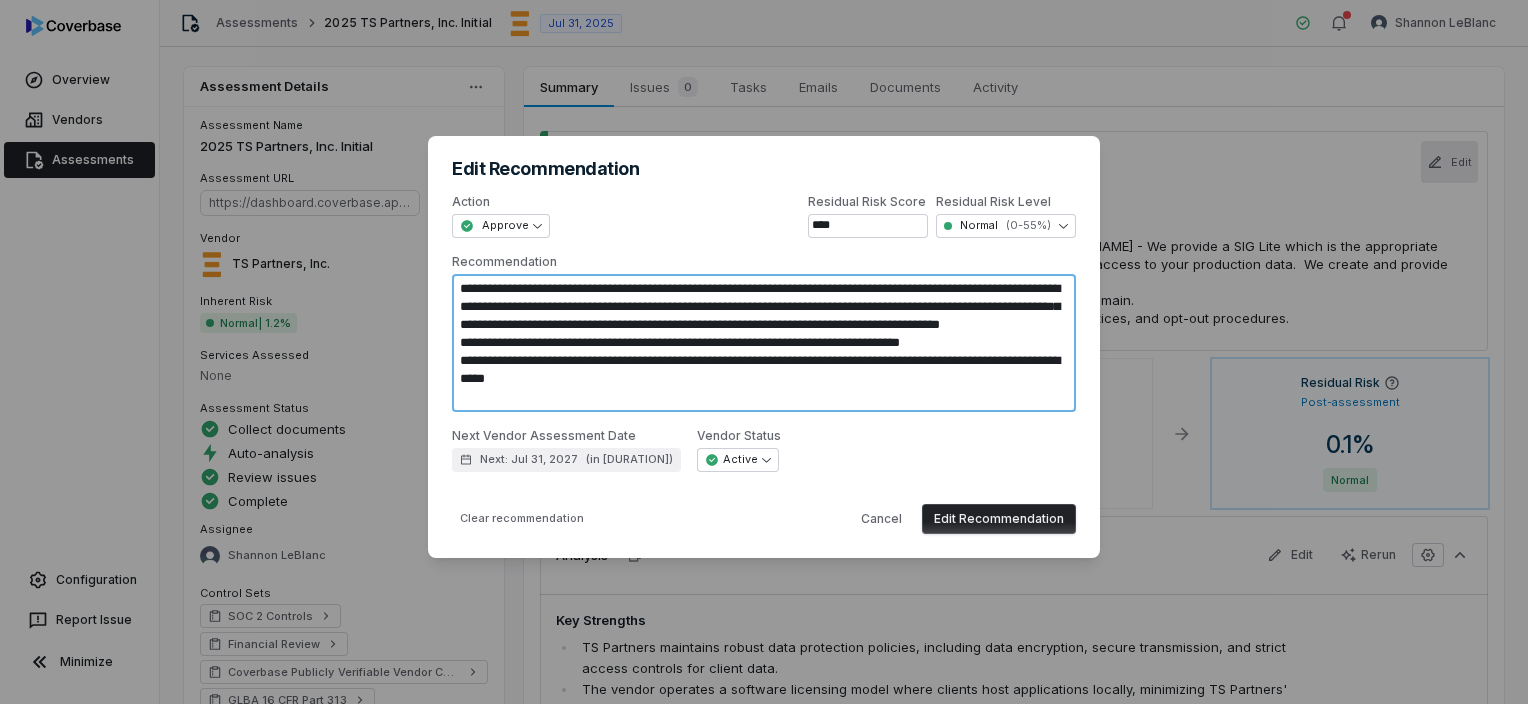 type on "*" 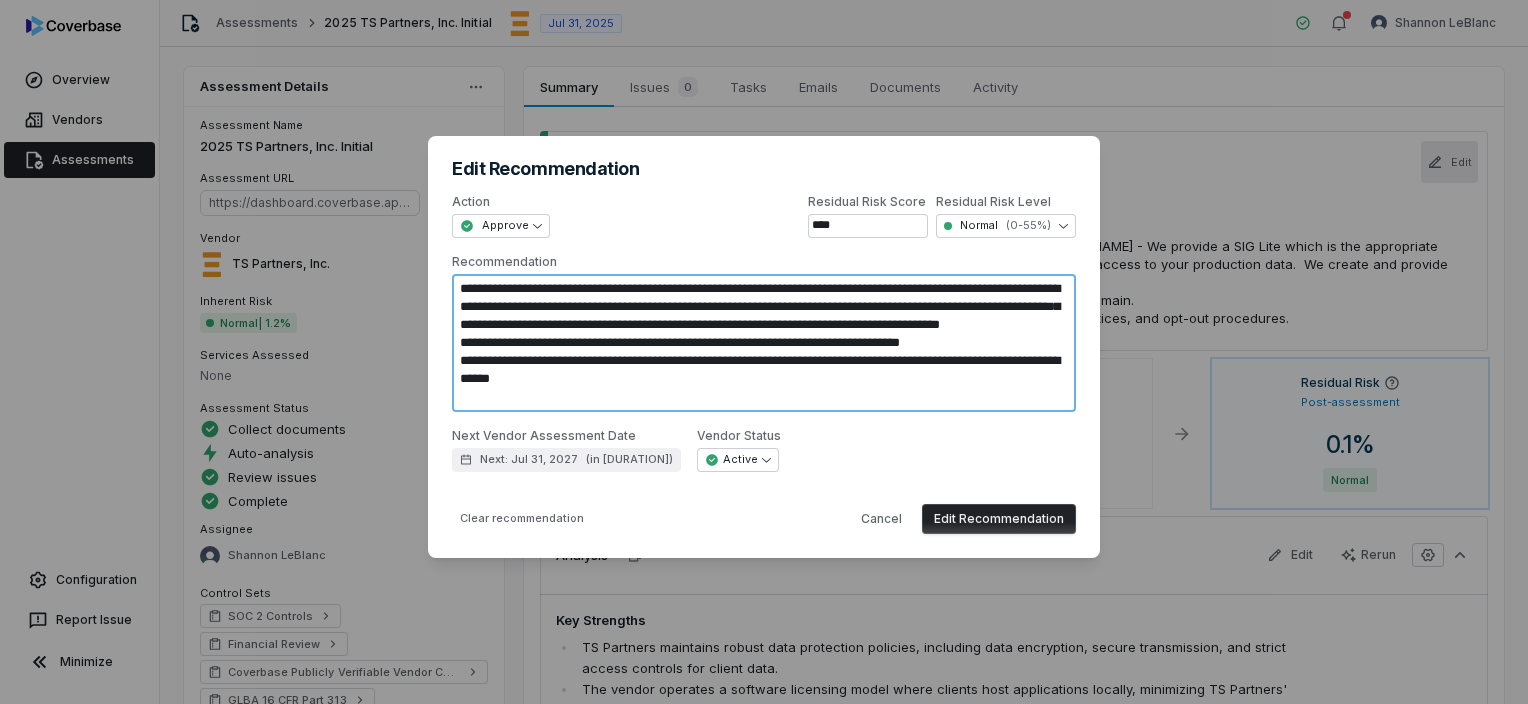 type on "*" 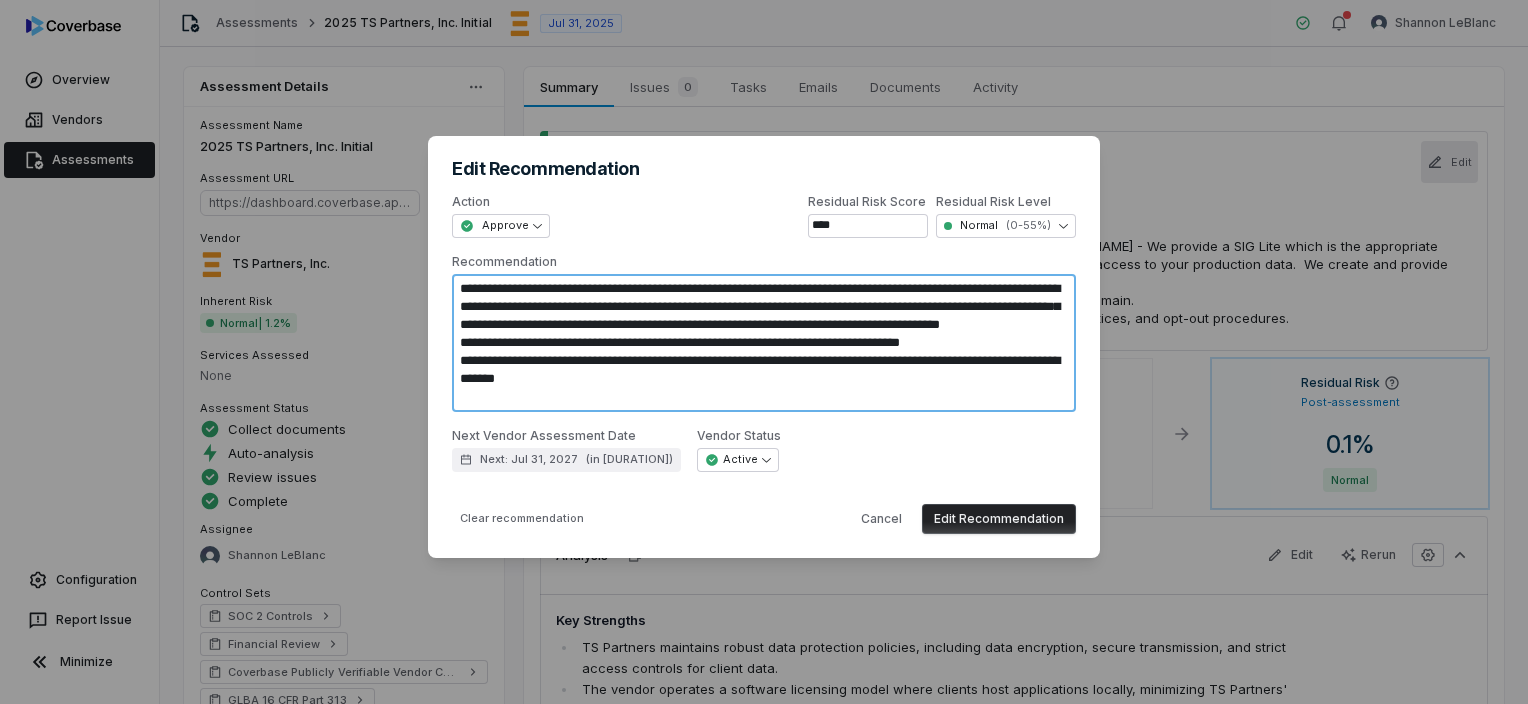 type on "*" 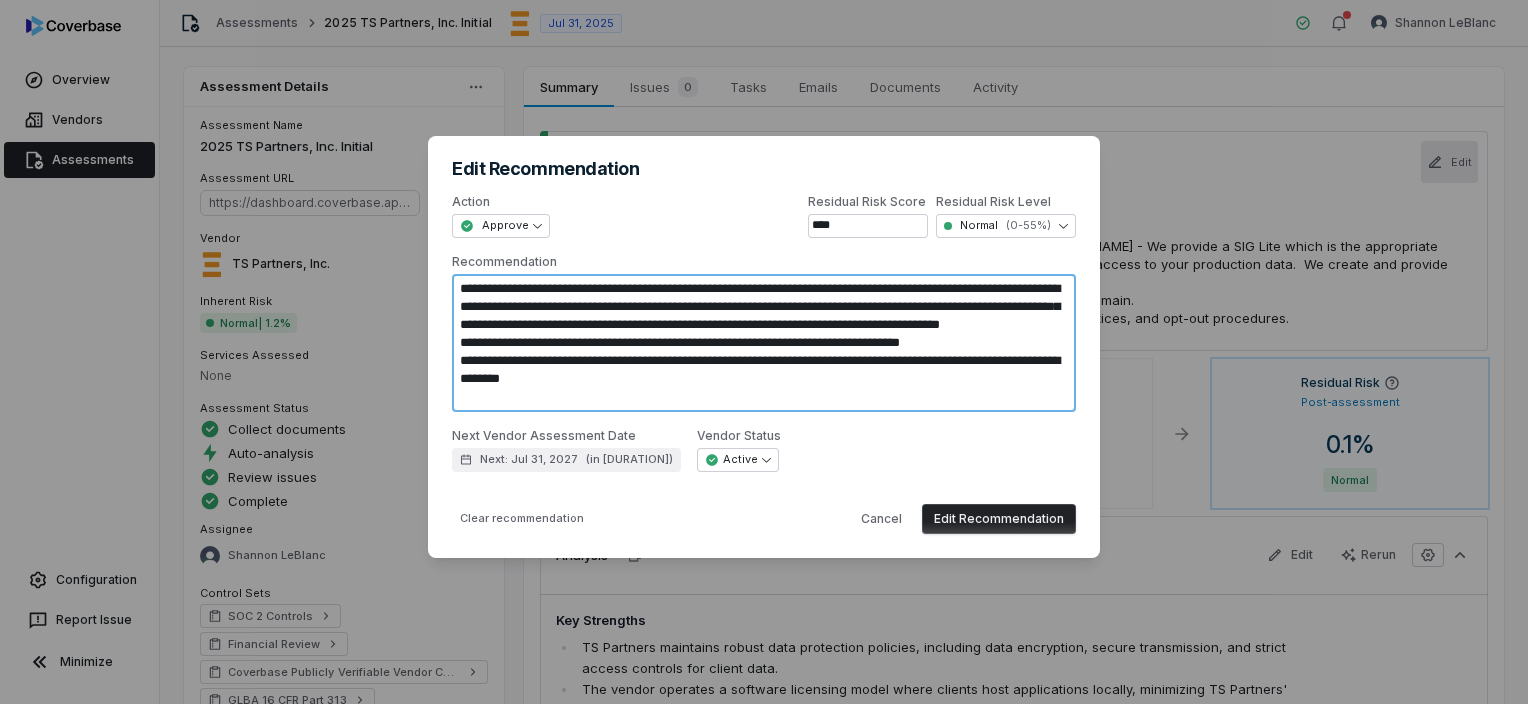 type on "*" 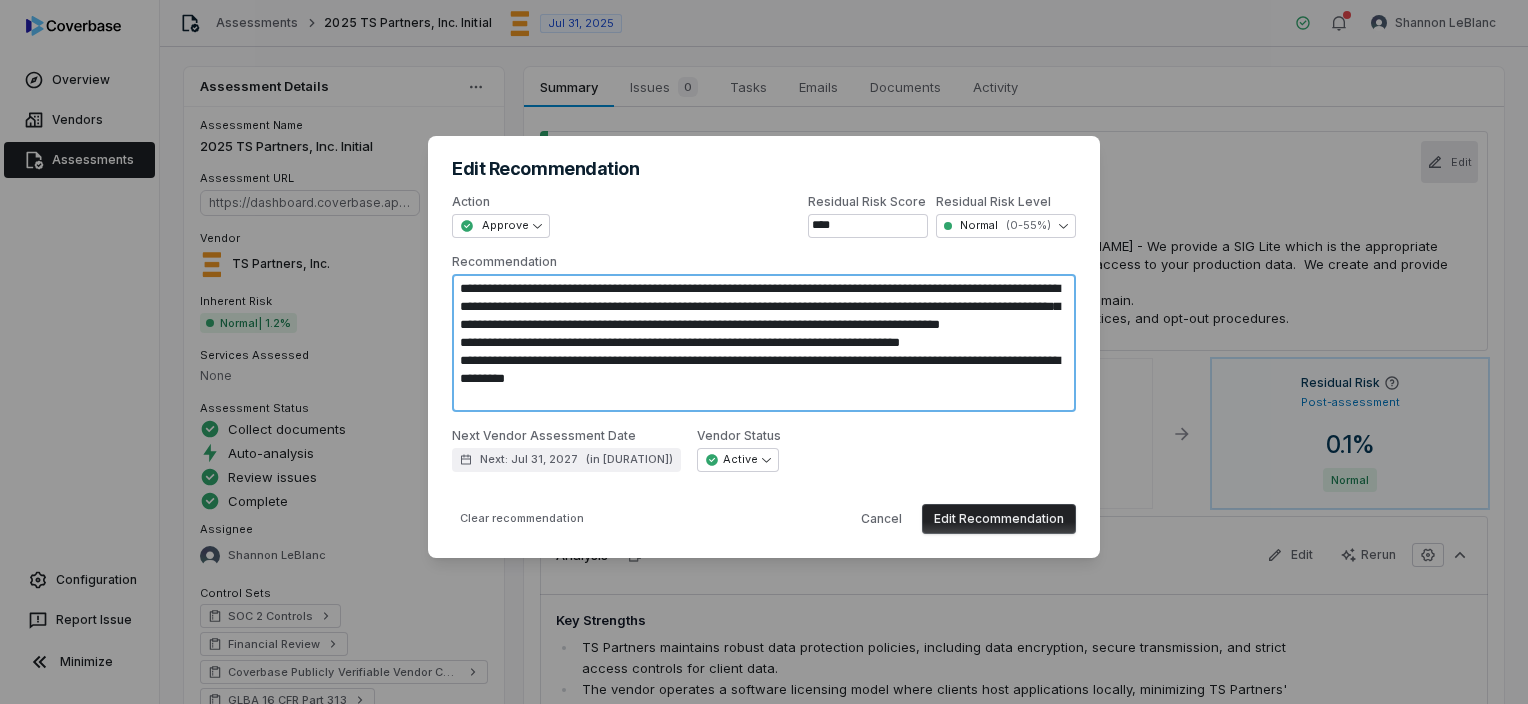 type on "*" 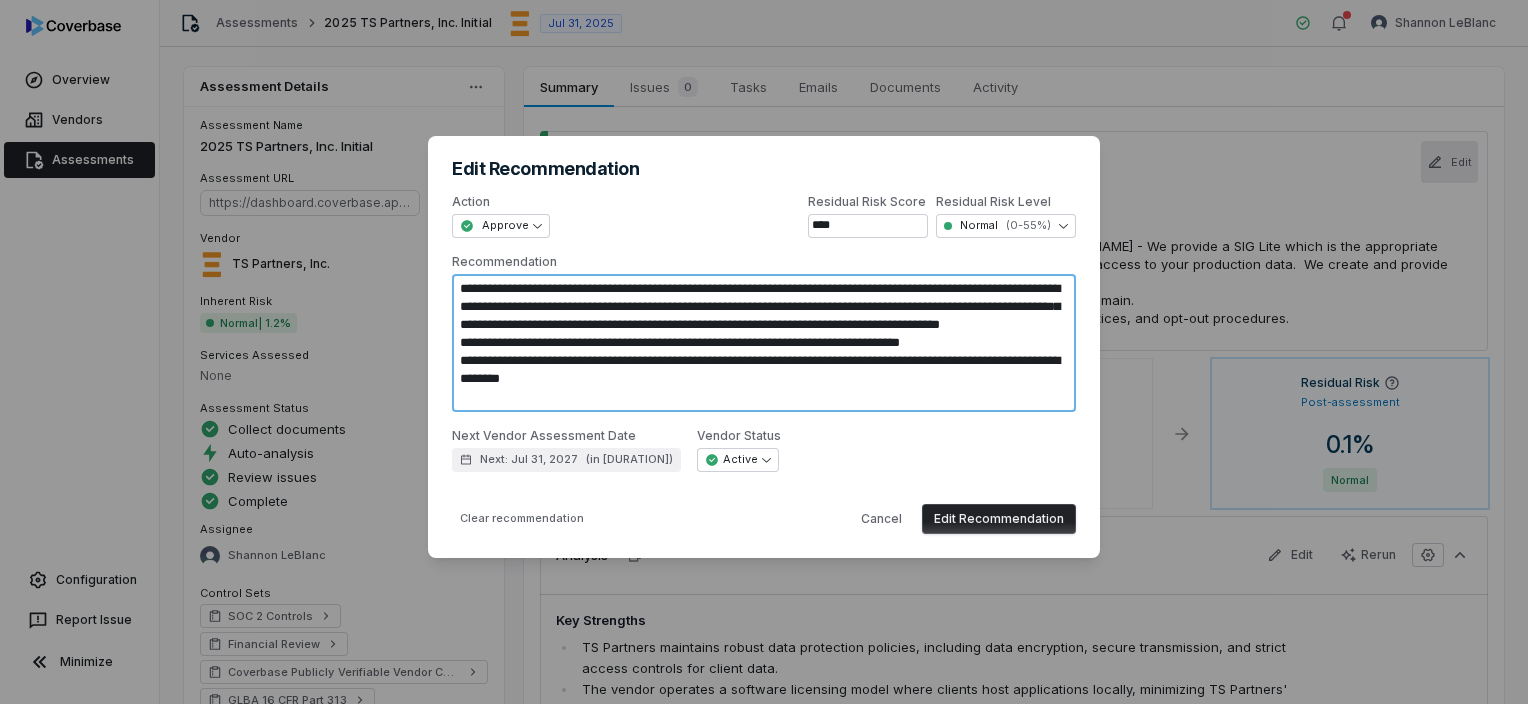 type on "*" 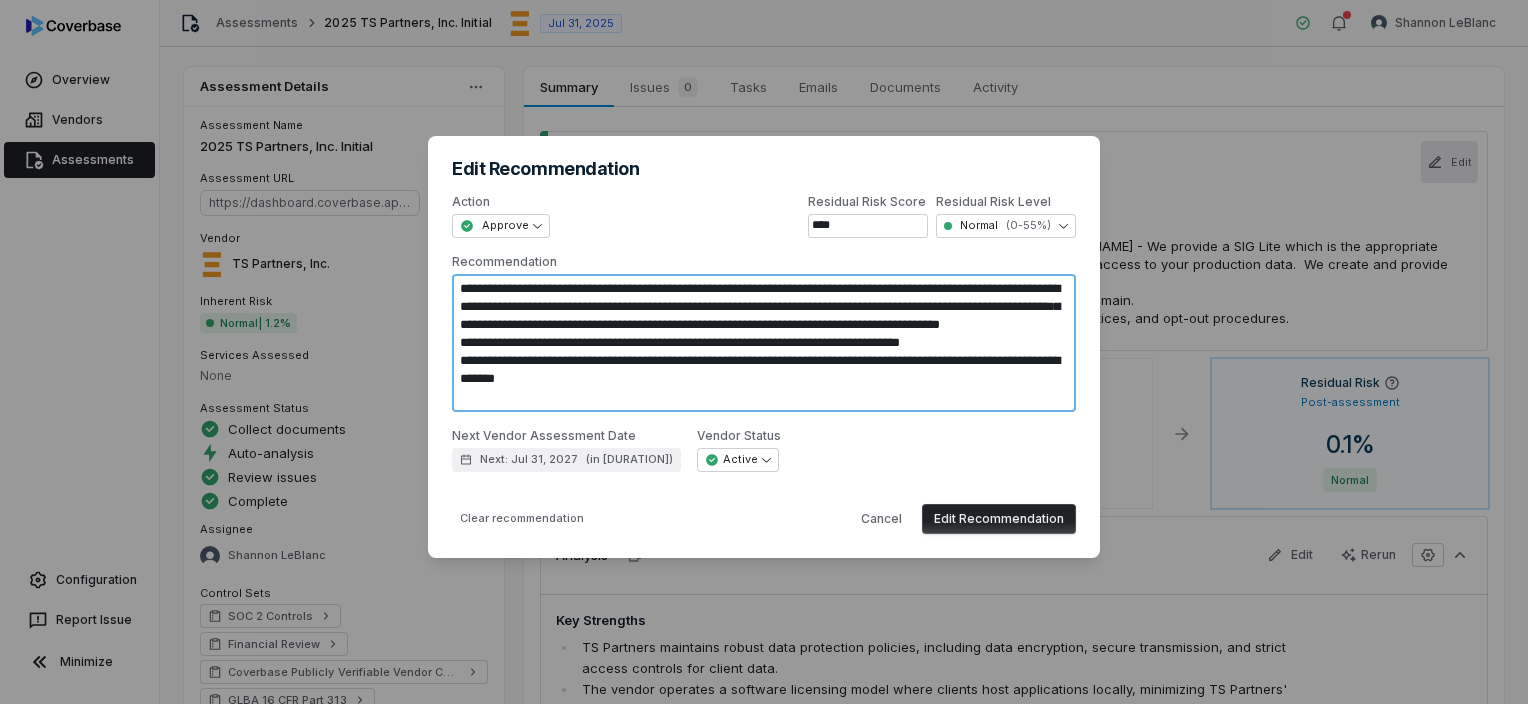 type on "*" 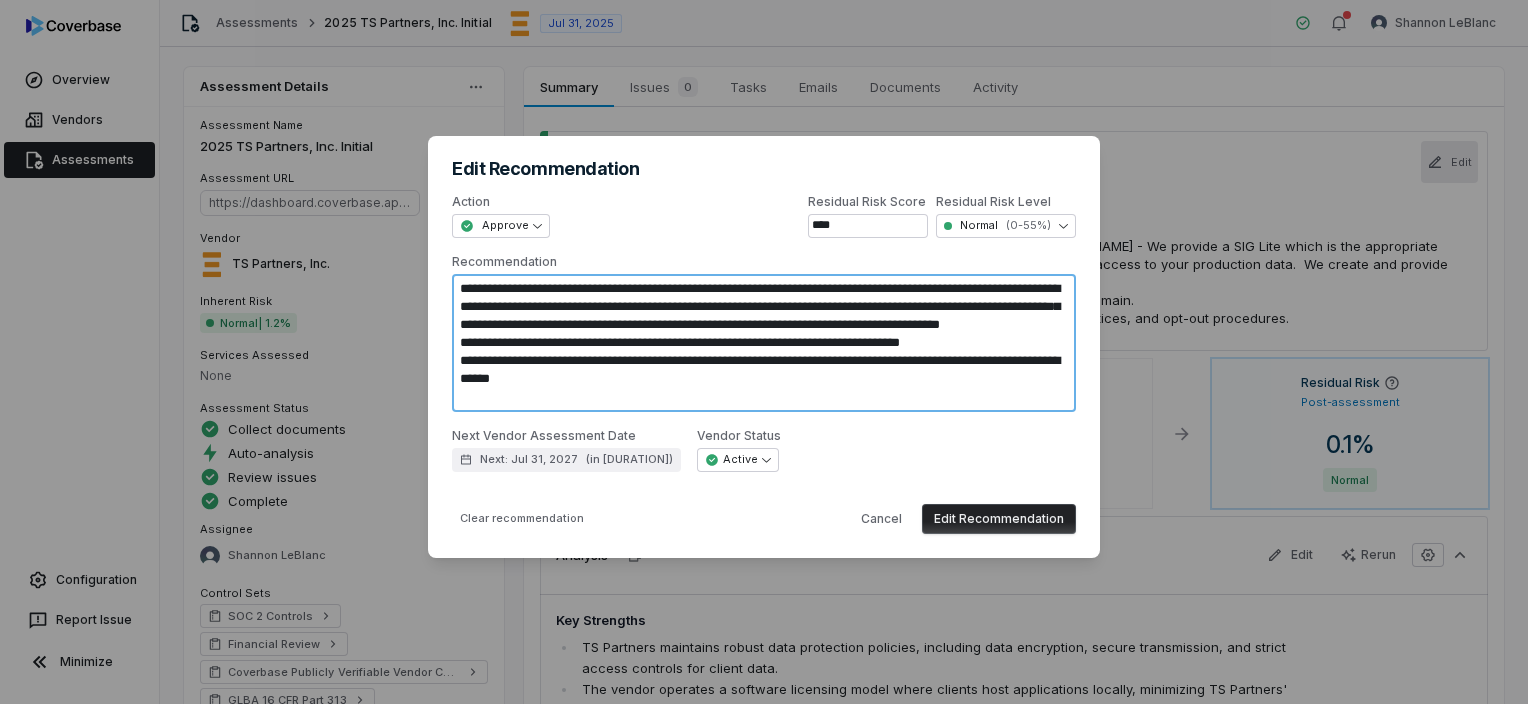 type on "*" 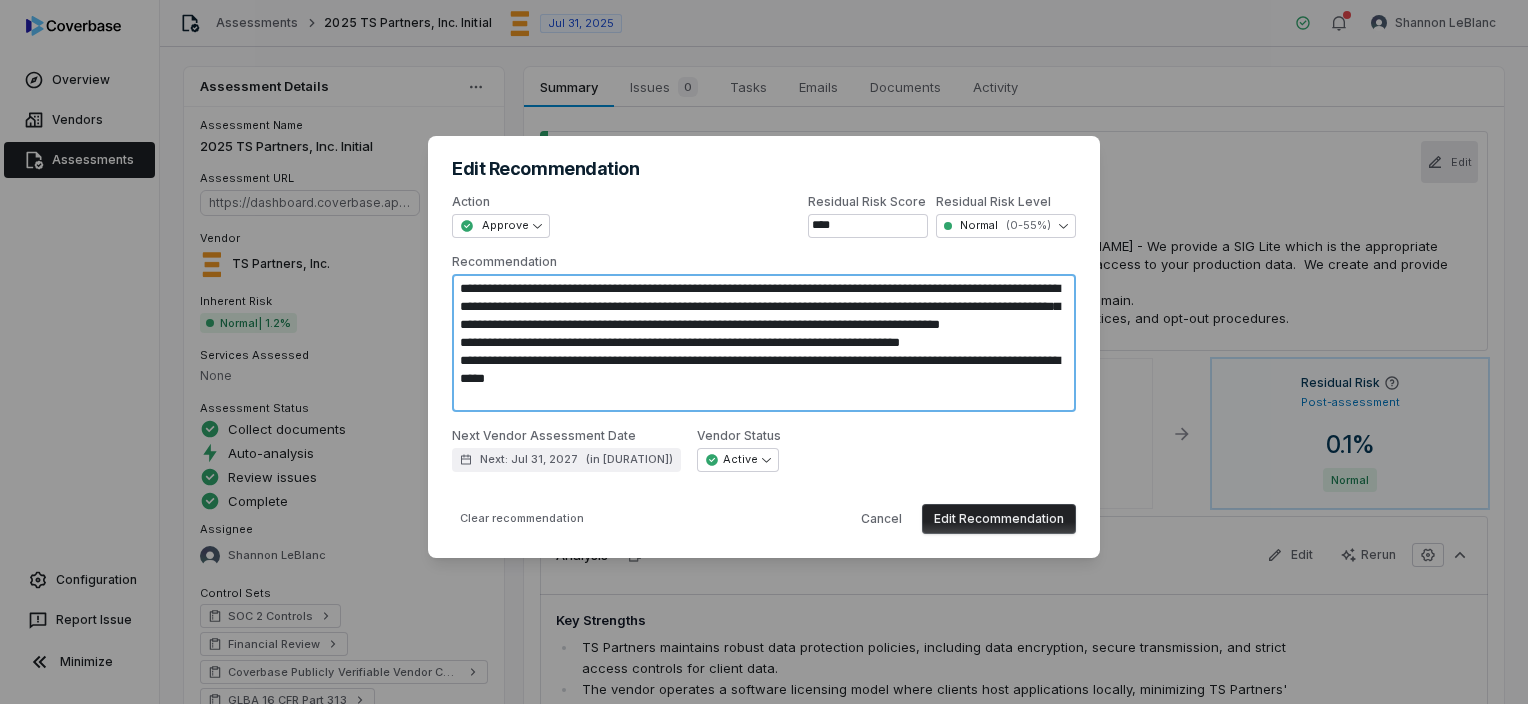 type on "*" 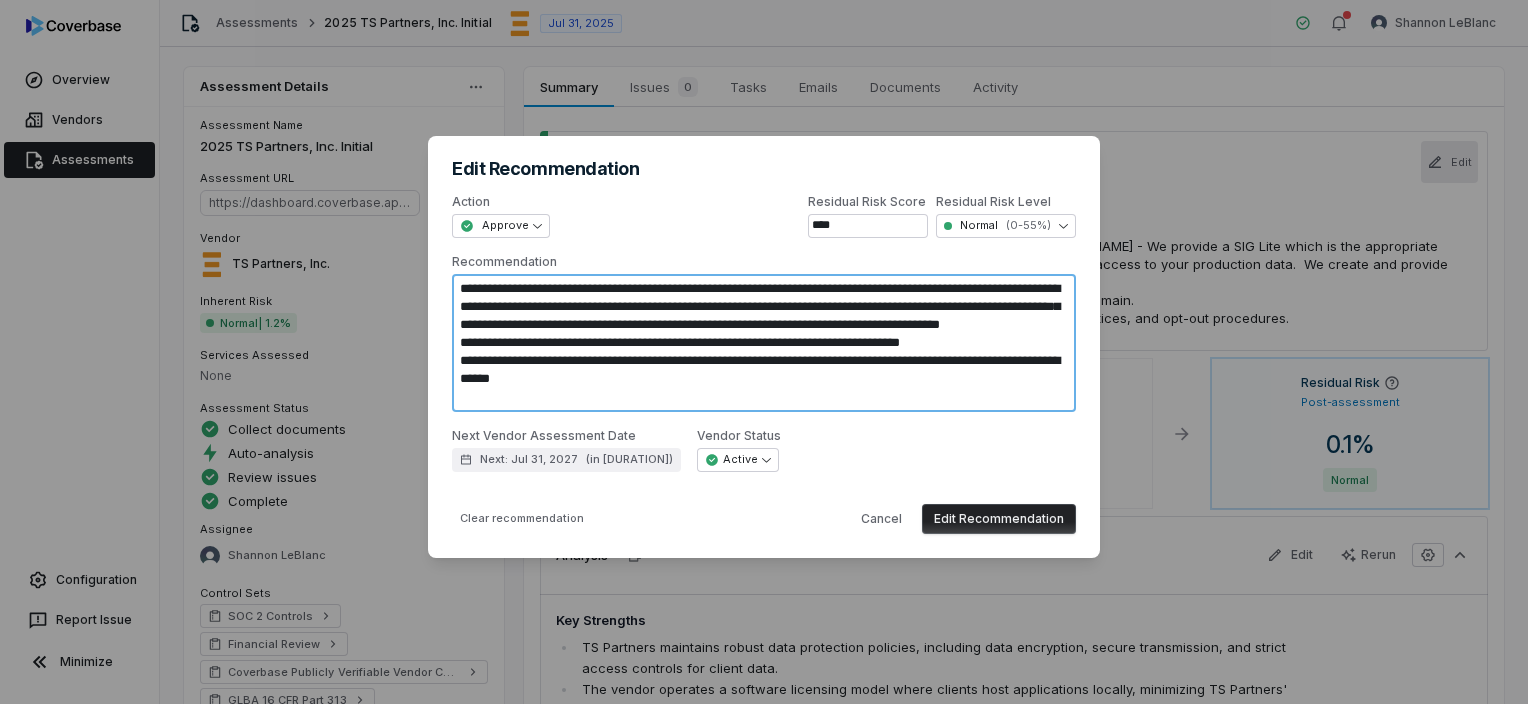 type on "*" 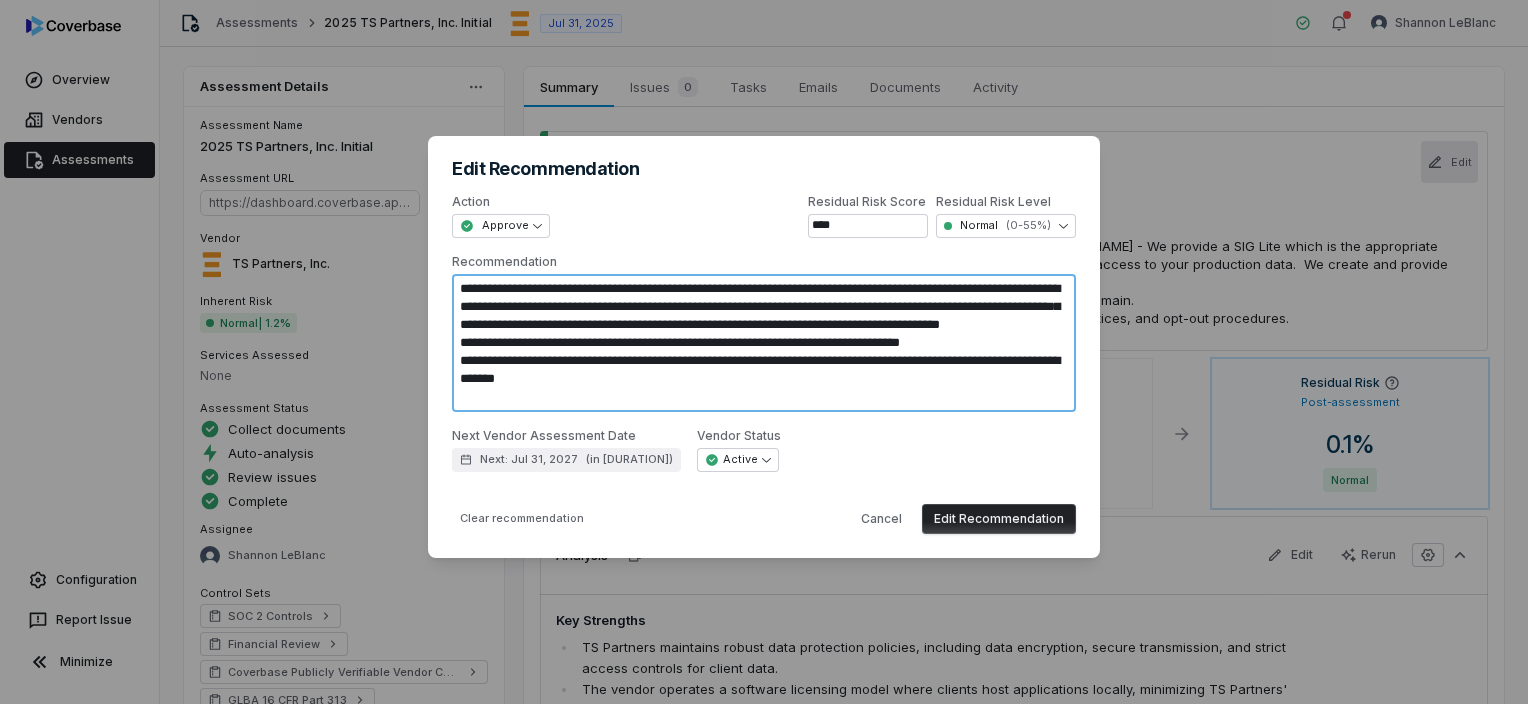 type on "*" 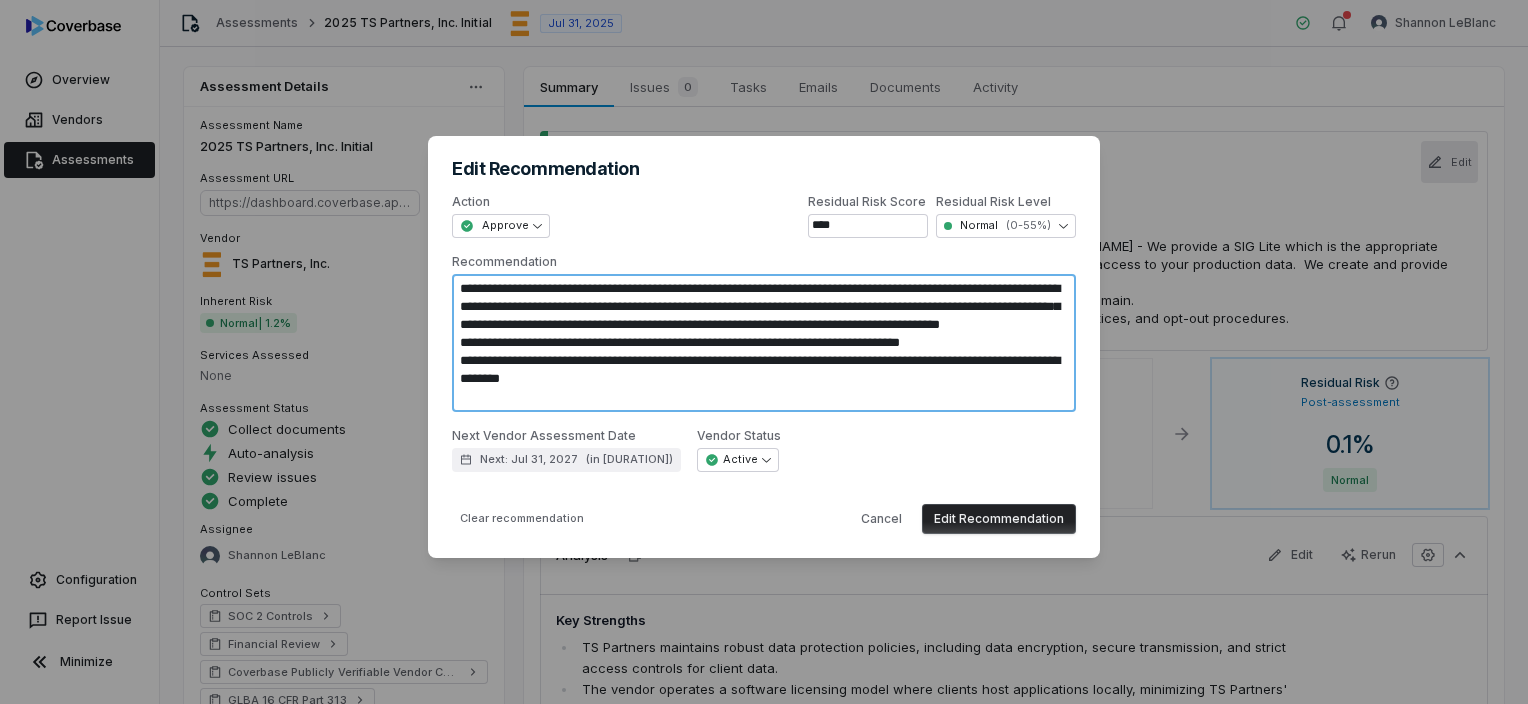 type on "*" 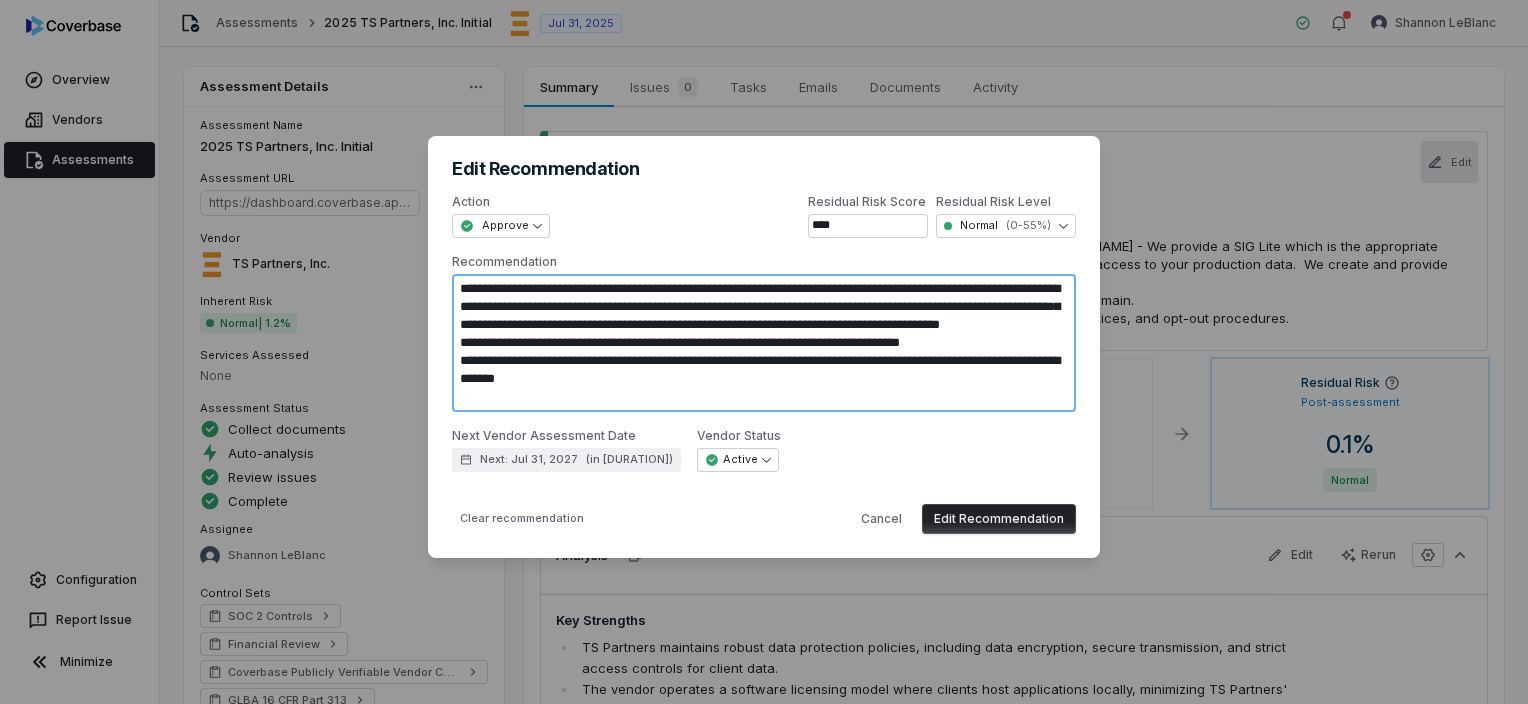 type on "*" 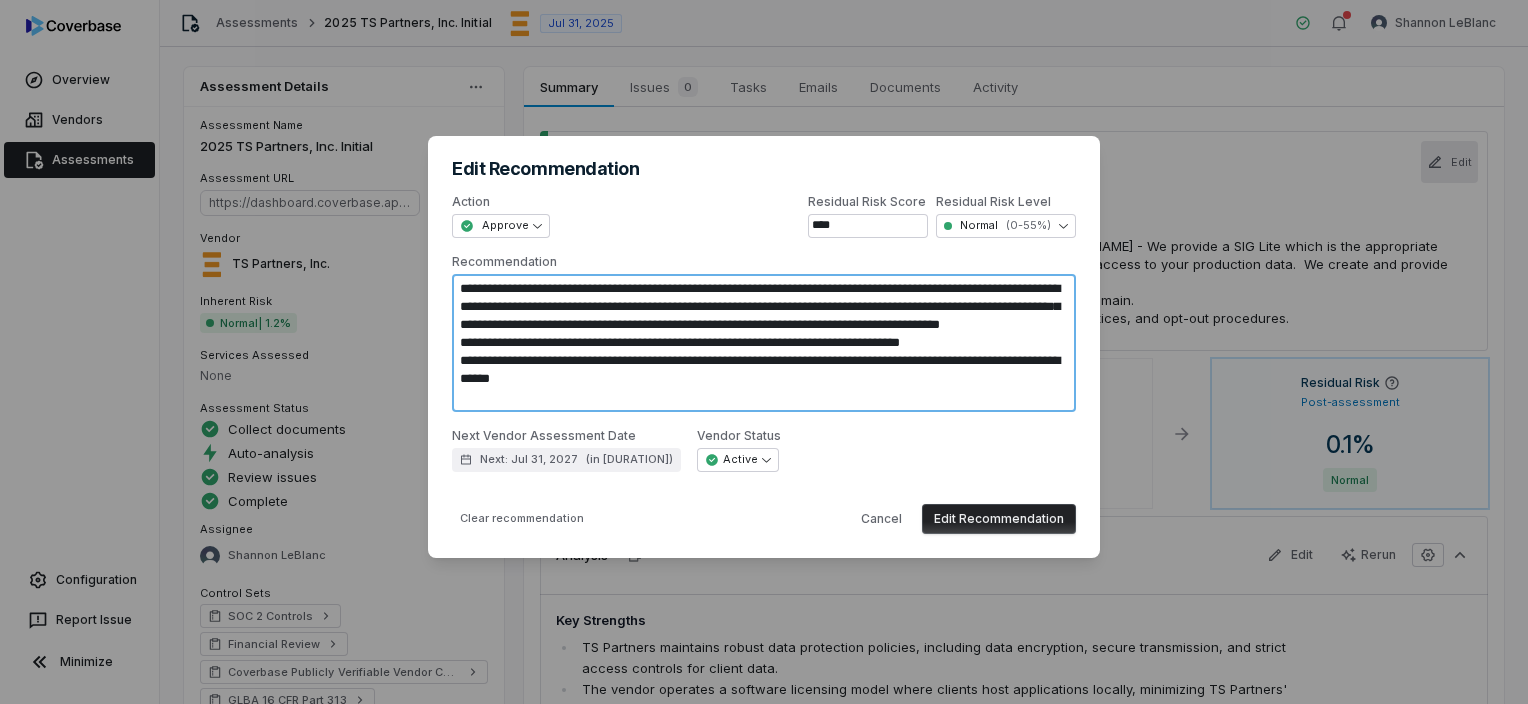 type on "*" 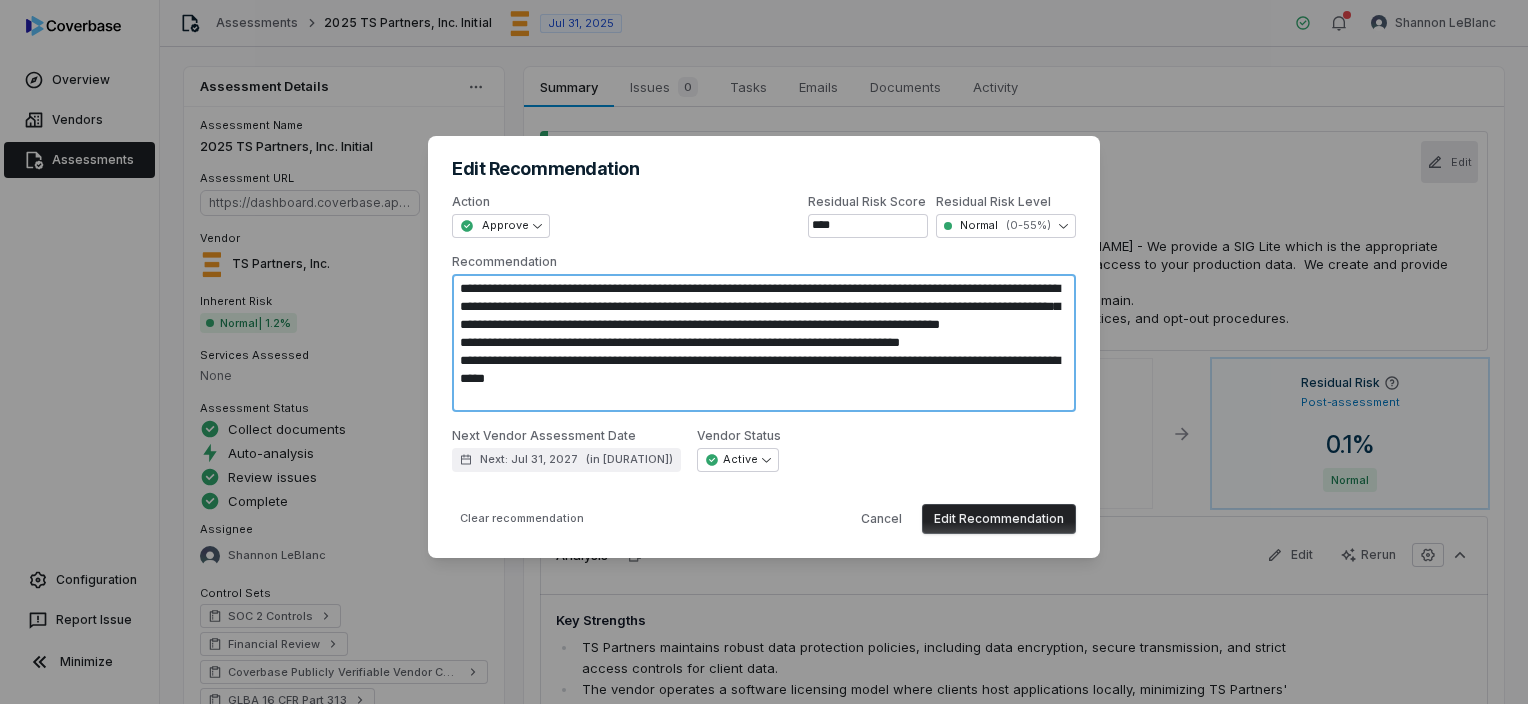 type on "*" 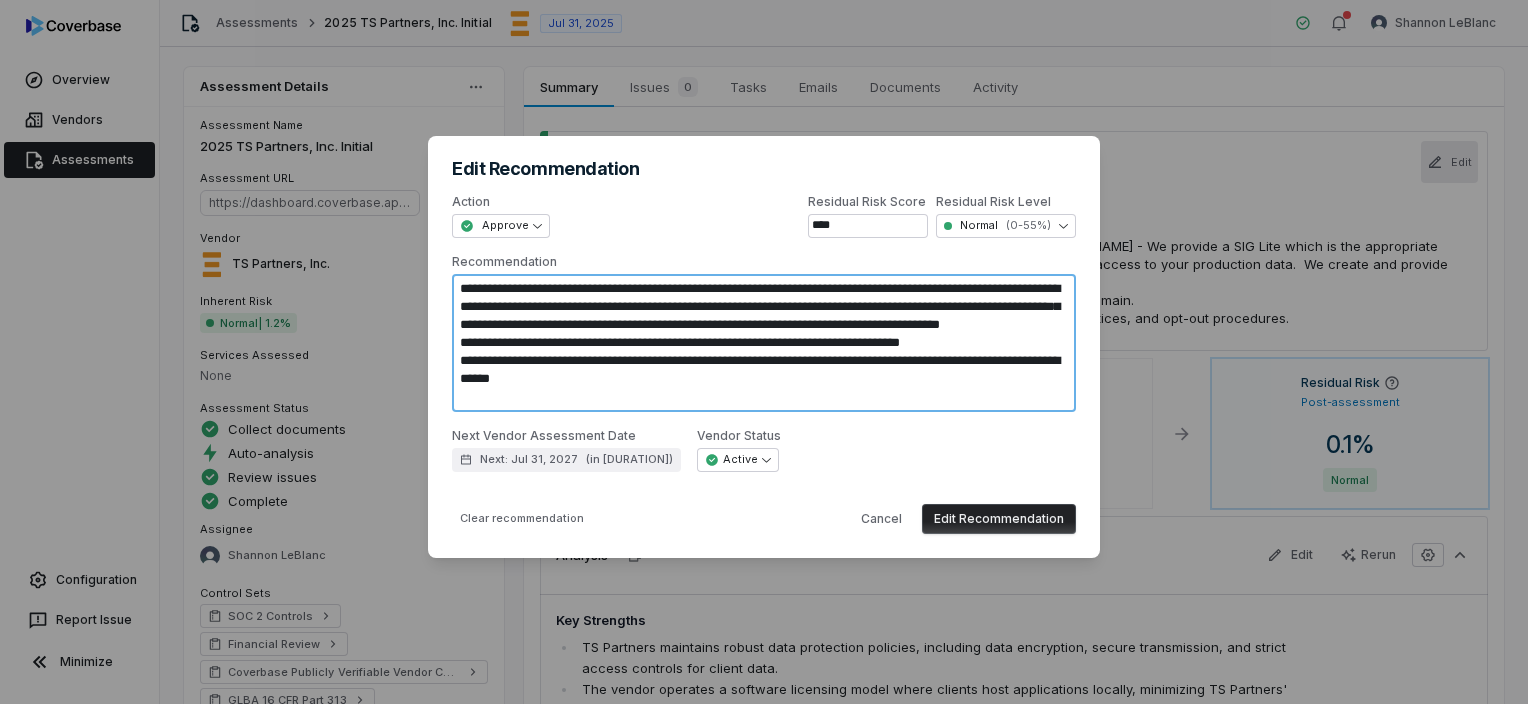 type on "*" 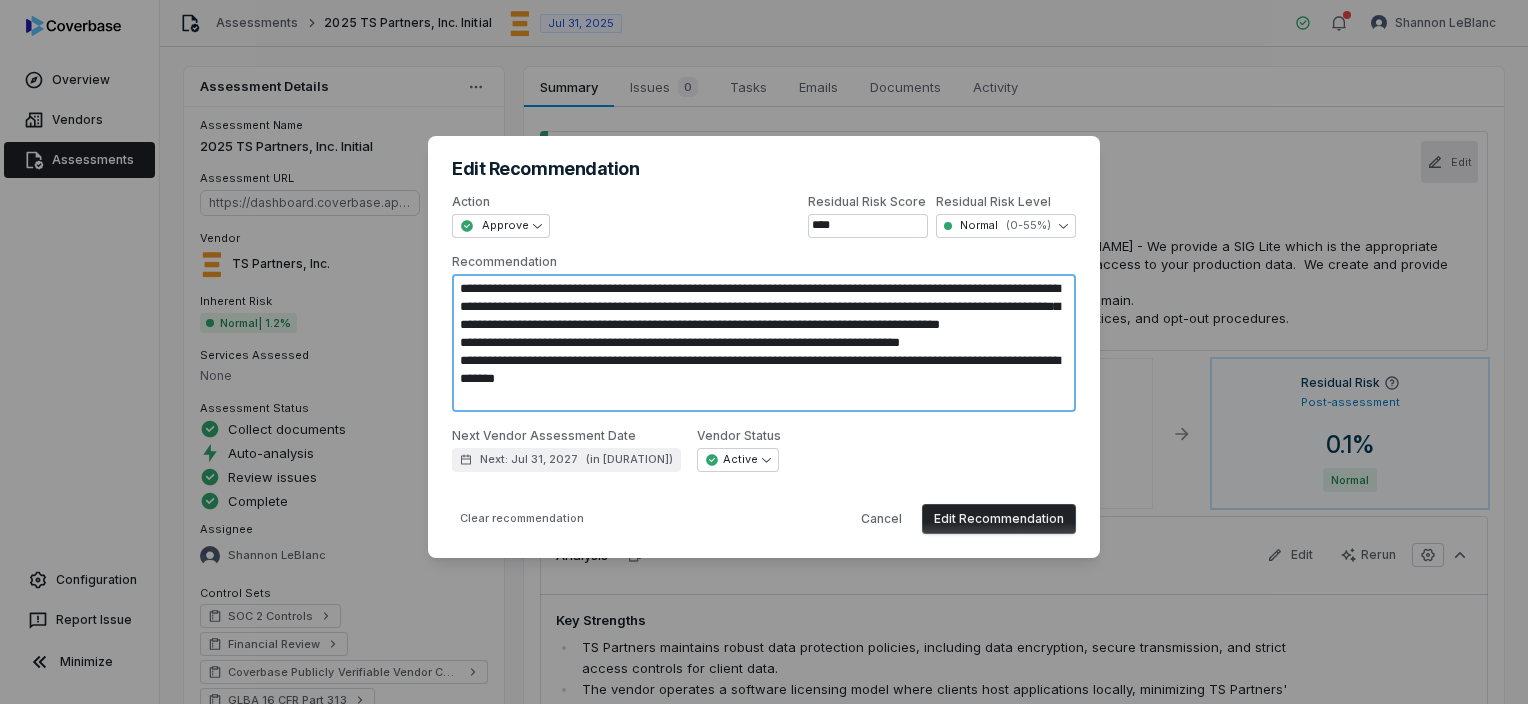 type on "*" 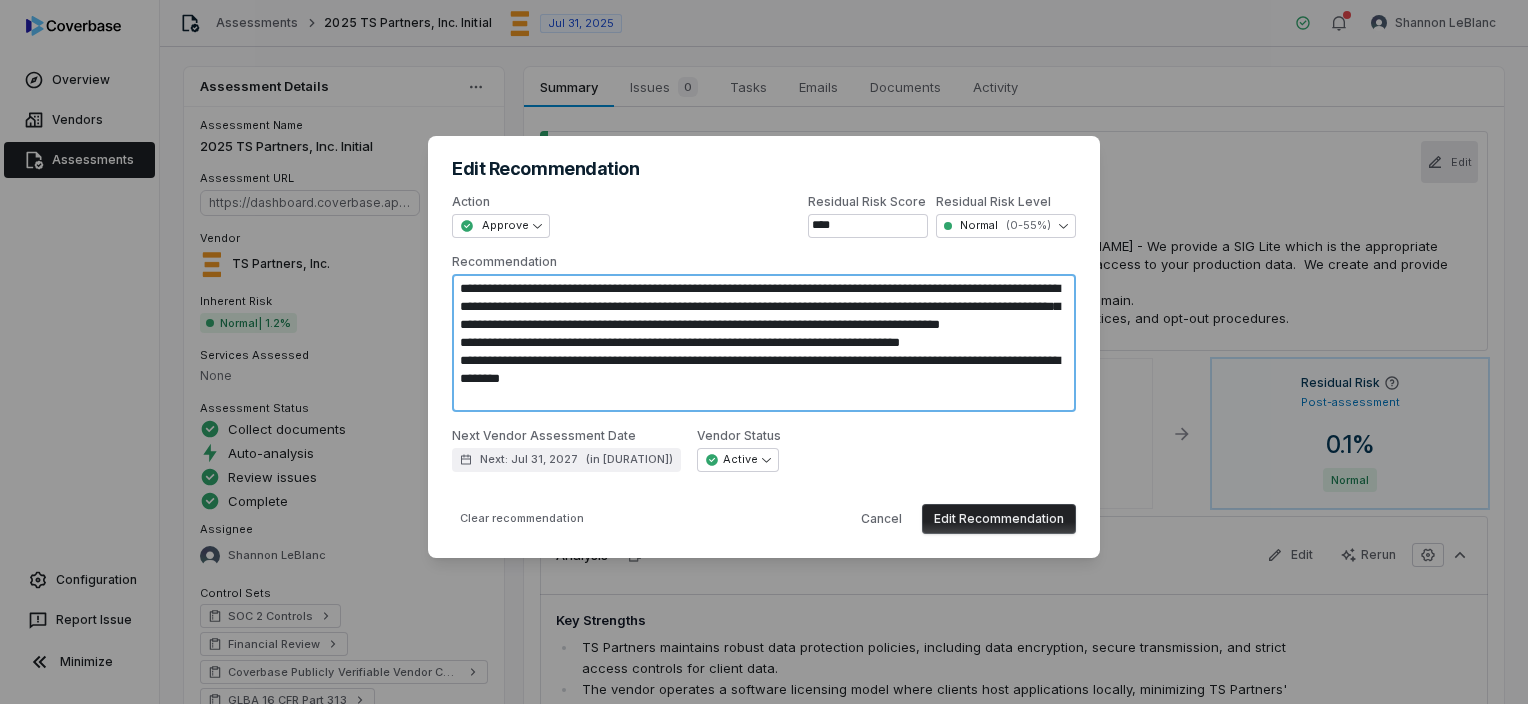 type on "*" 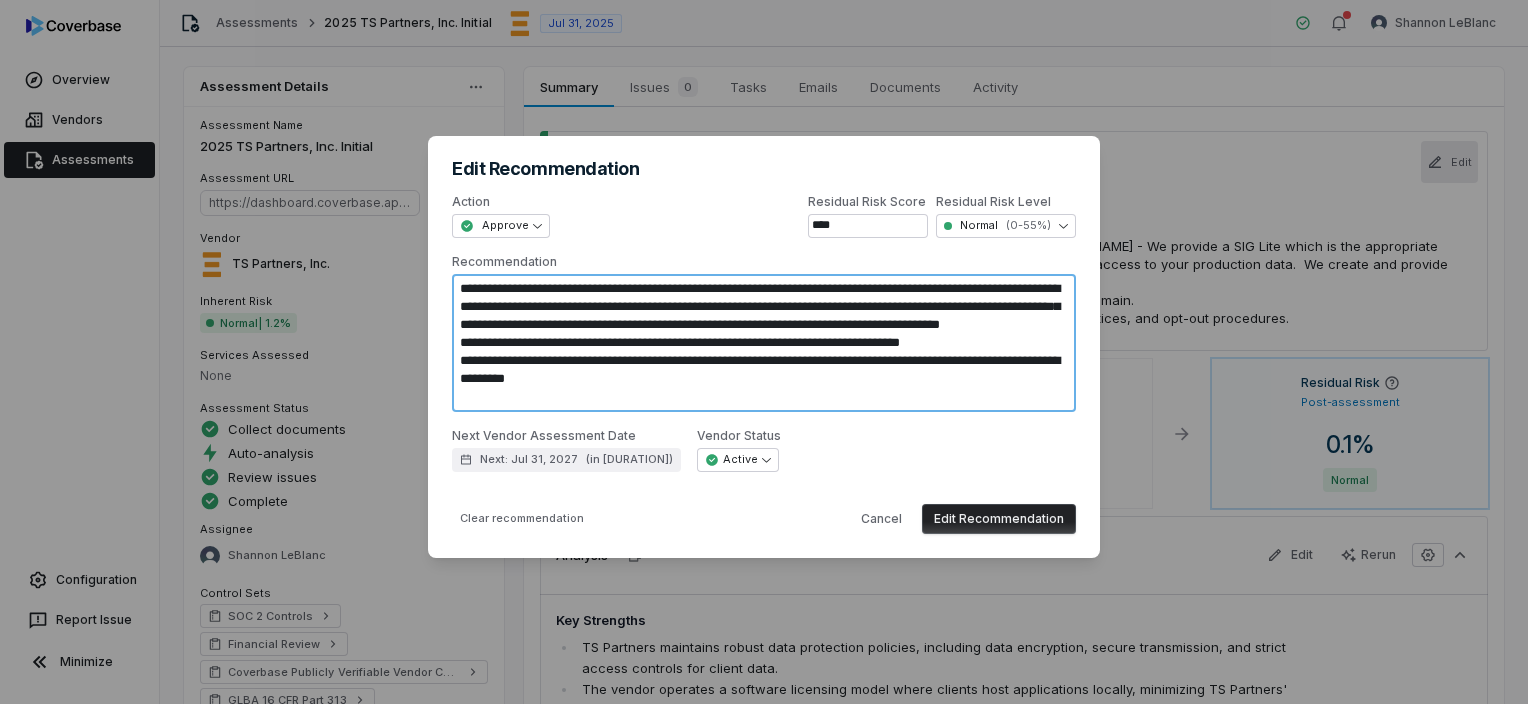 type on "*" 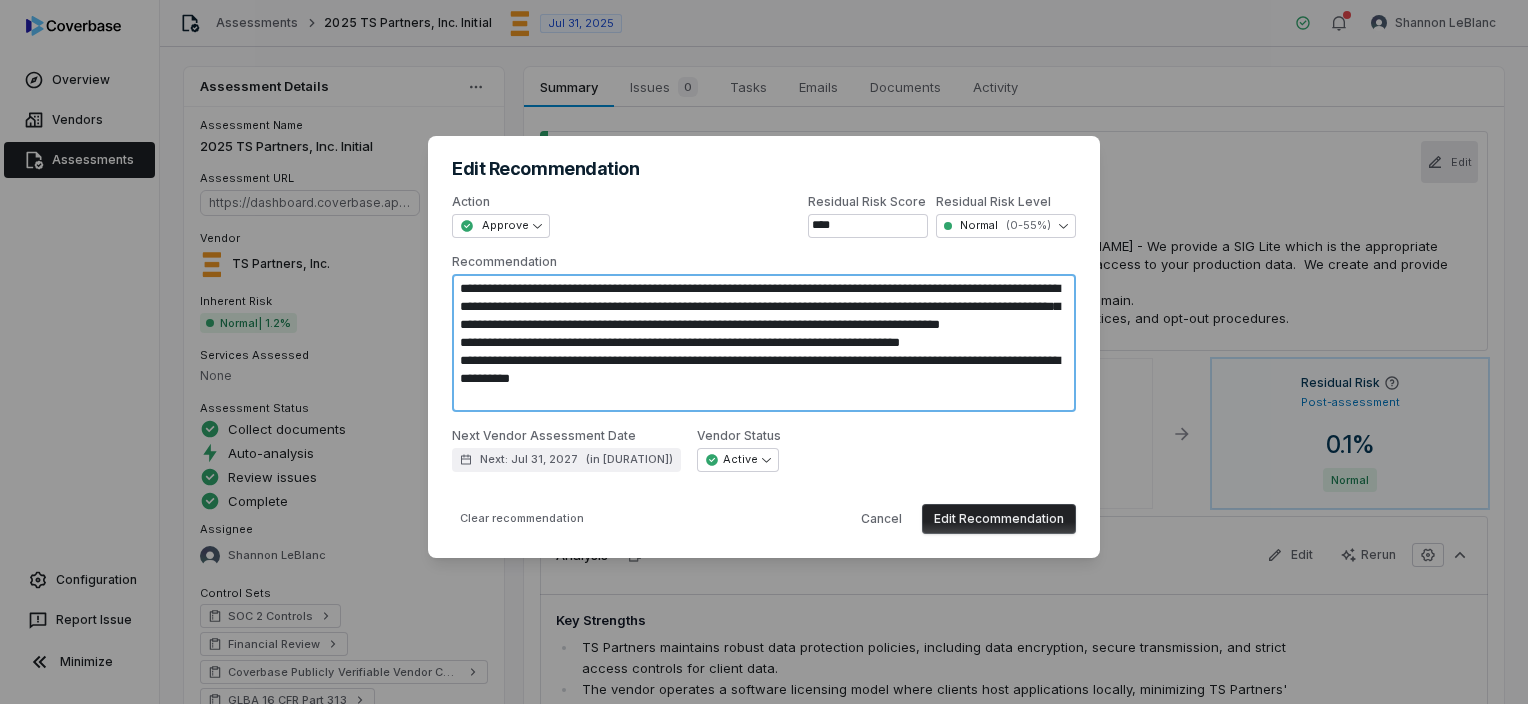 type on "*" 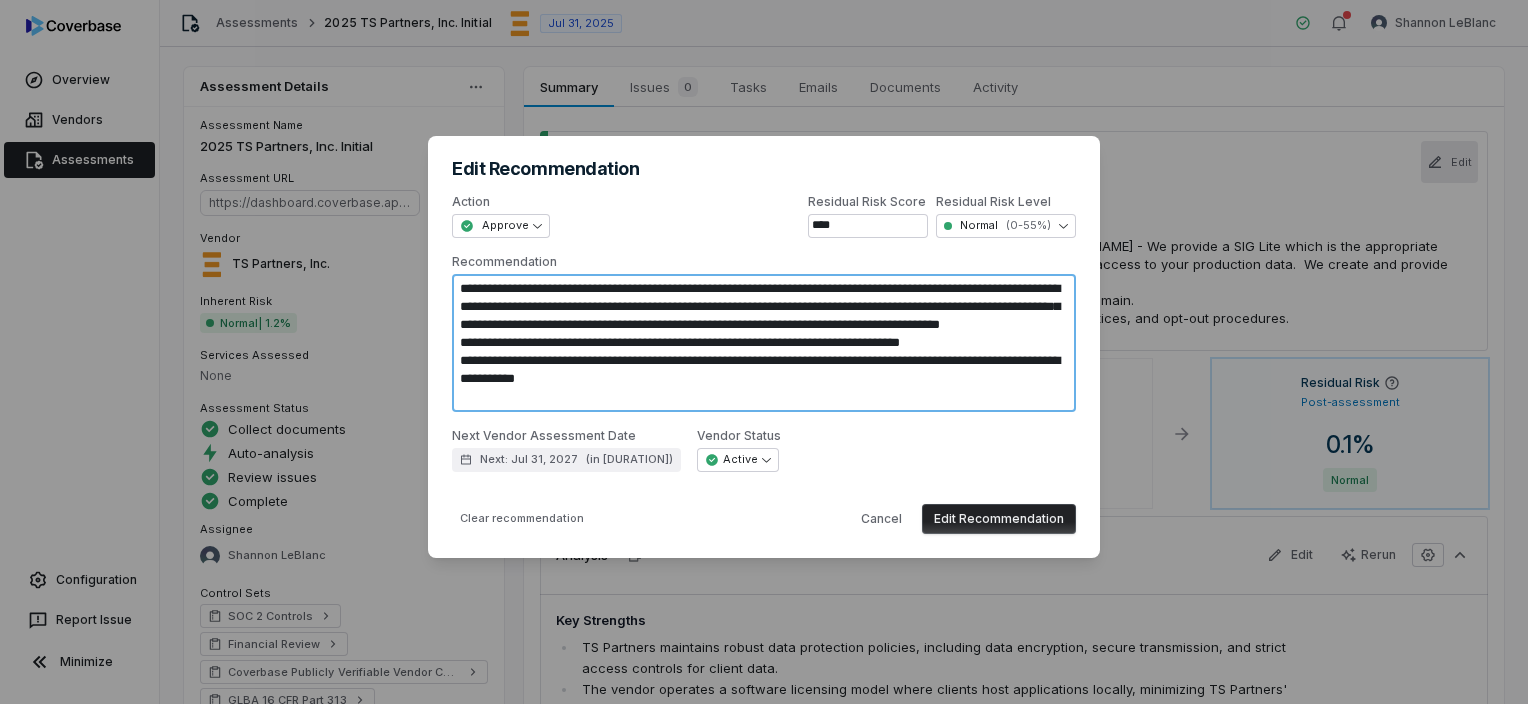 type on "*" 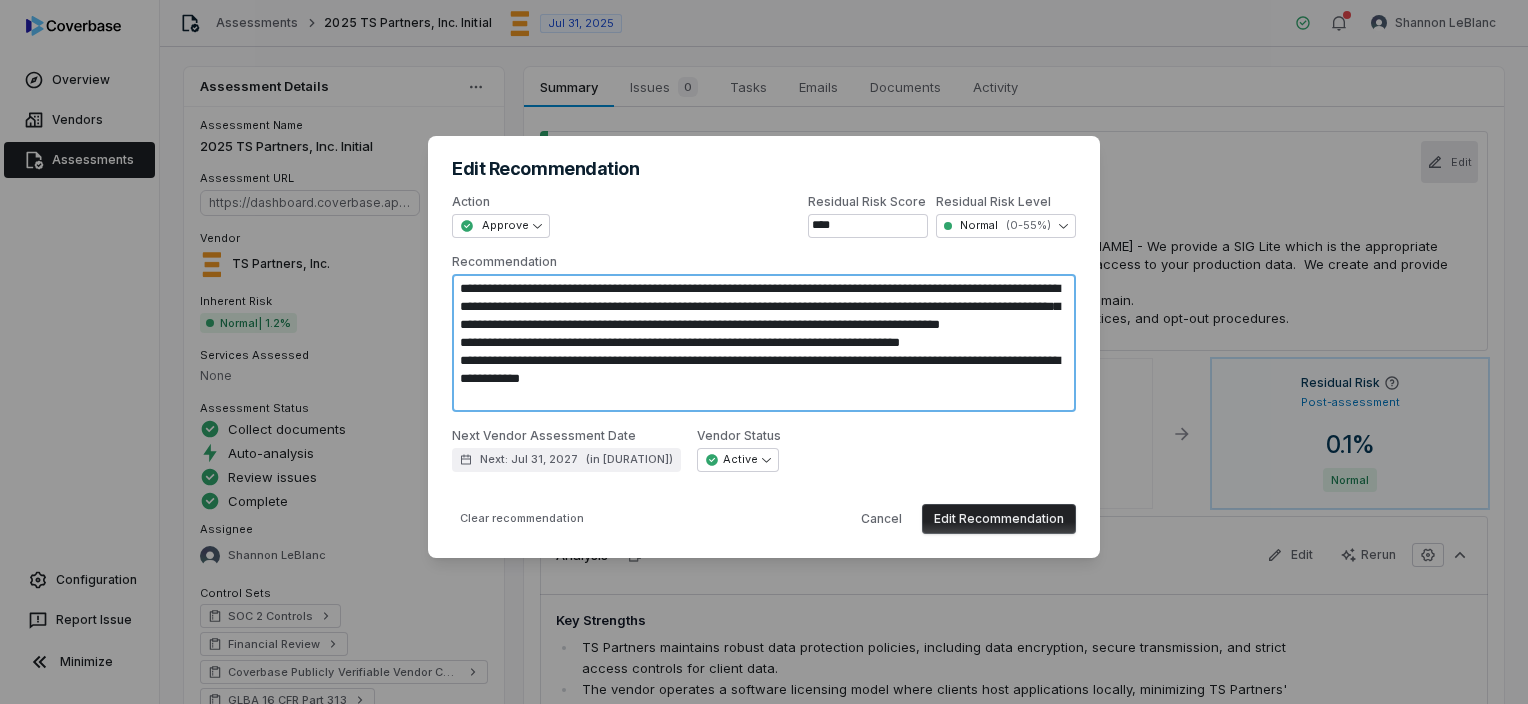 type on "*" 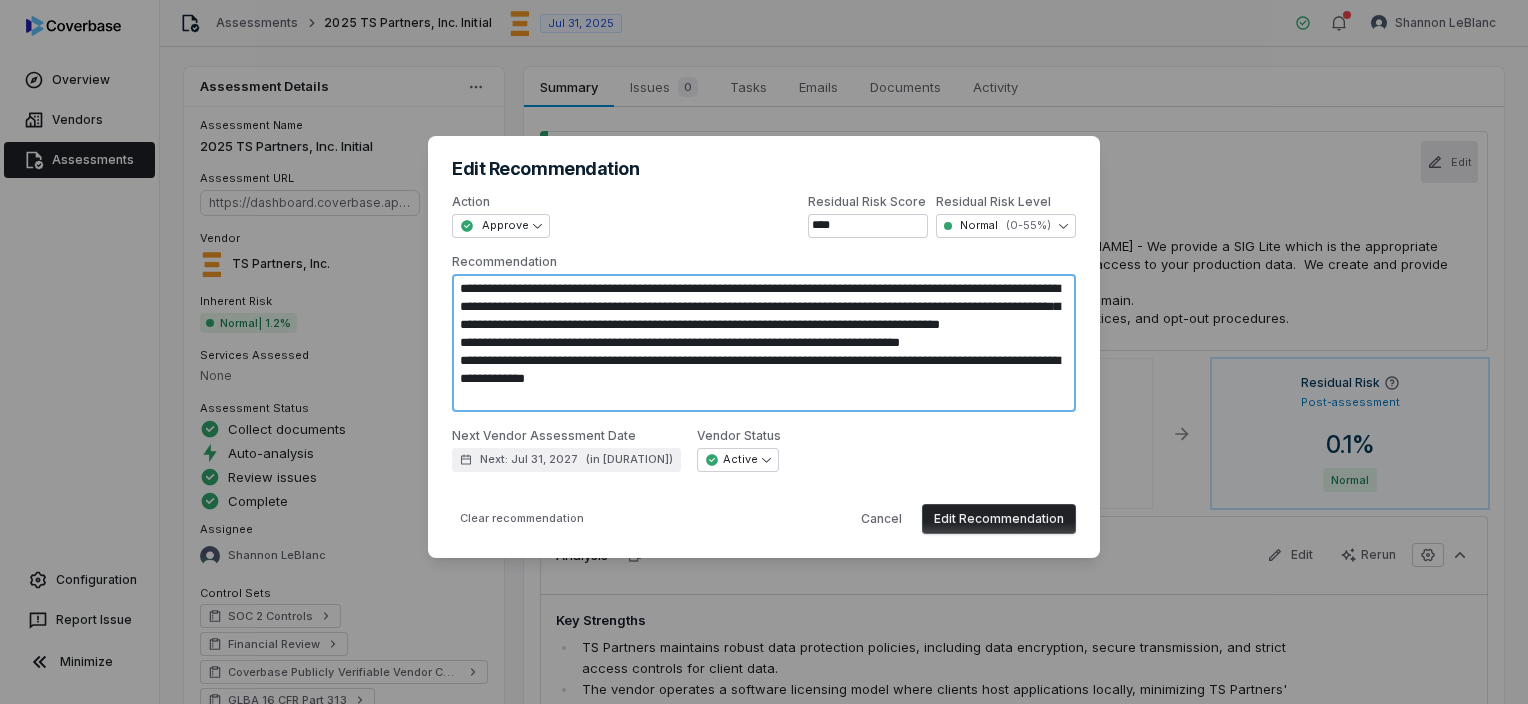 type on "*" 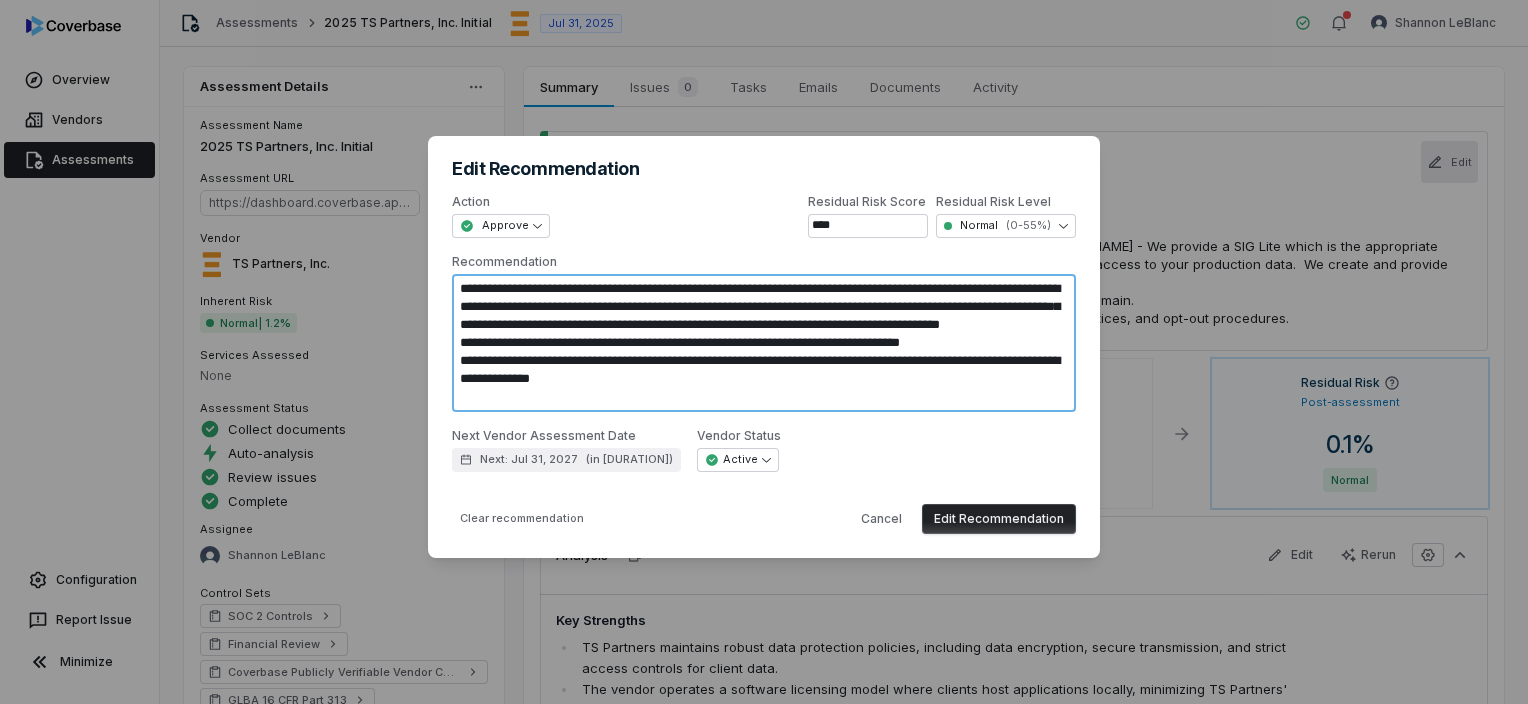 type on "*" 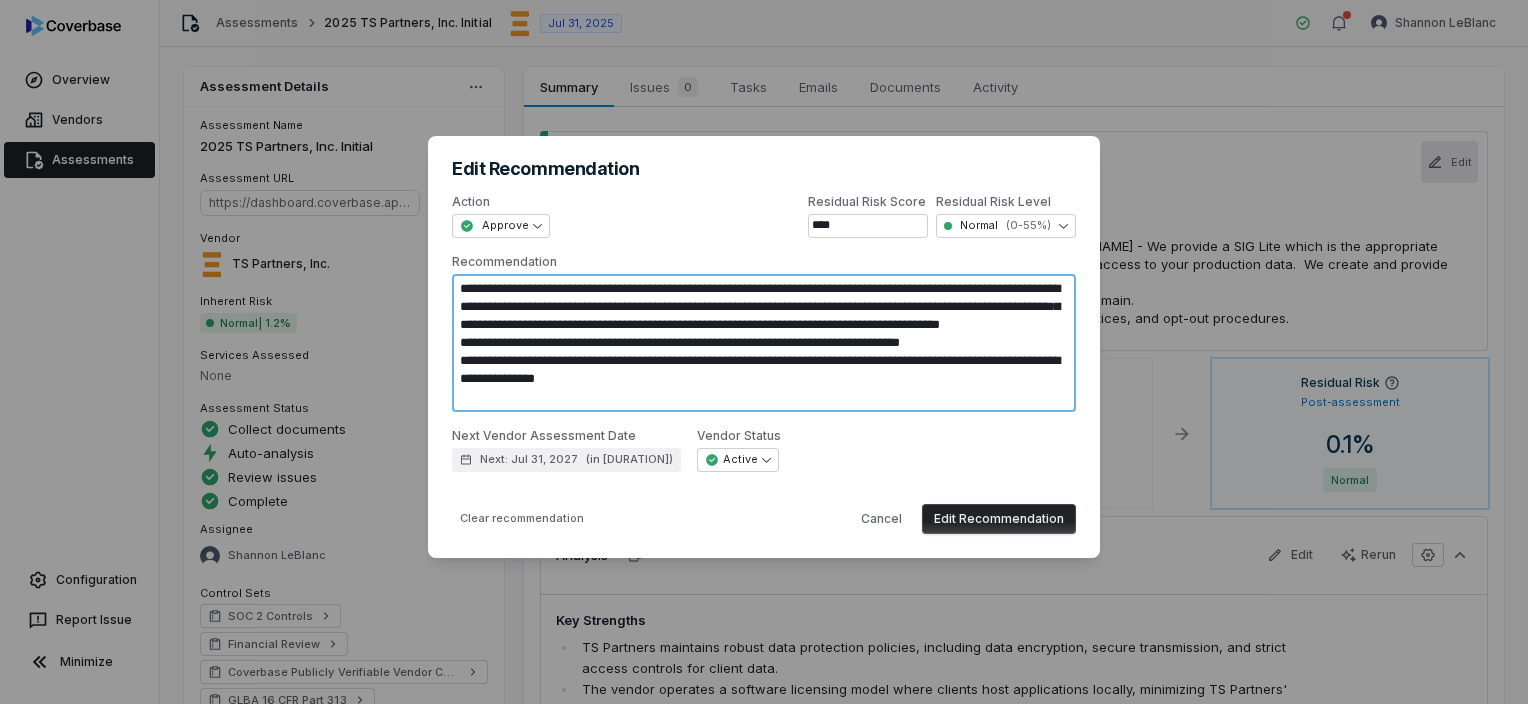 type on "*" 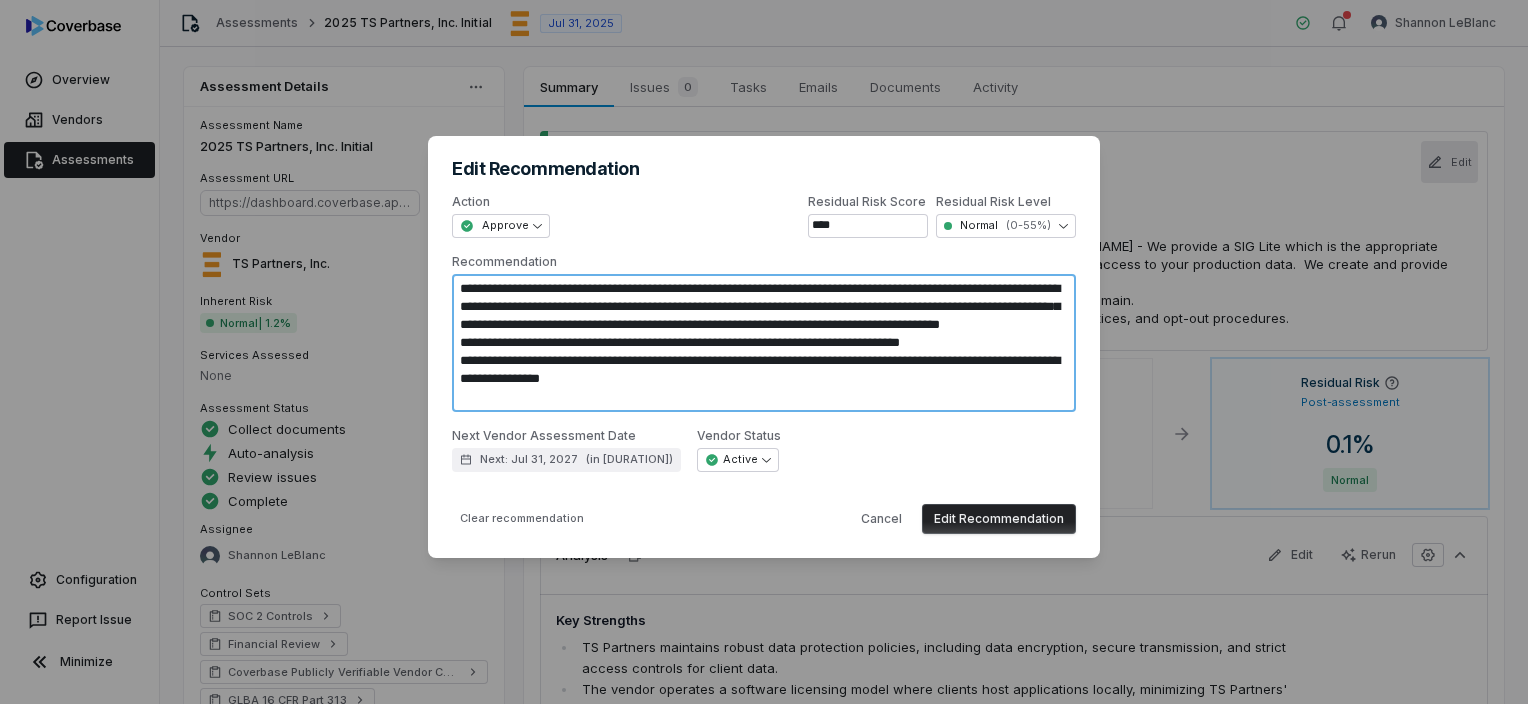 type on "*" 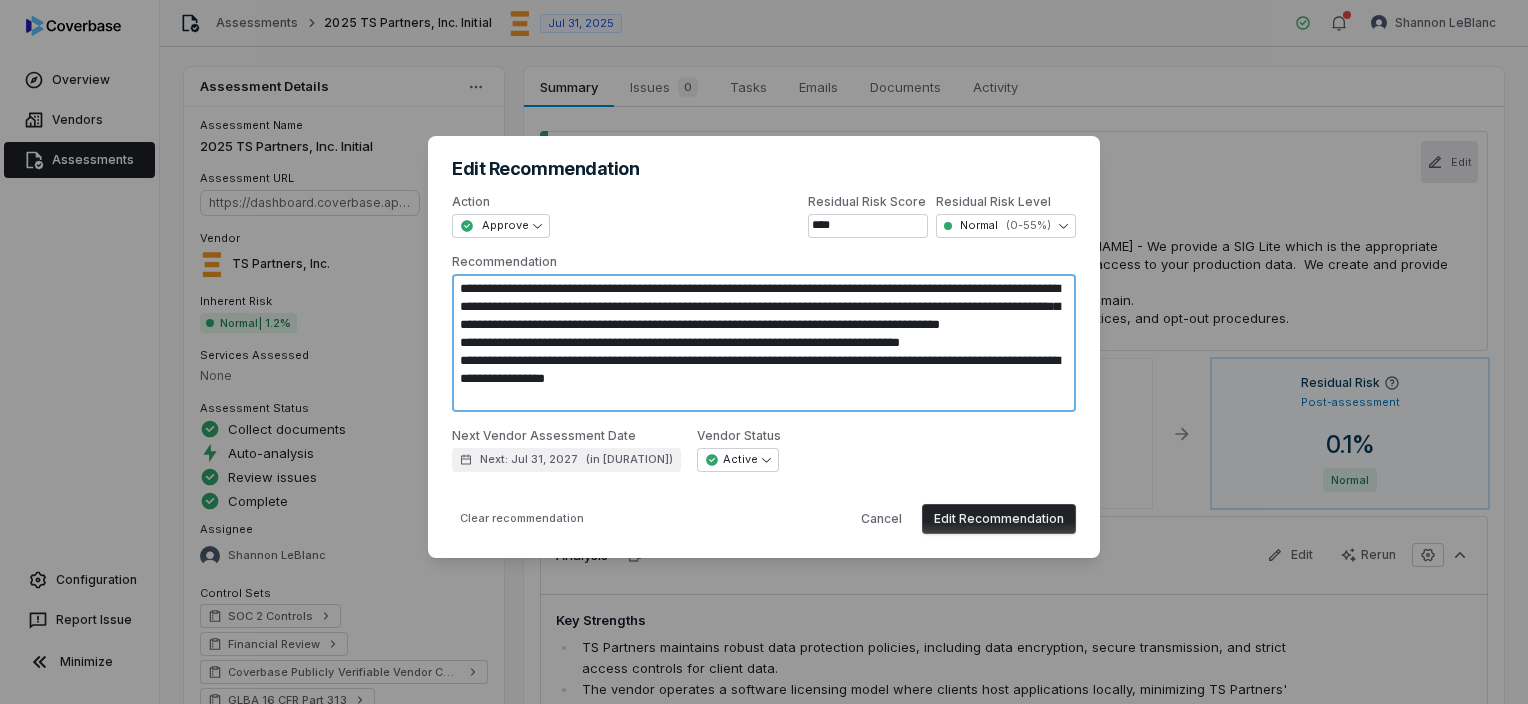 type on "*" 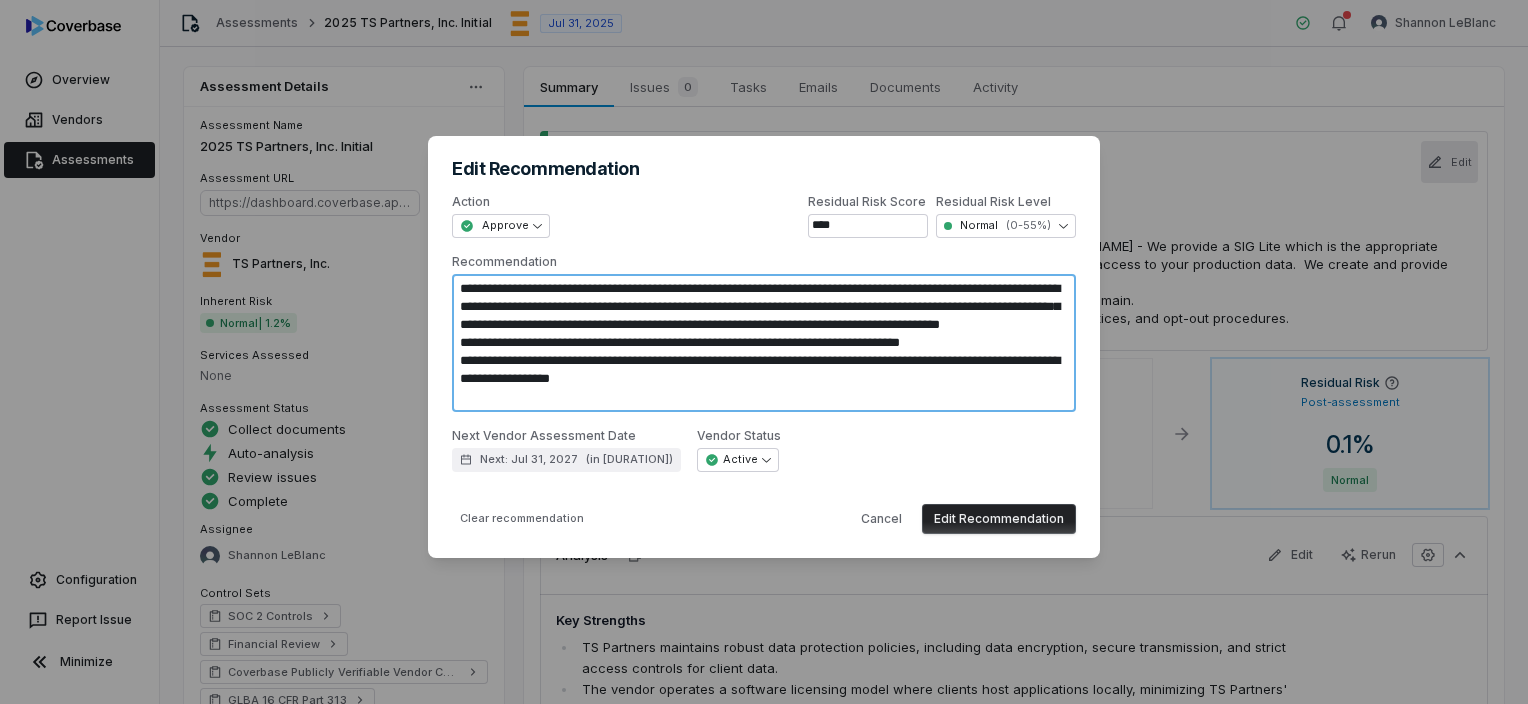 type on "*" 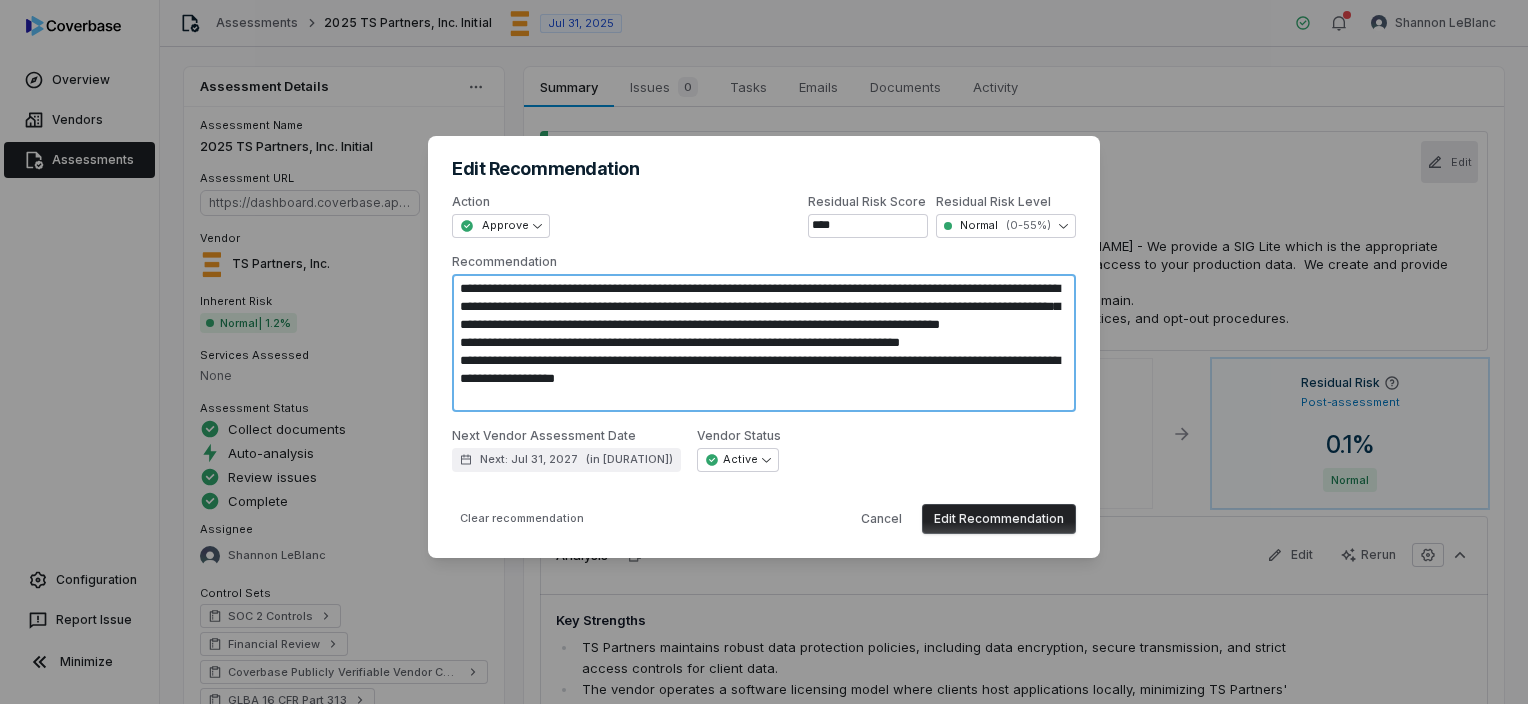 type on "*" 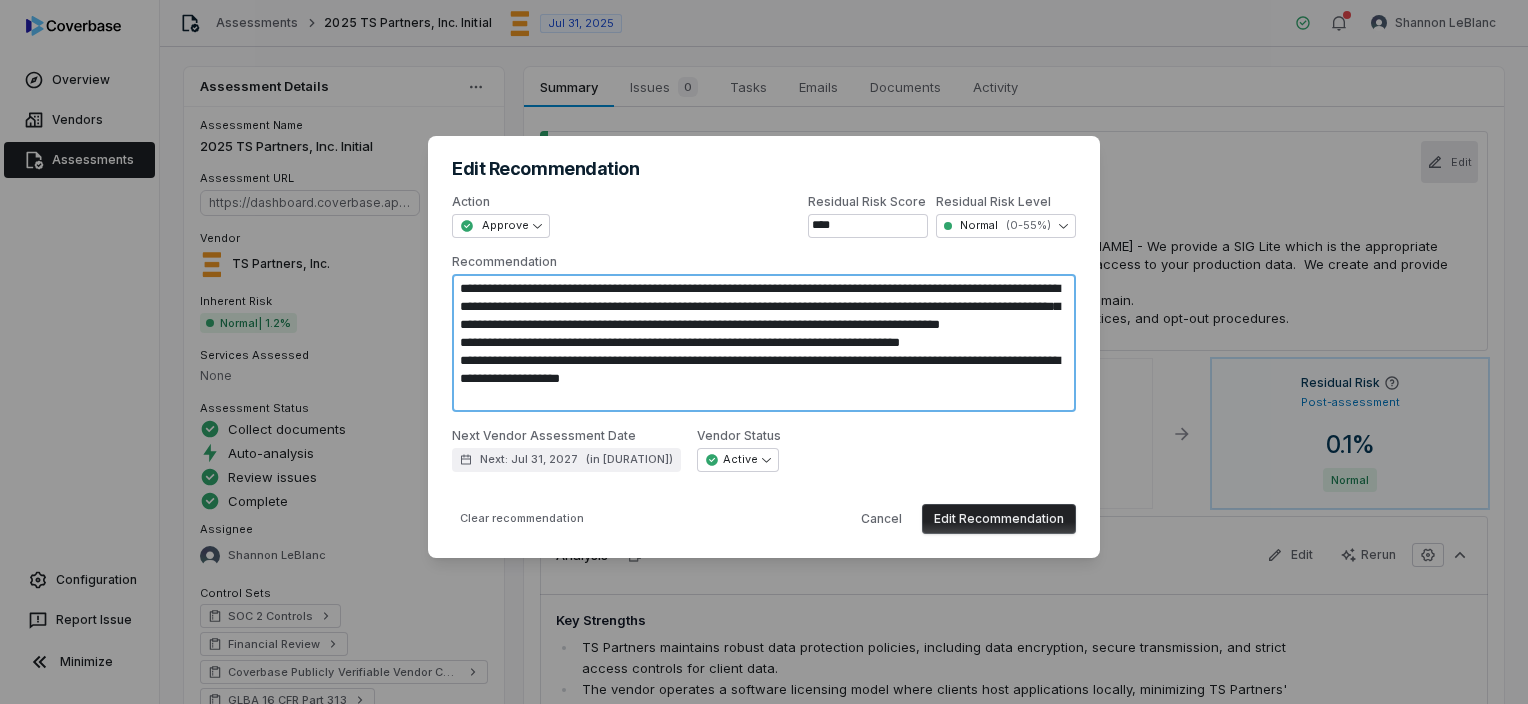 type on "*" 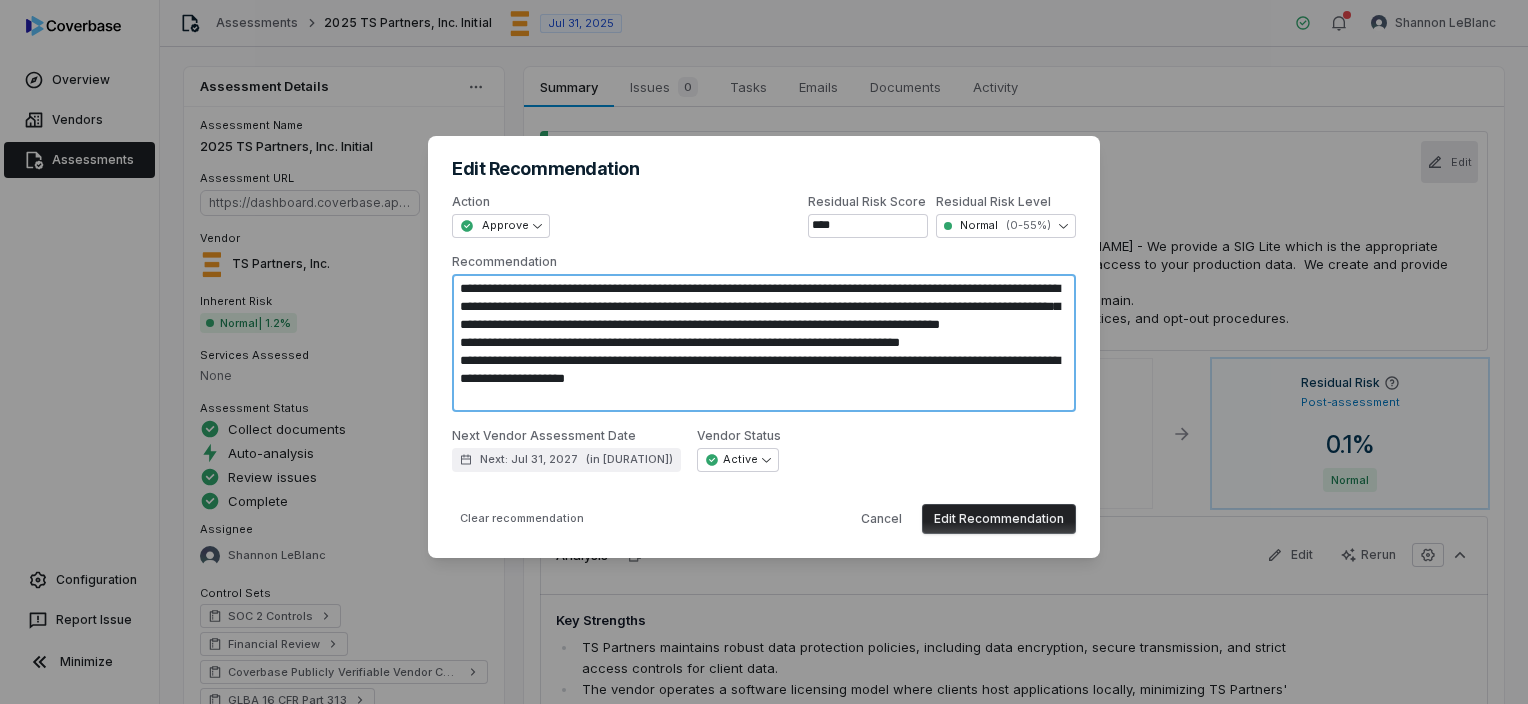 type on "*" 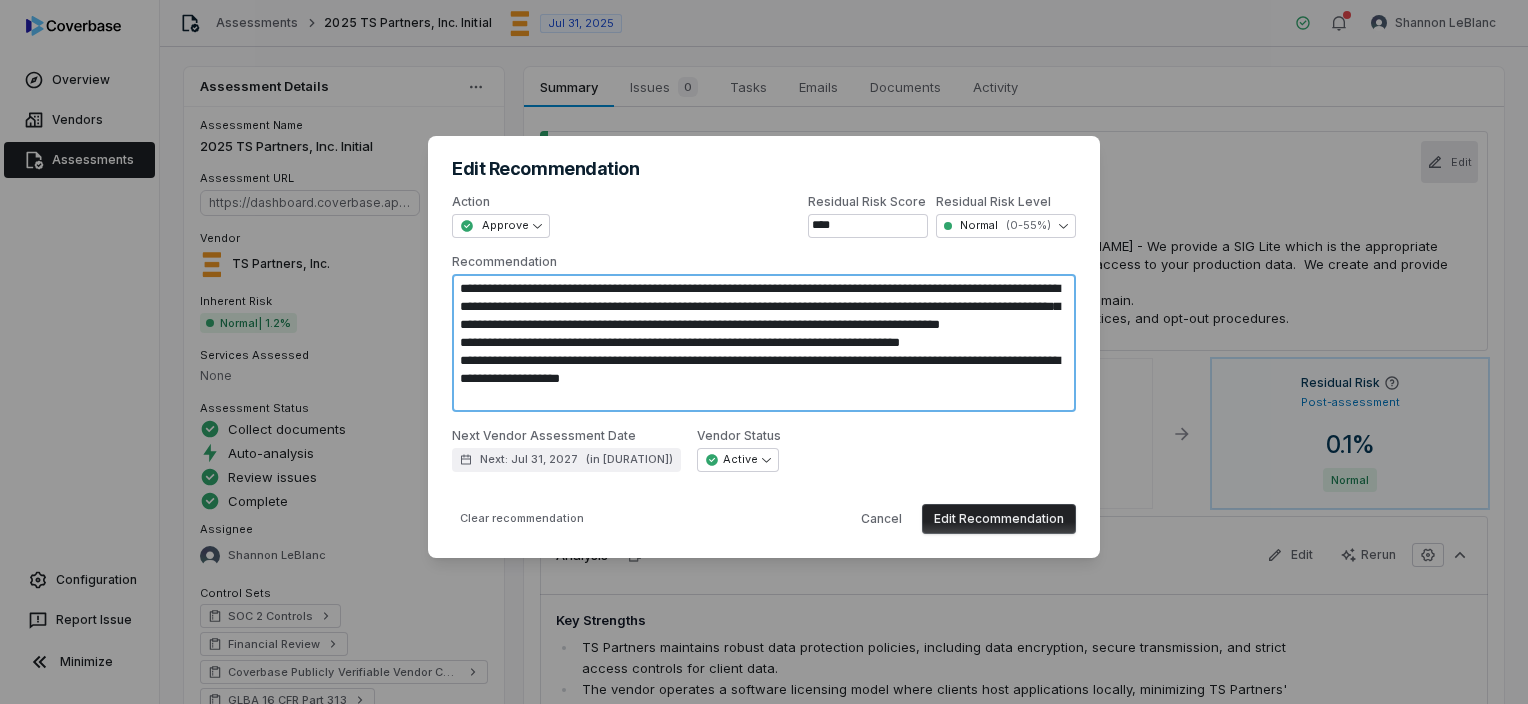 type on "*" 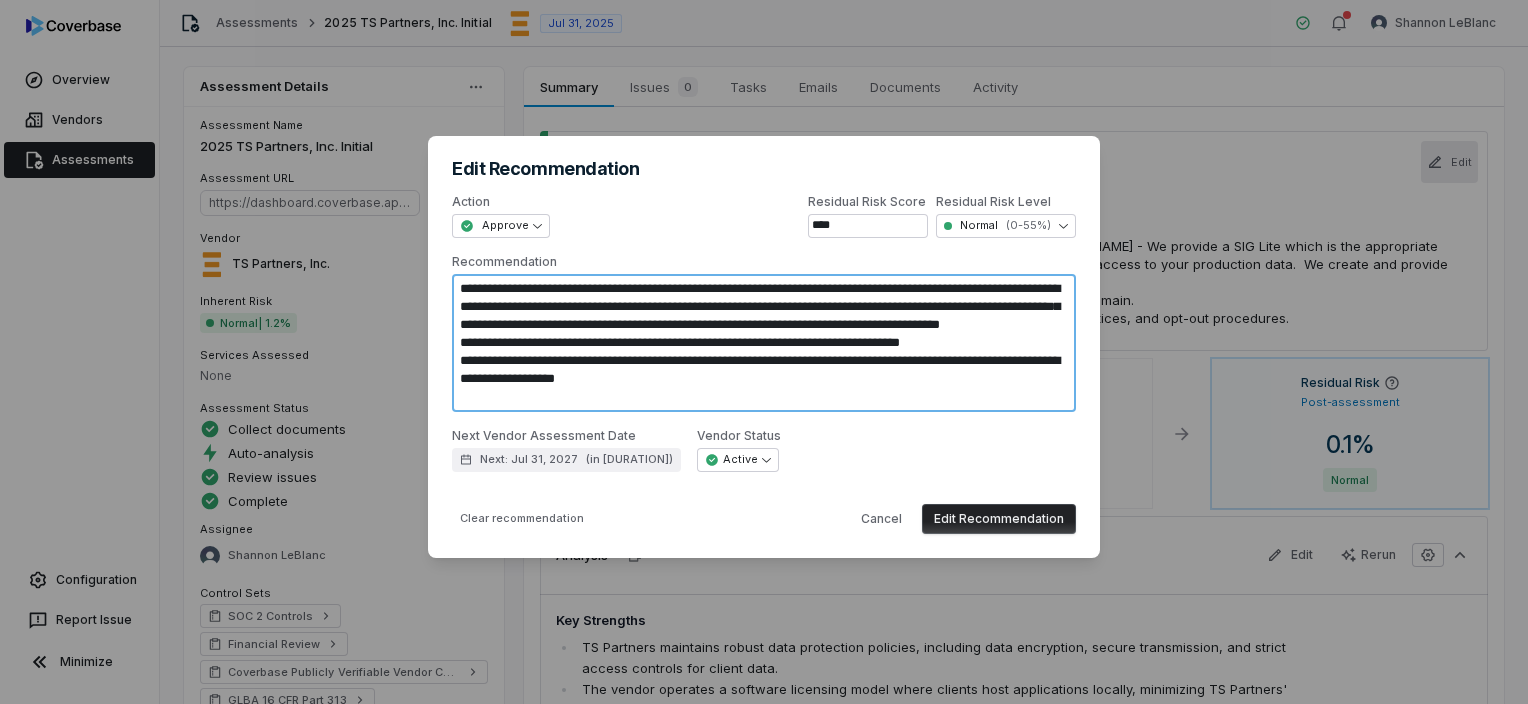 type on "*" 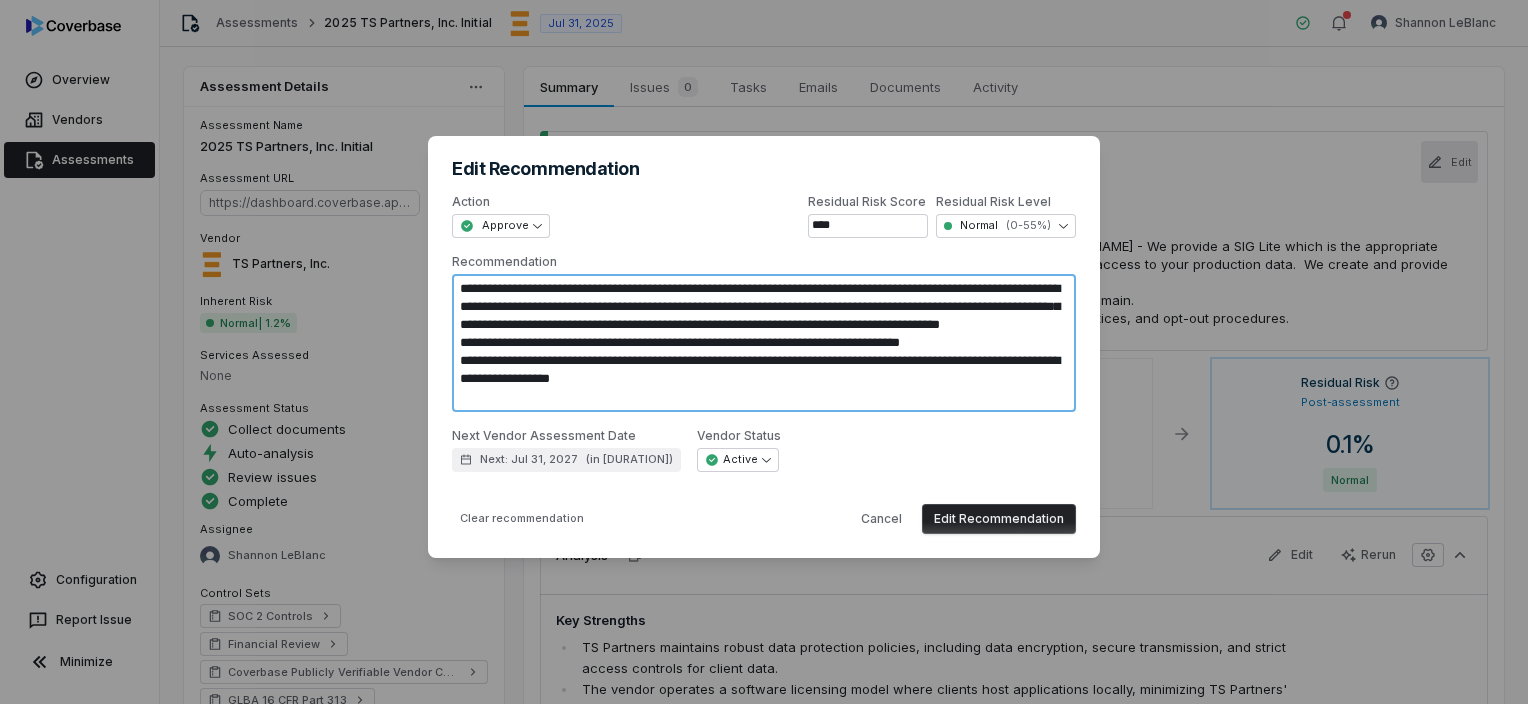 type on "*" 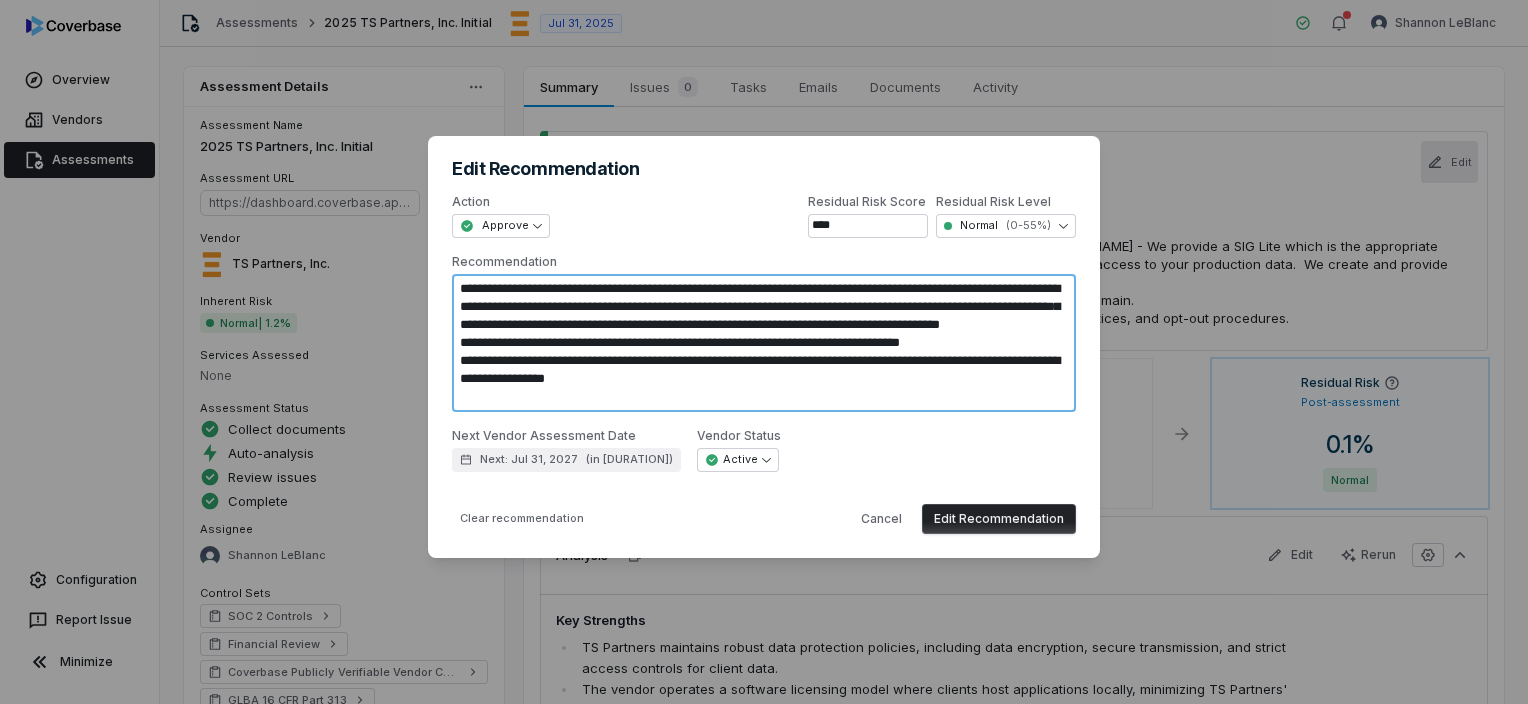 type on "*" 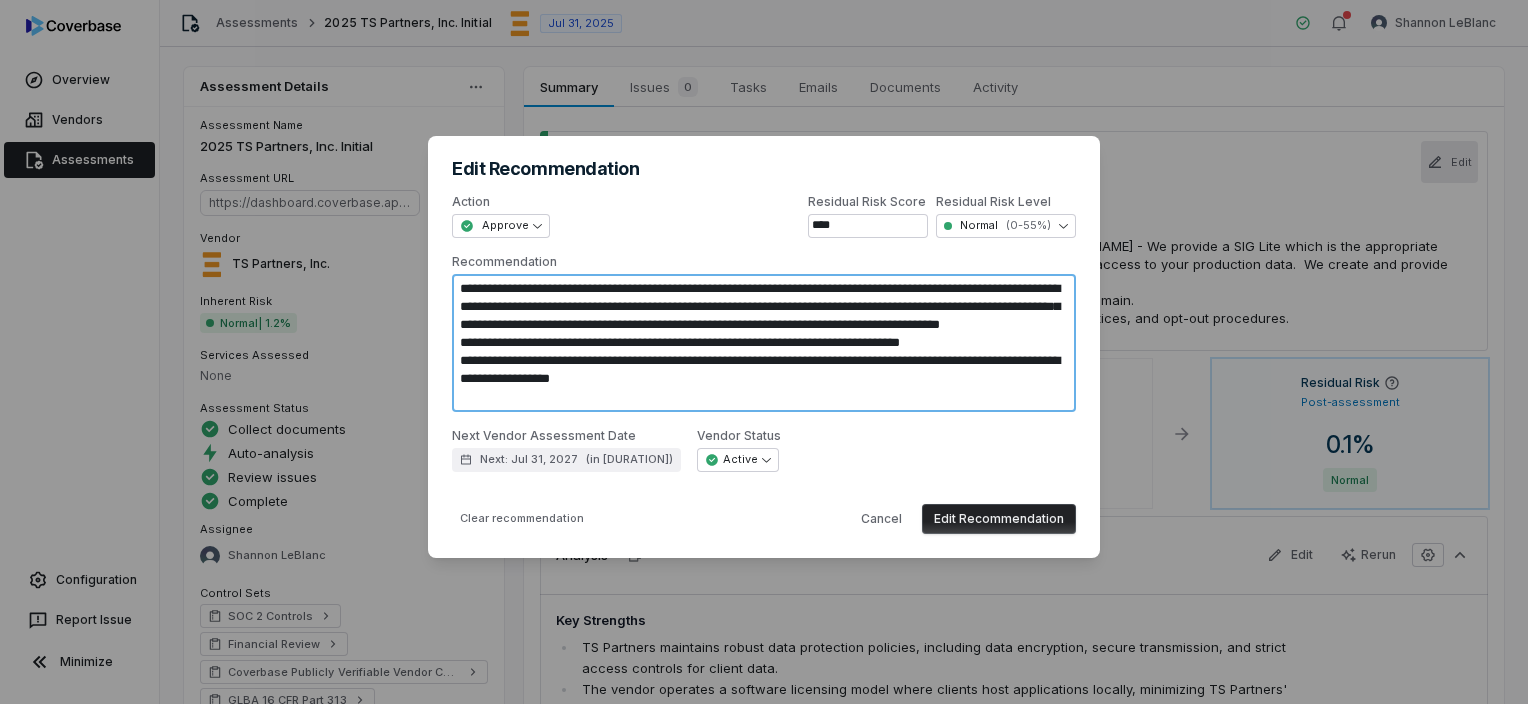 type on "*" 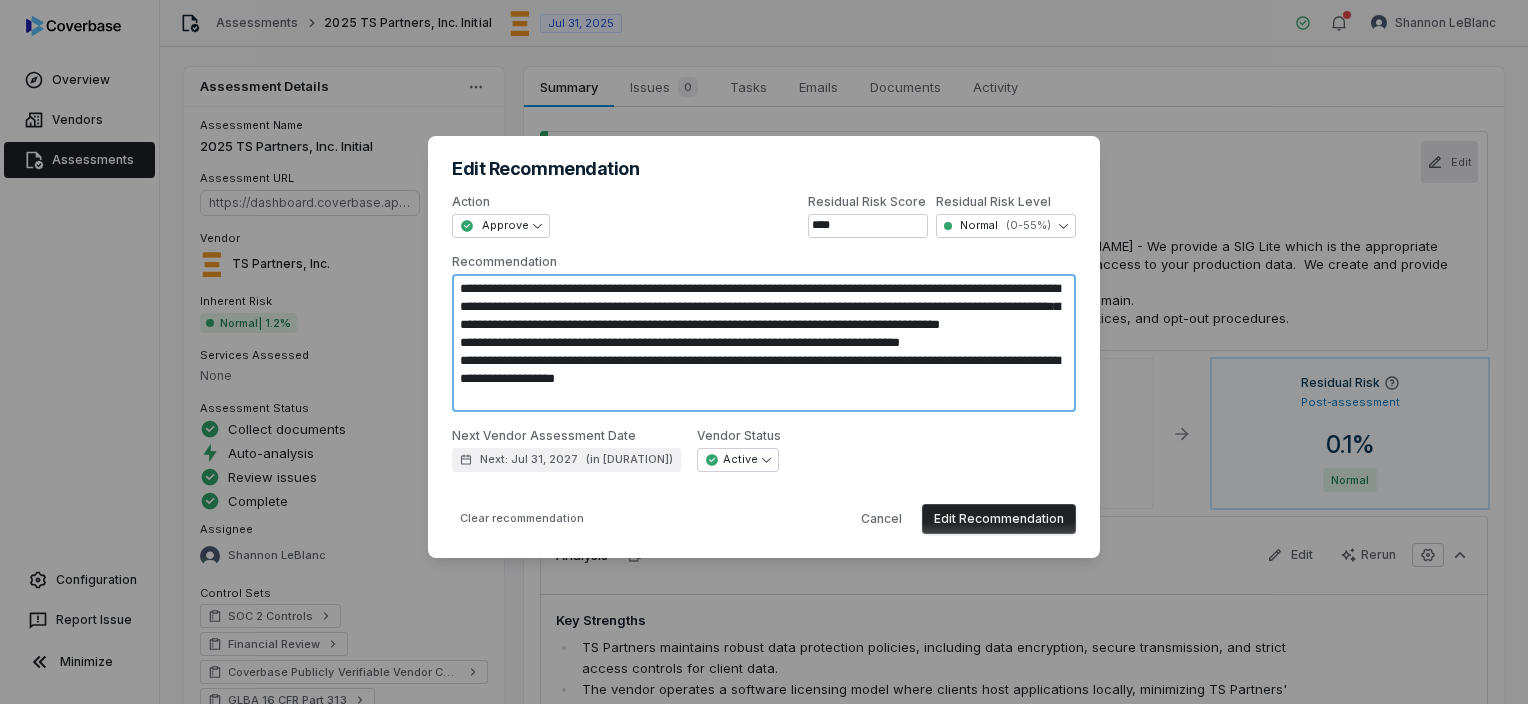 type on "*" 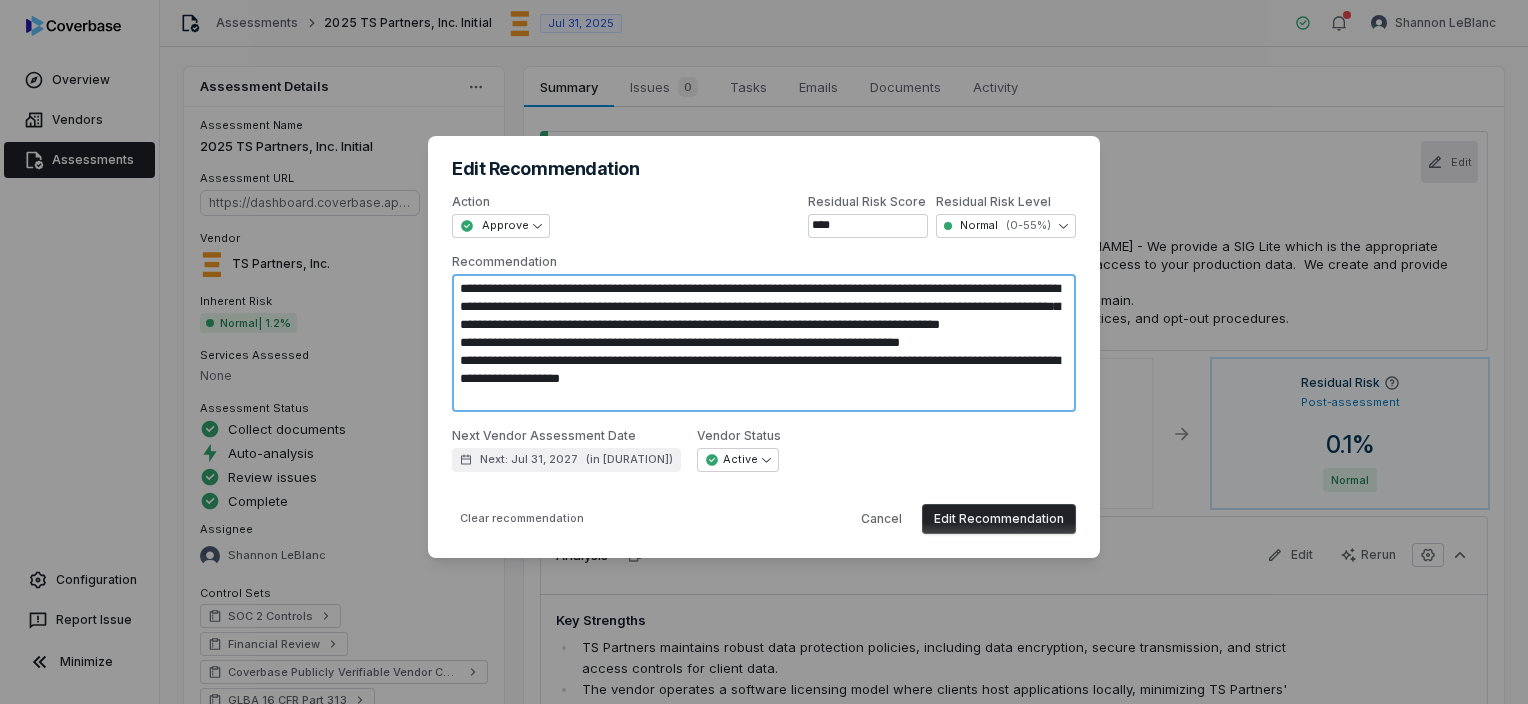 type on "*" 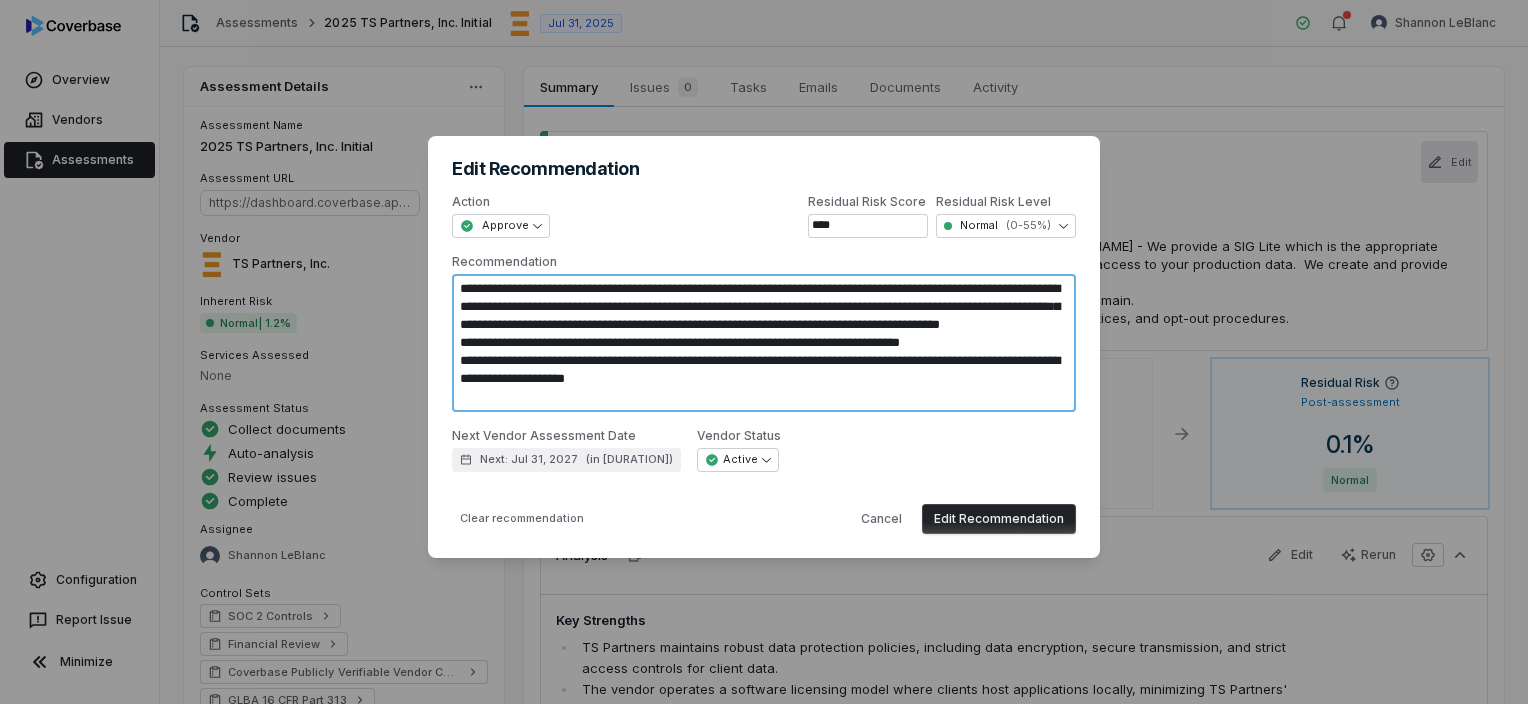 type on "*" 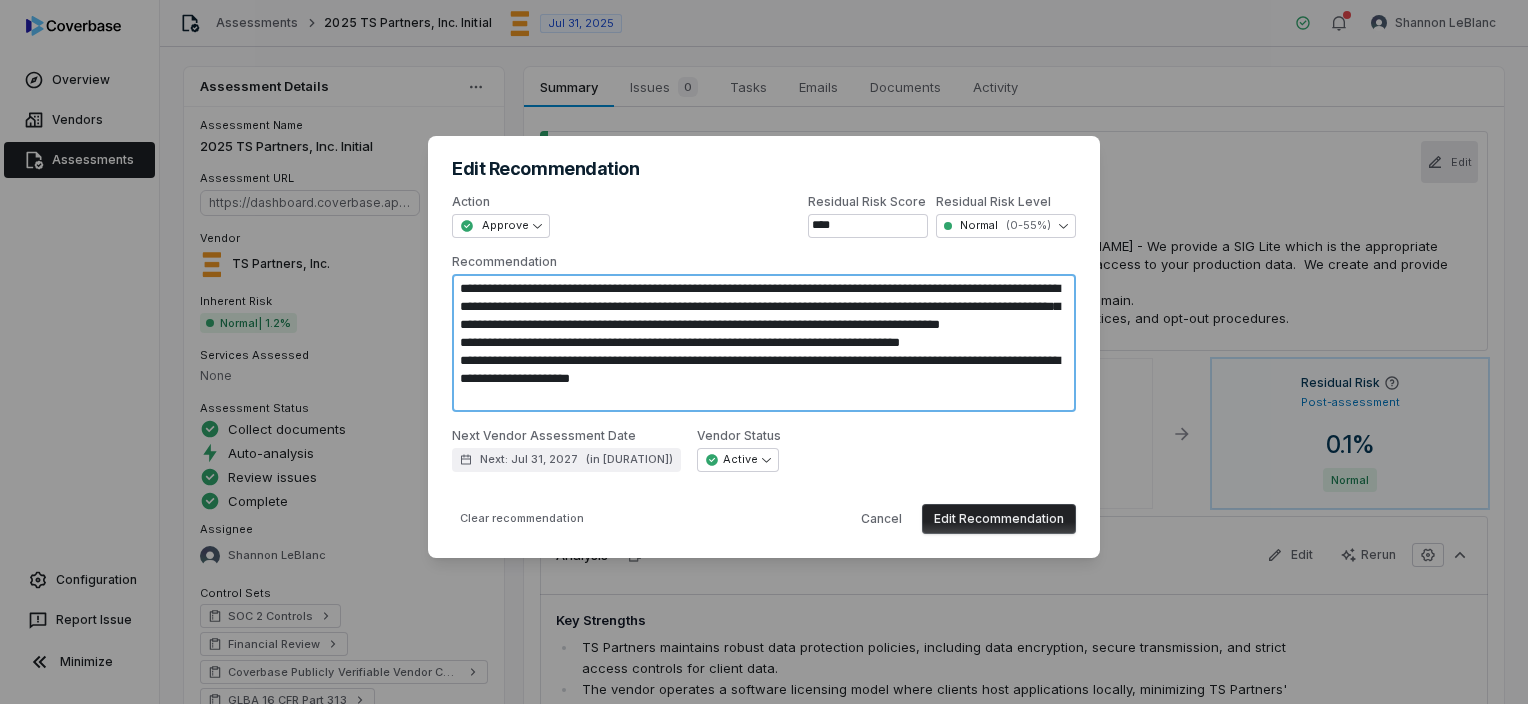 type on "*" 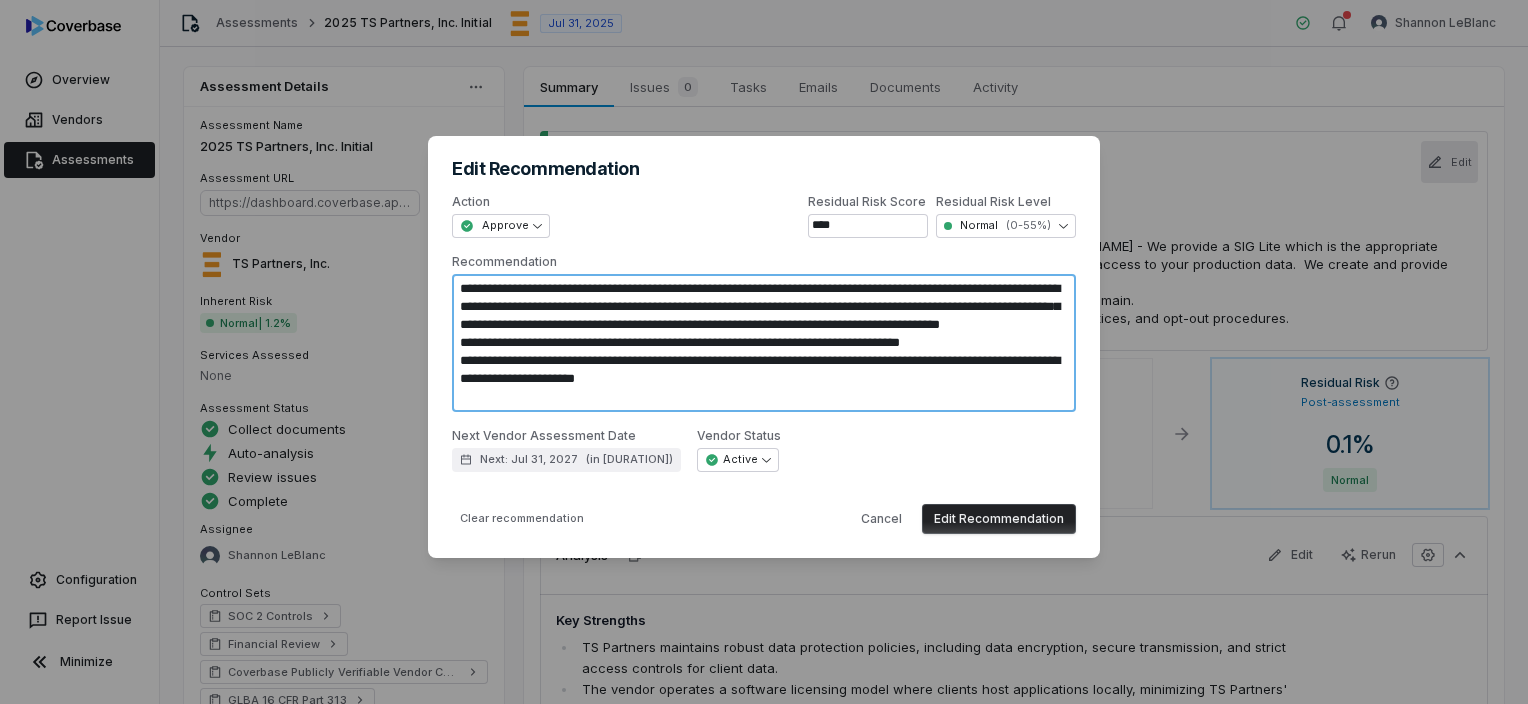 type on "*" 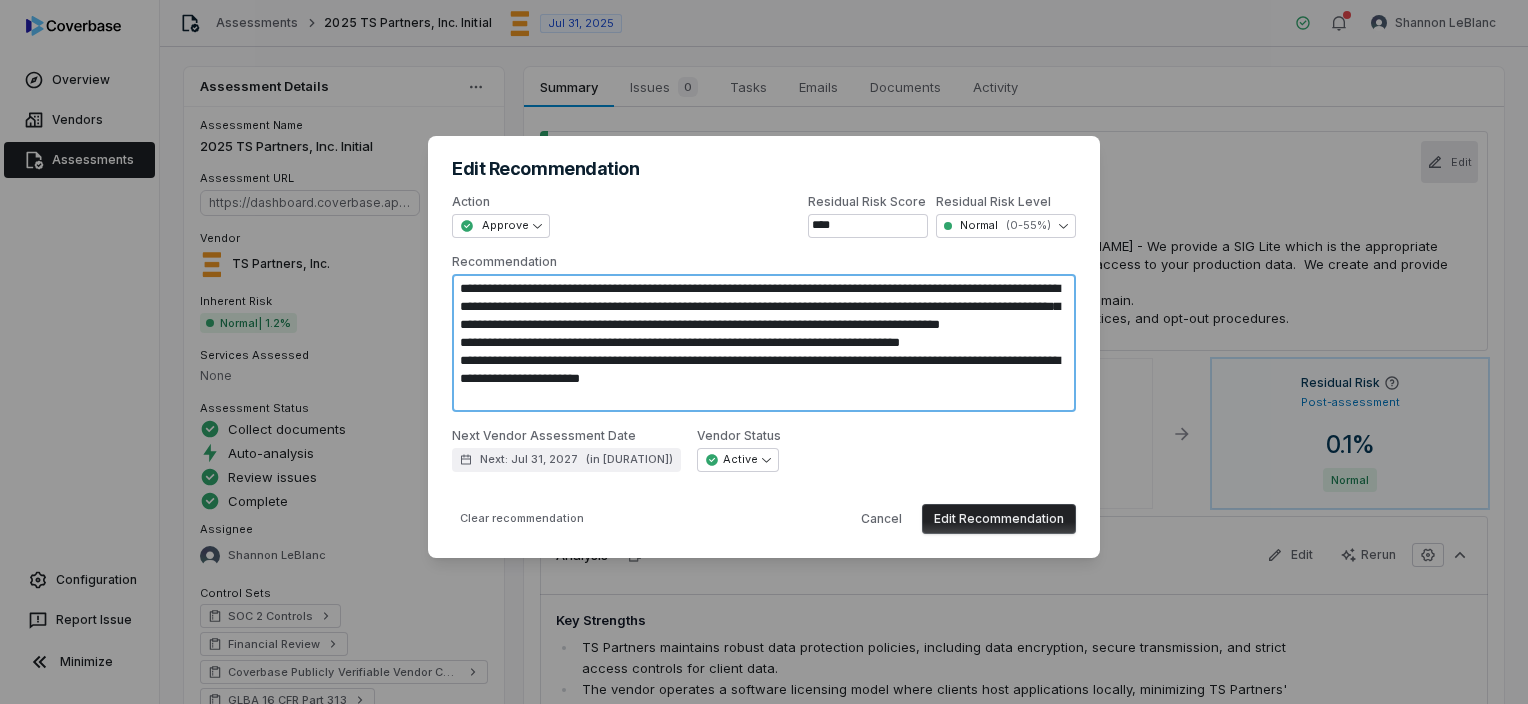type on "*" 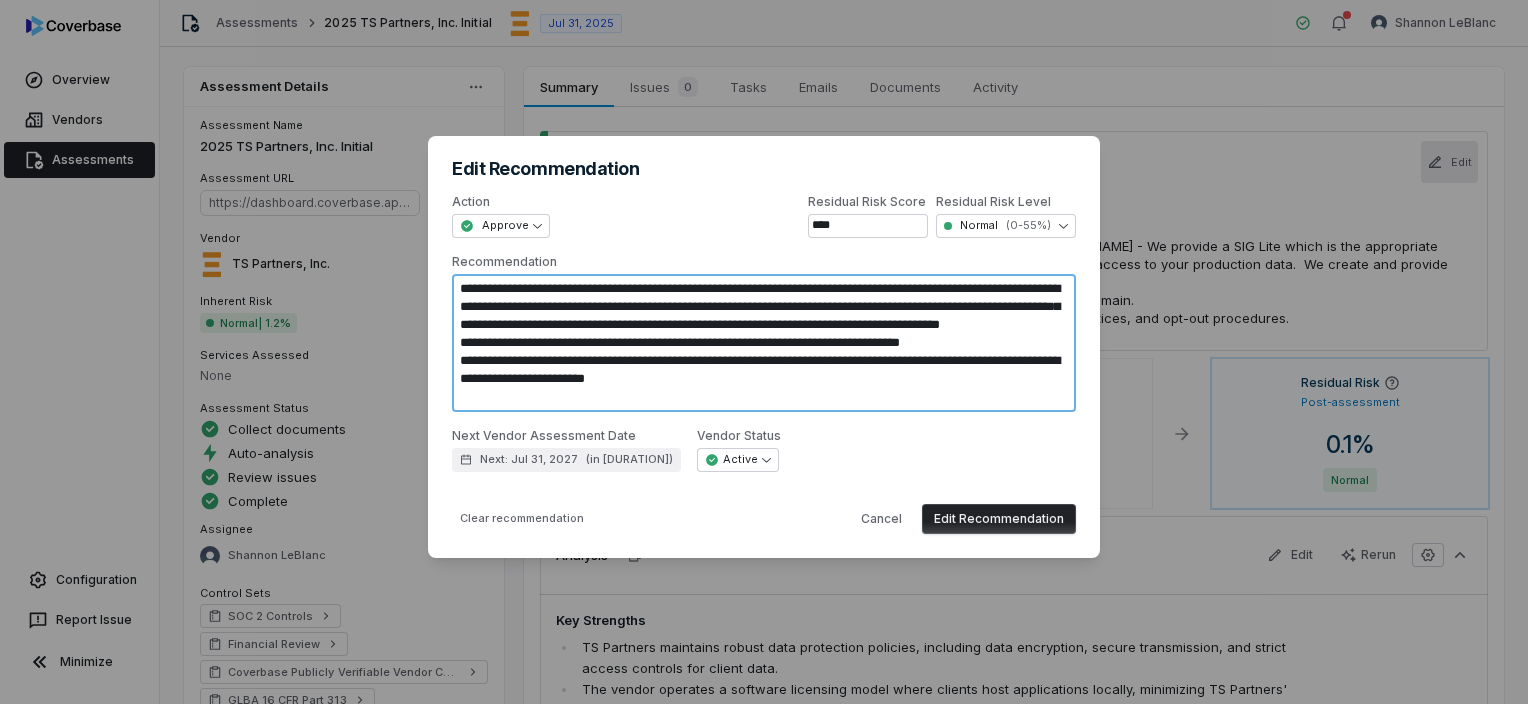 type on "*" 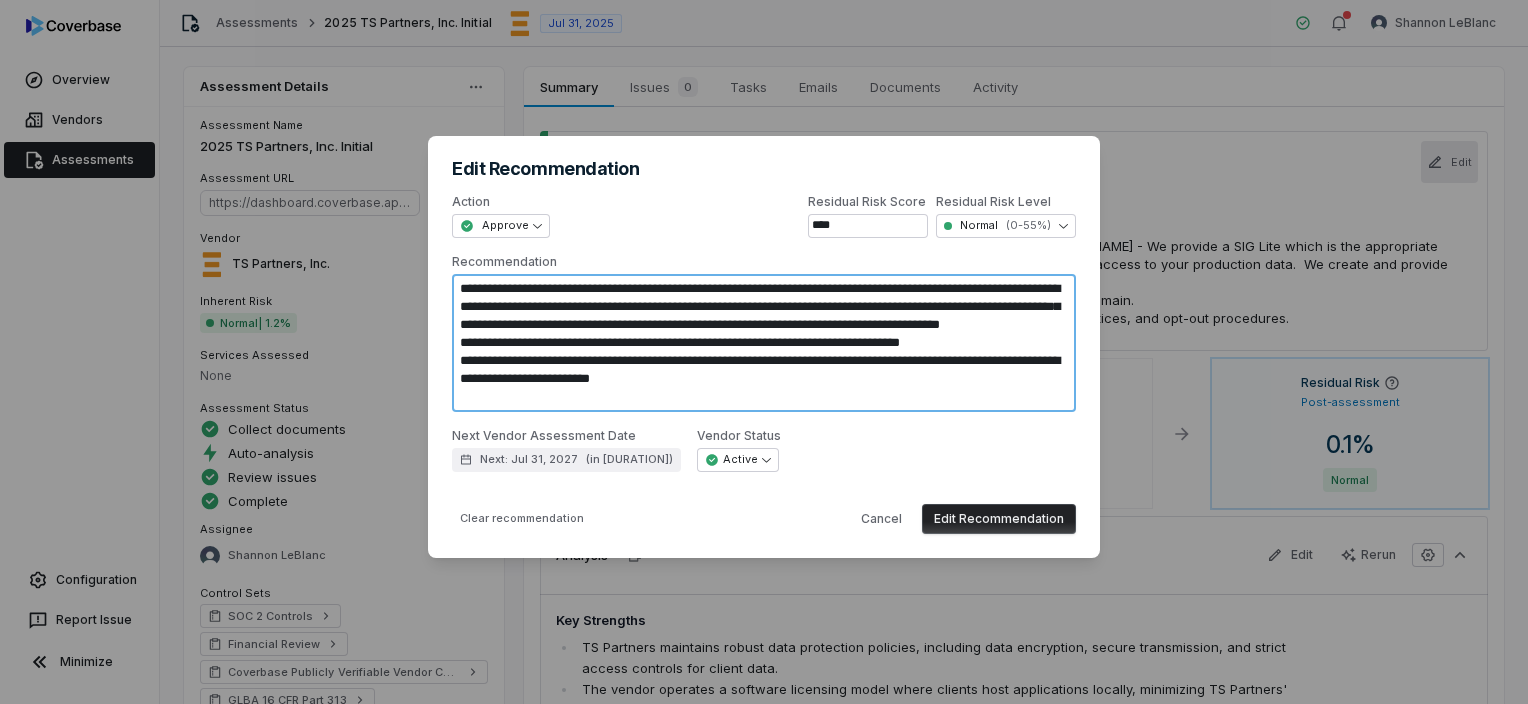 type on "*" 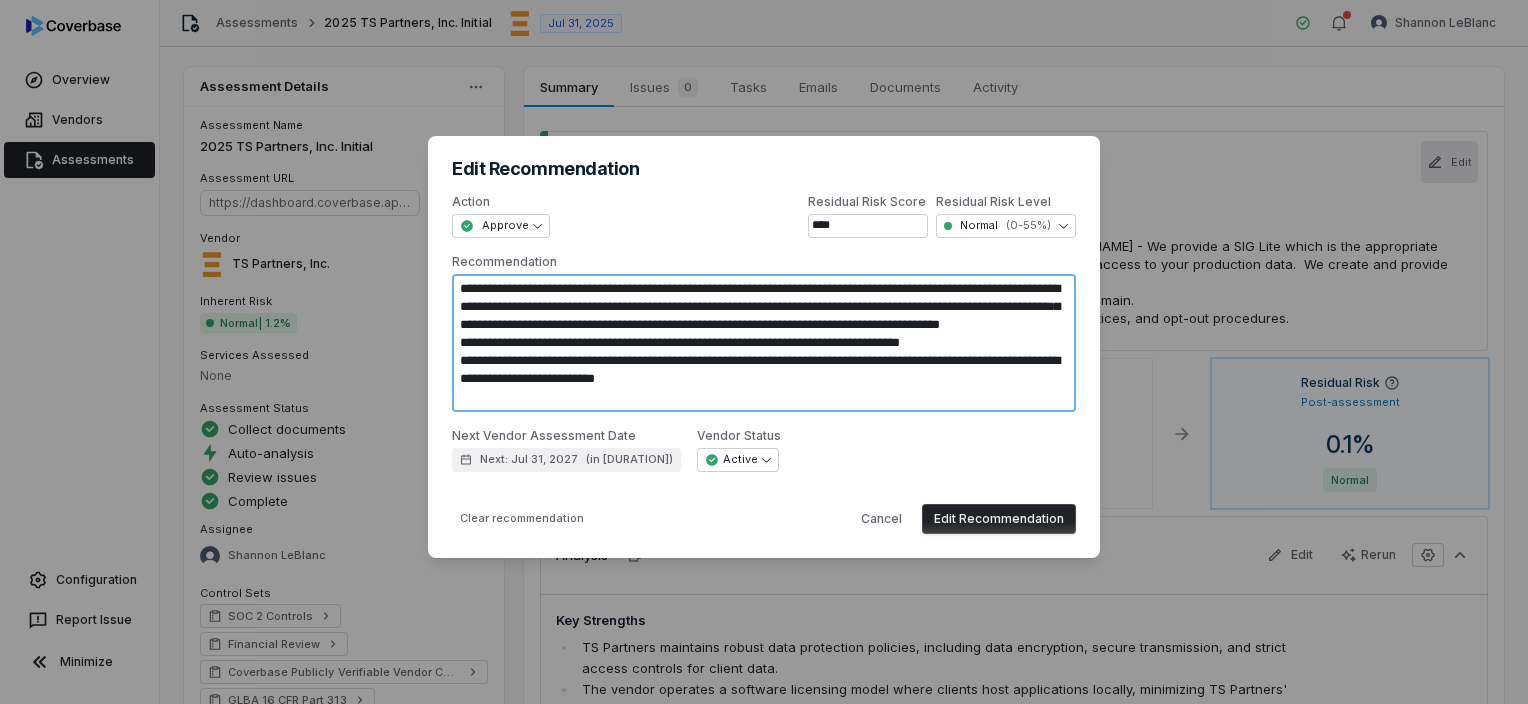 type on "*" 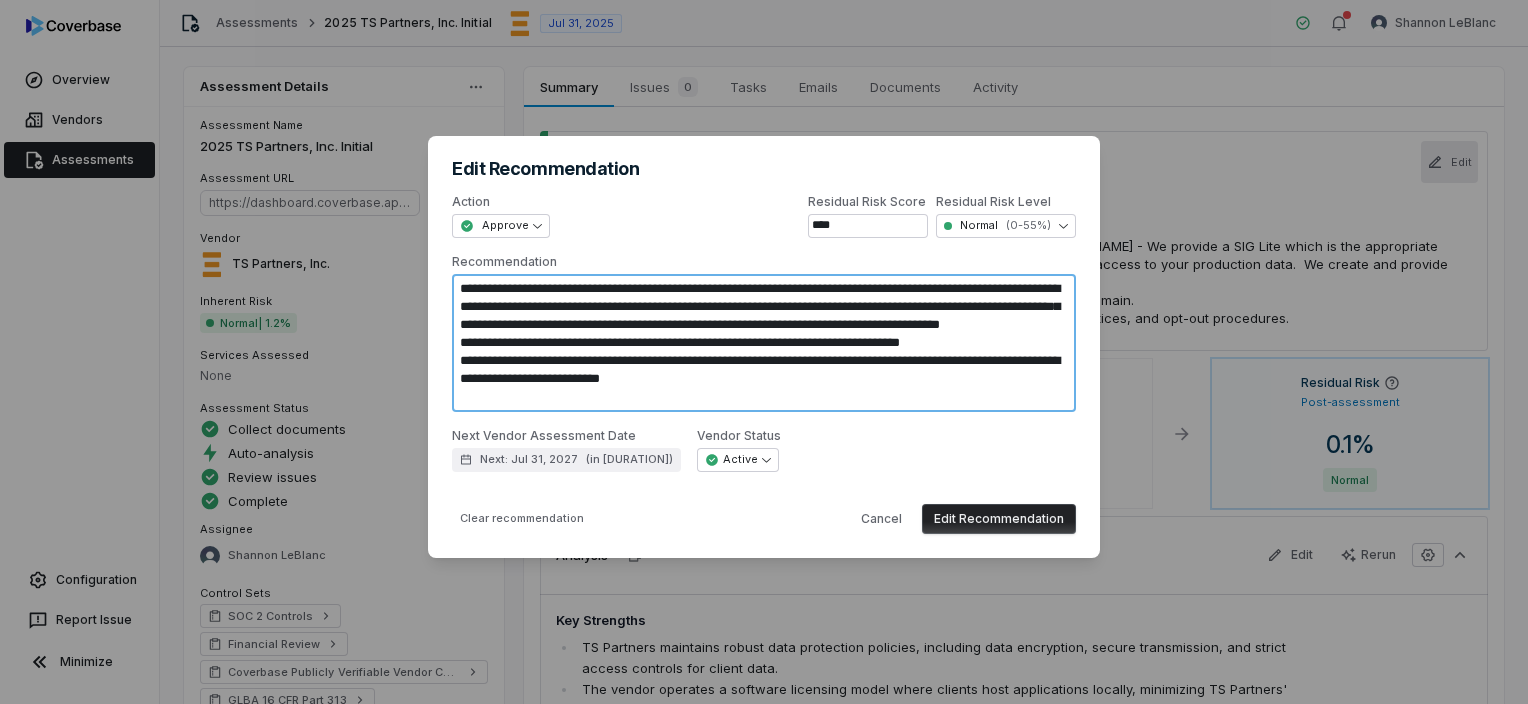 type on "*" 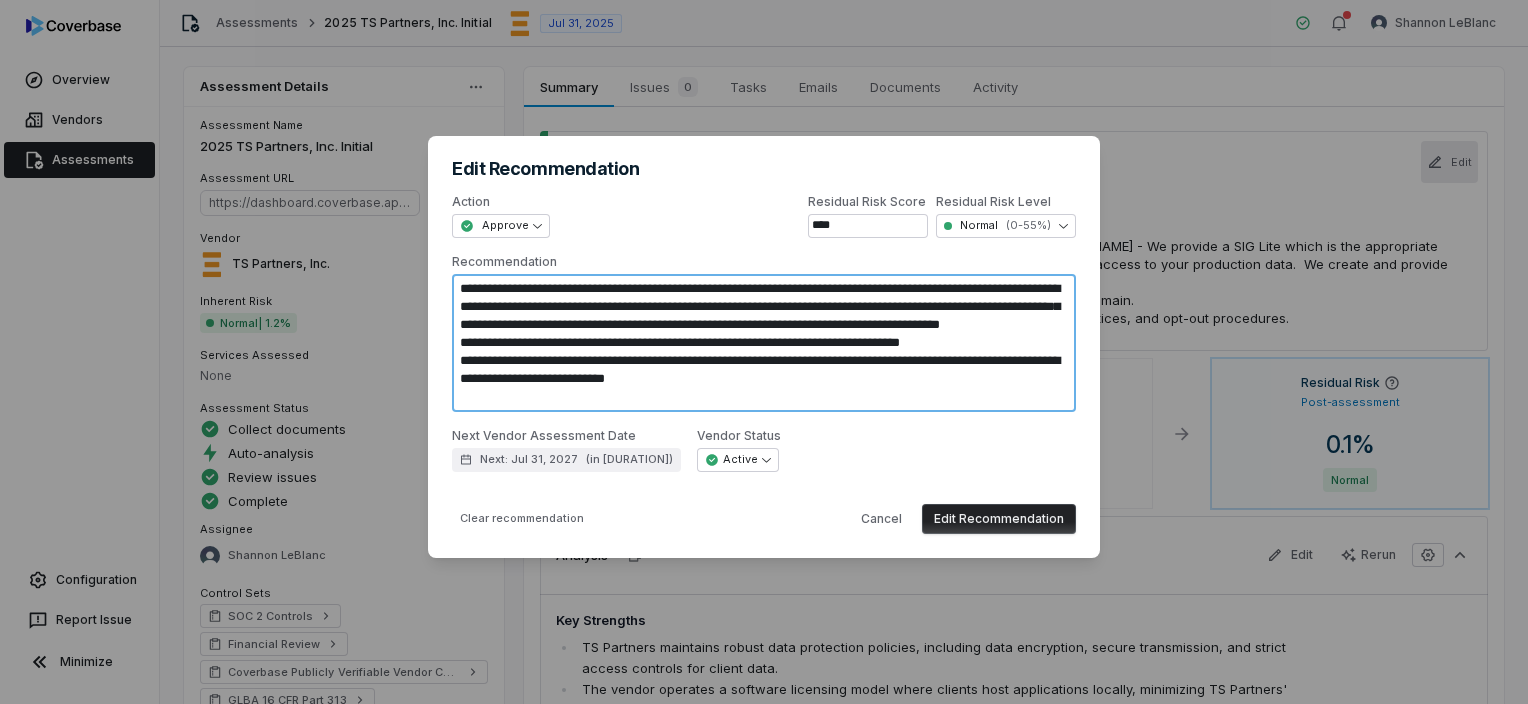 type on "*" 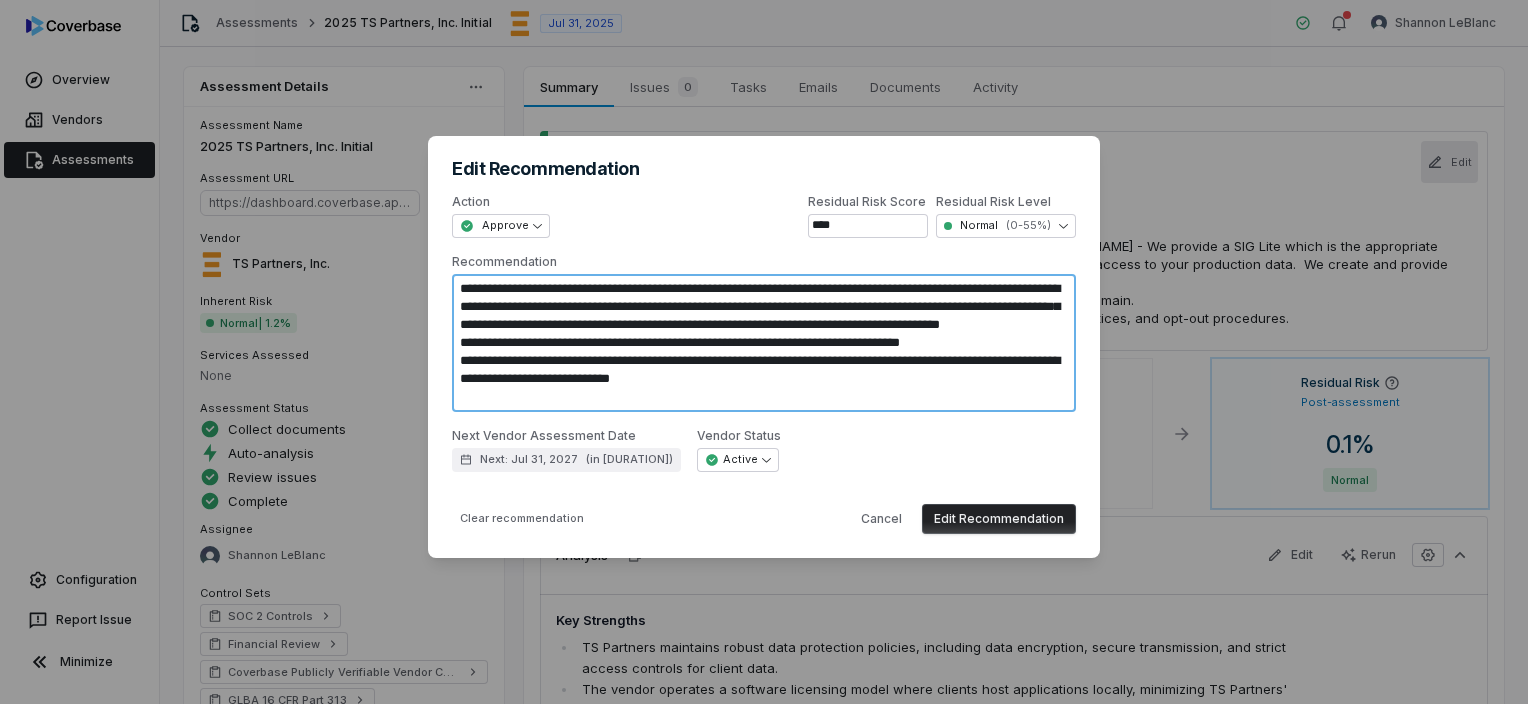 type on "*" 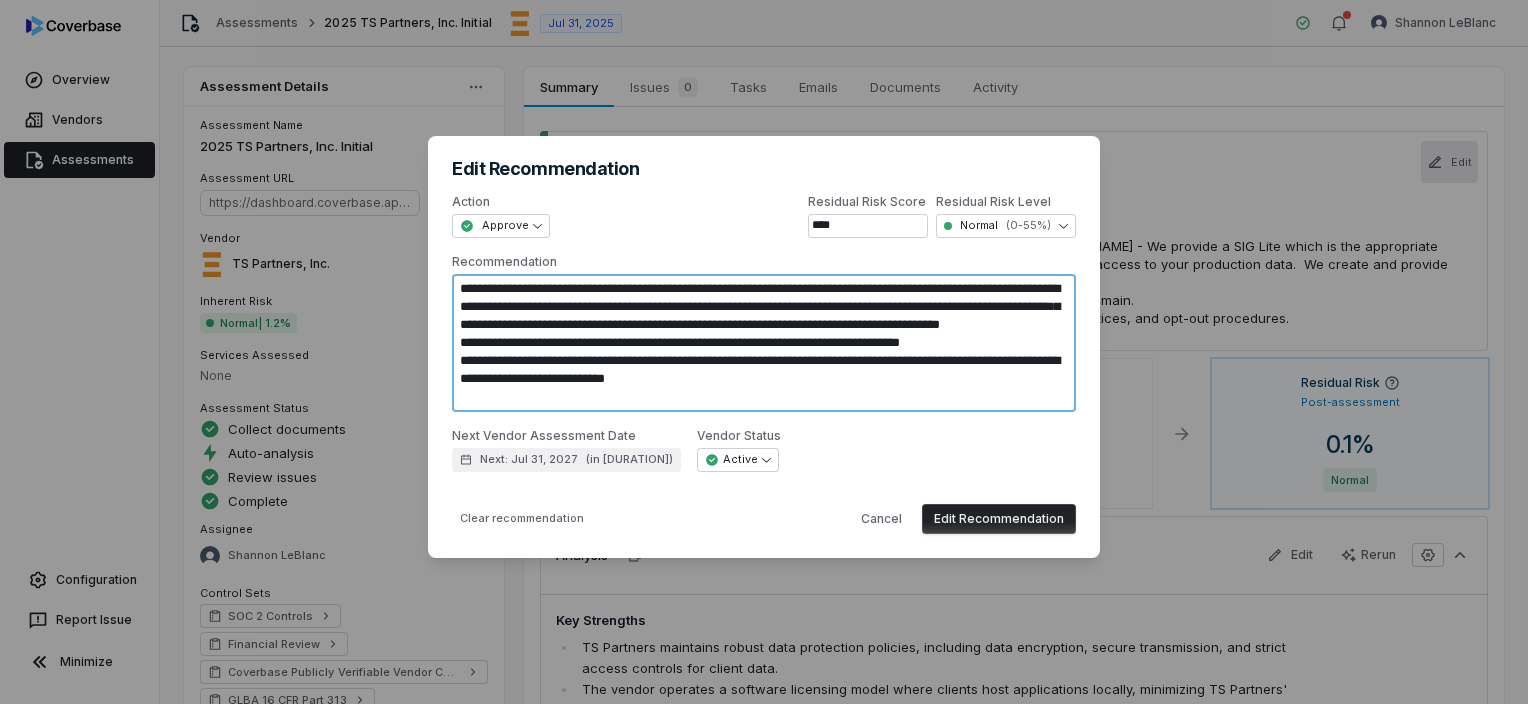 type on "*" 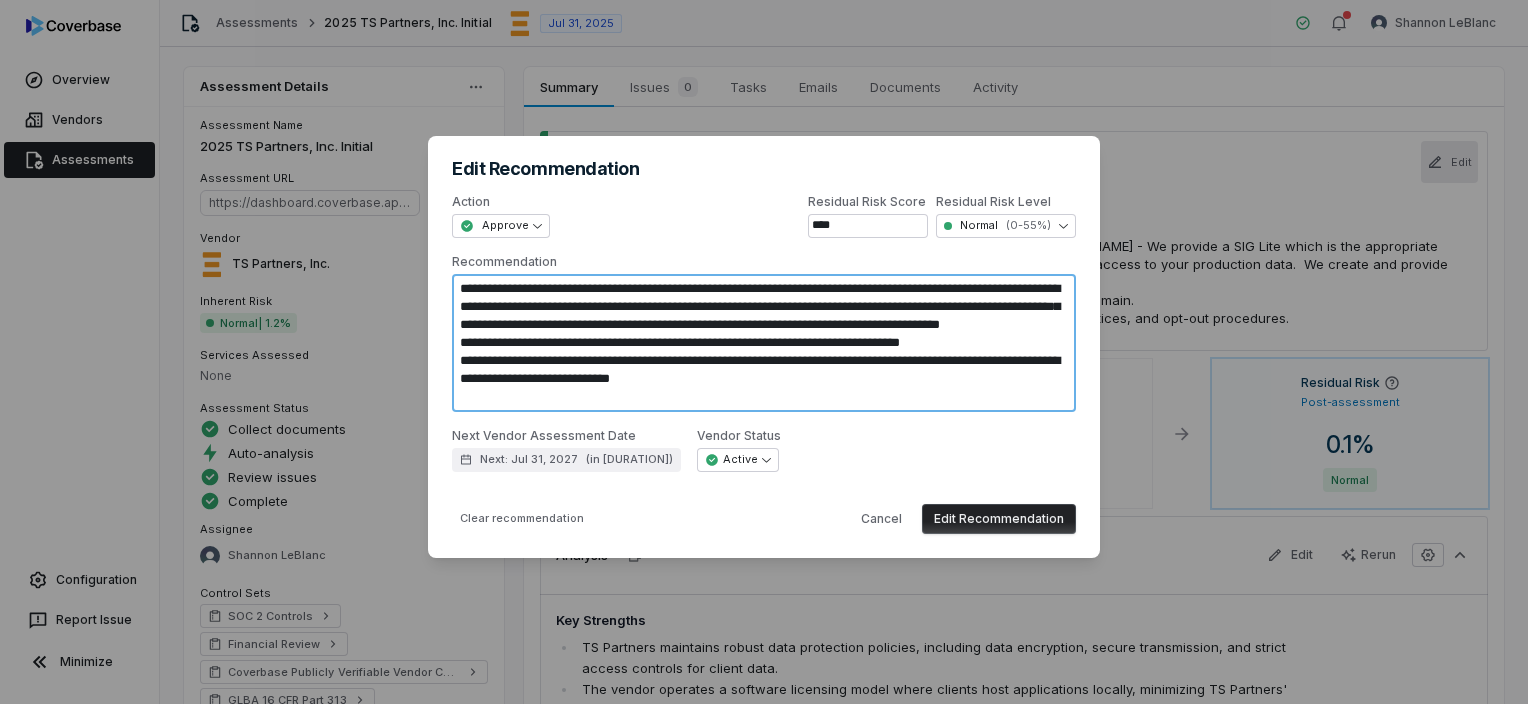 type on "*" 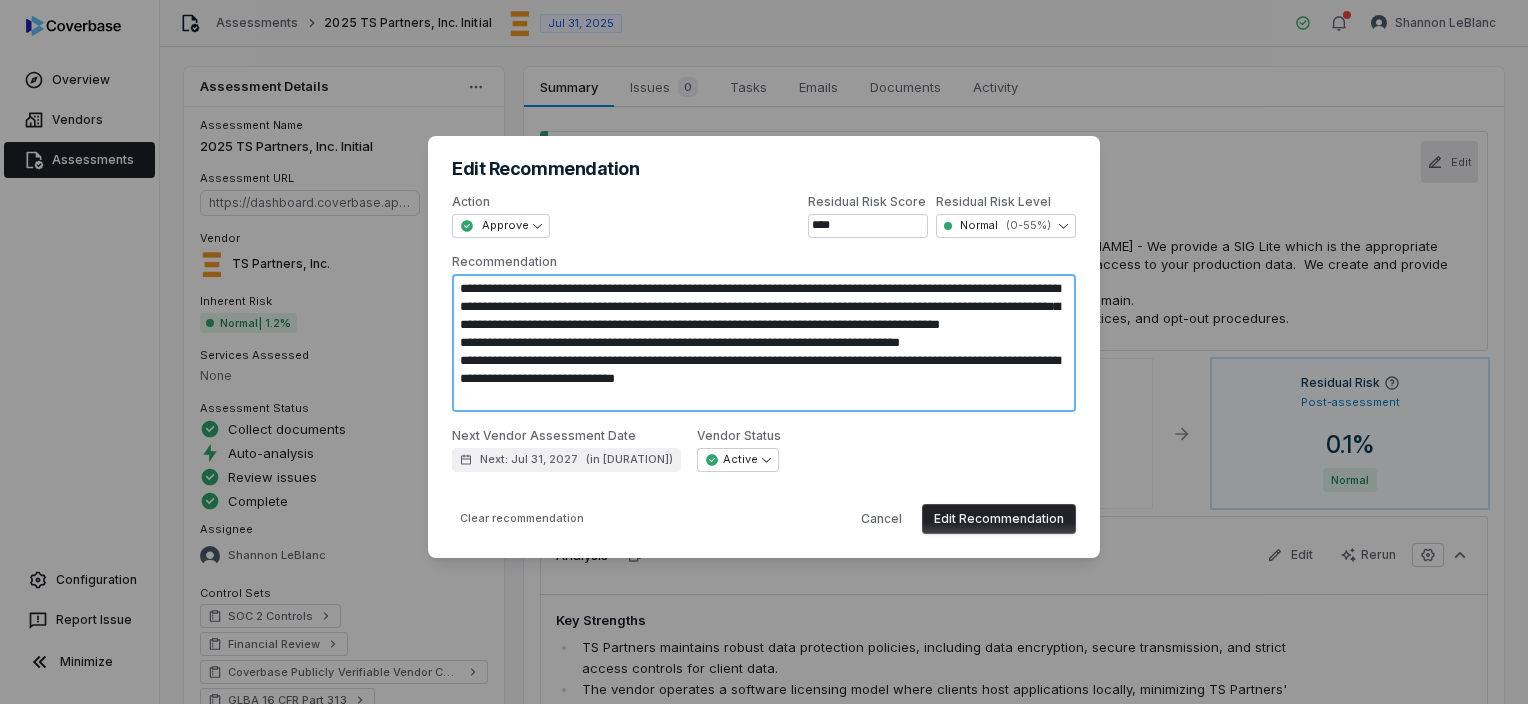type on "*" 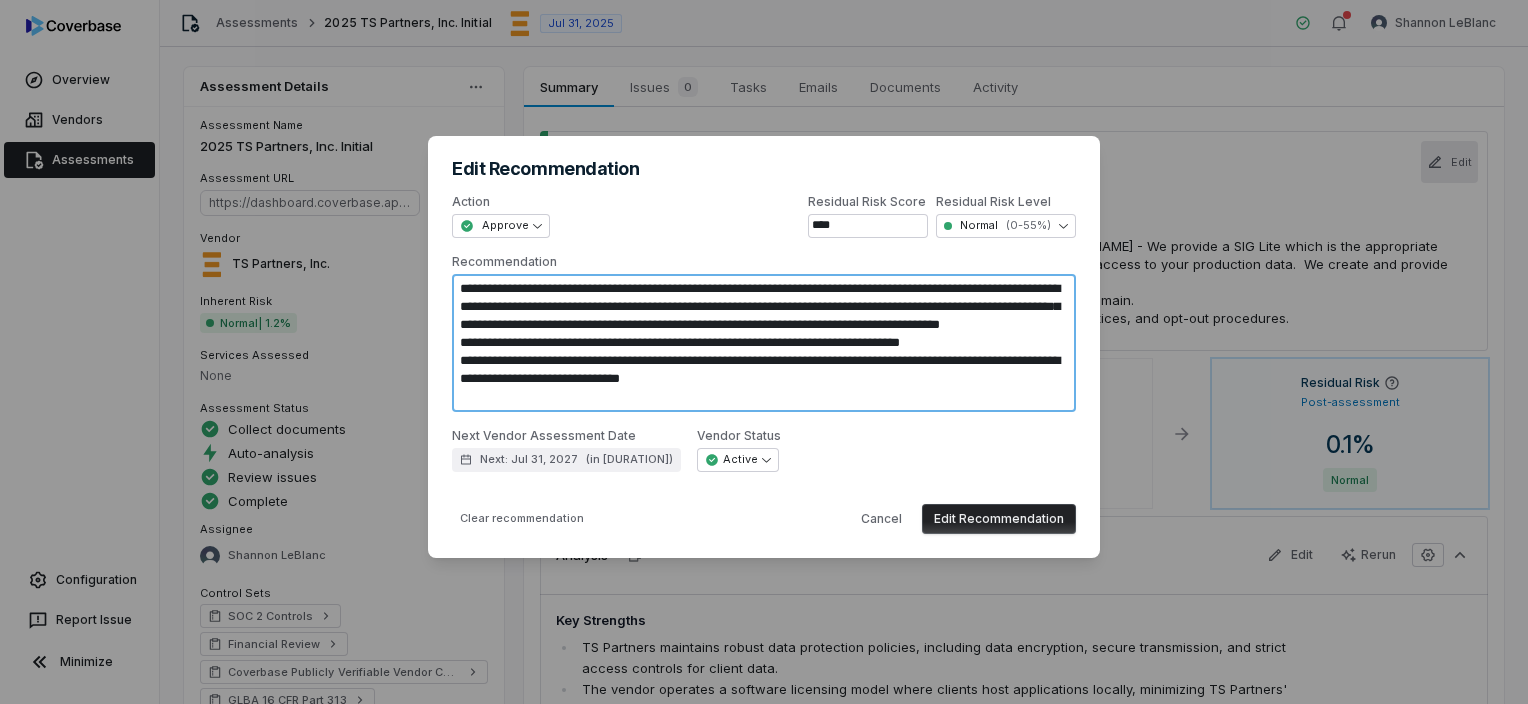 type on "*" 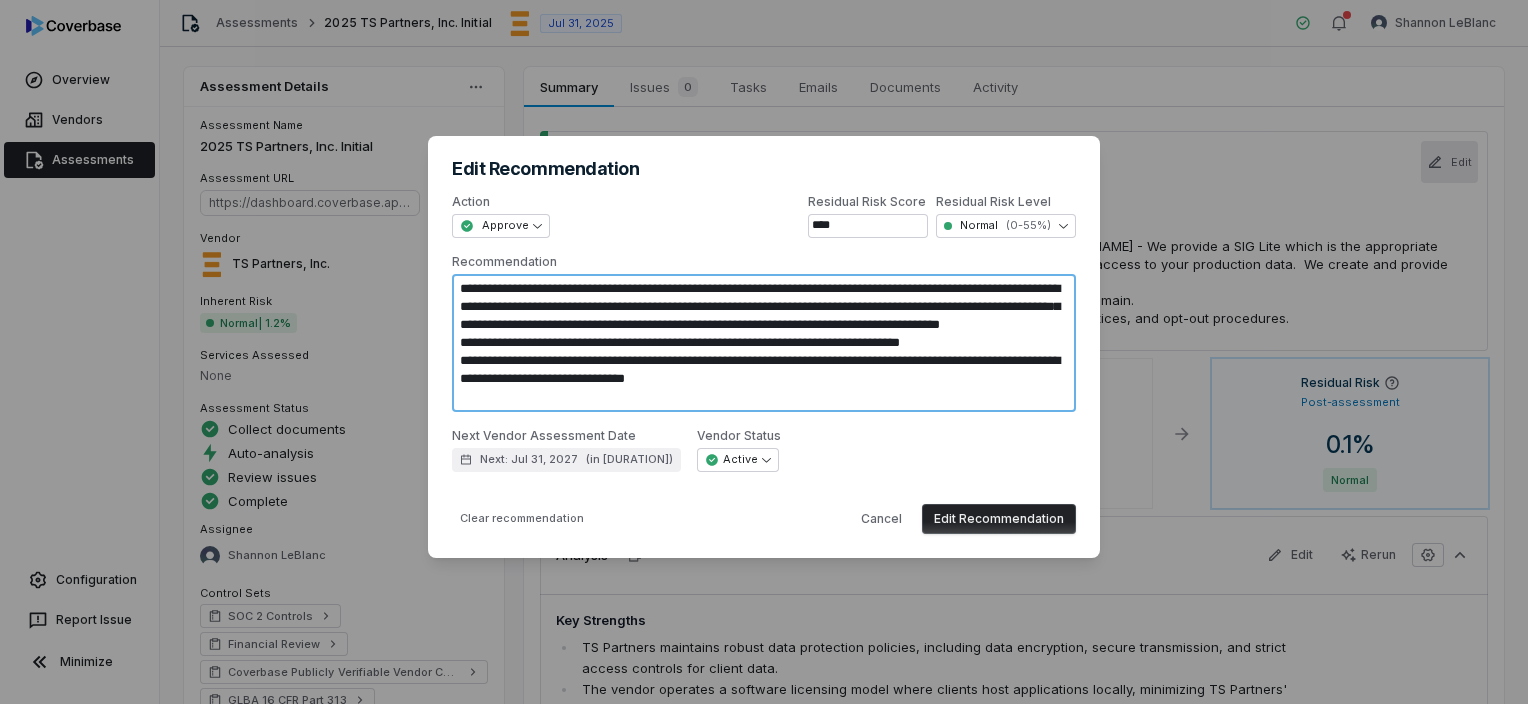 type on "*" 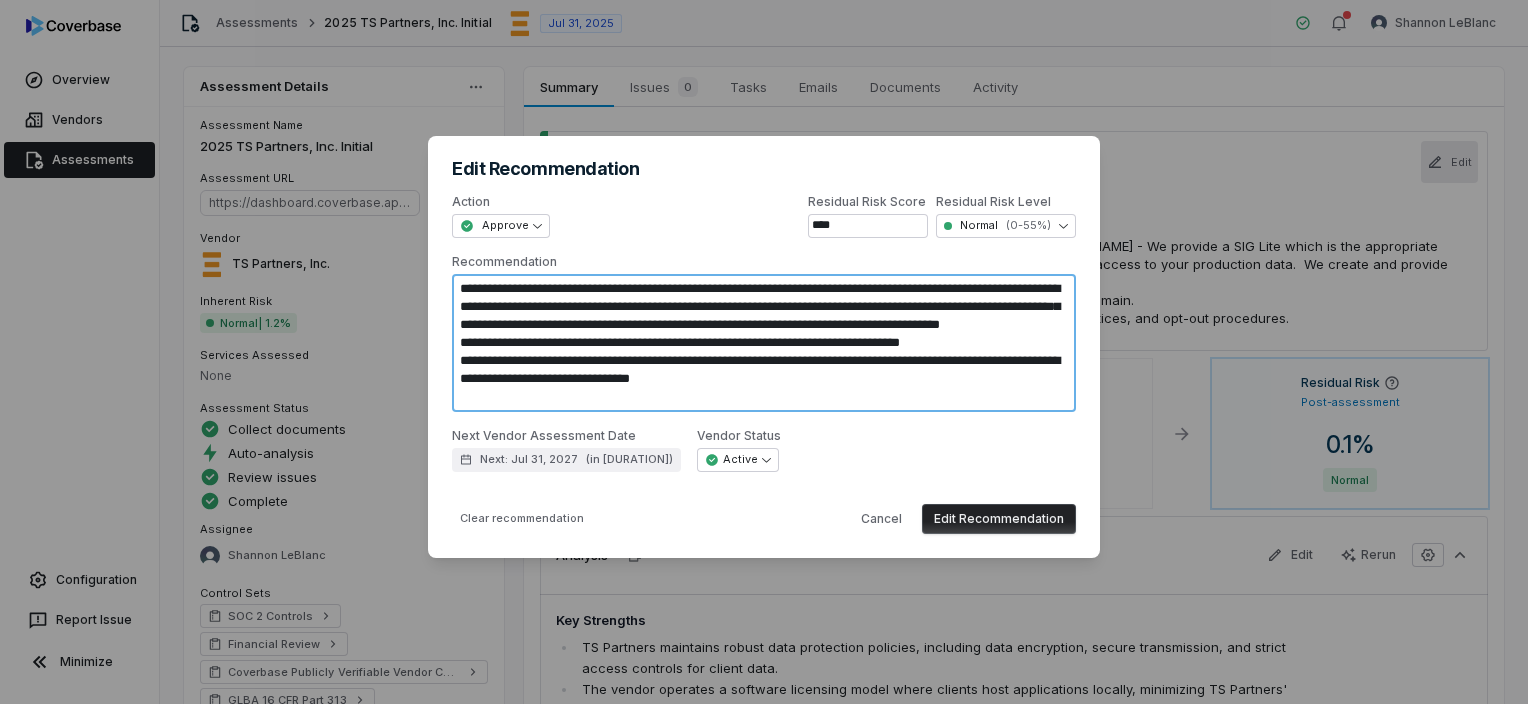 type on "*" 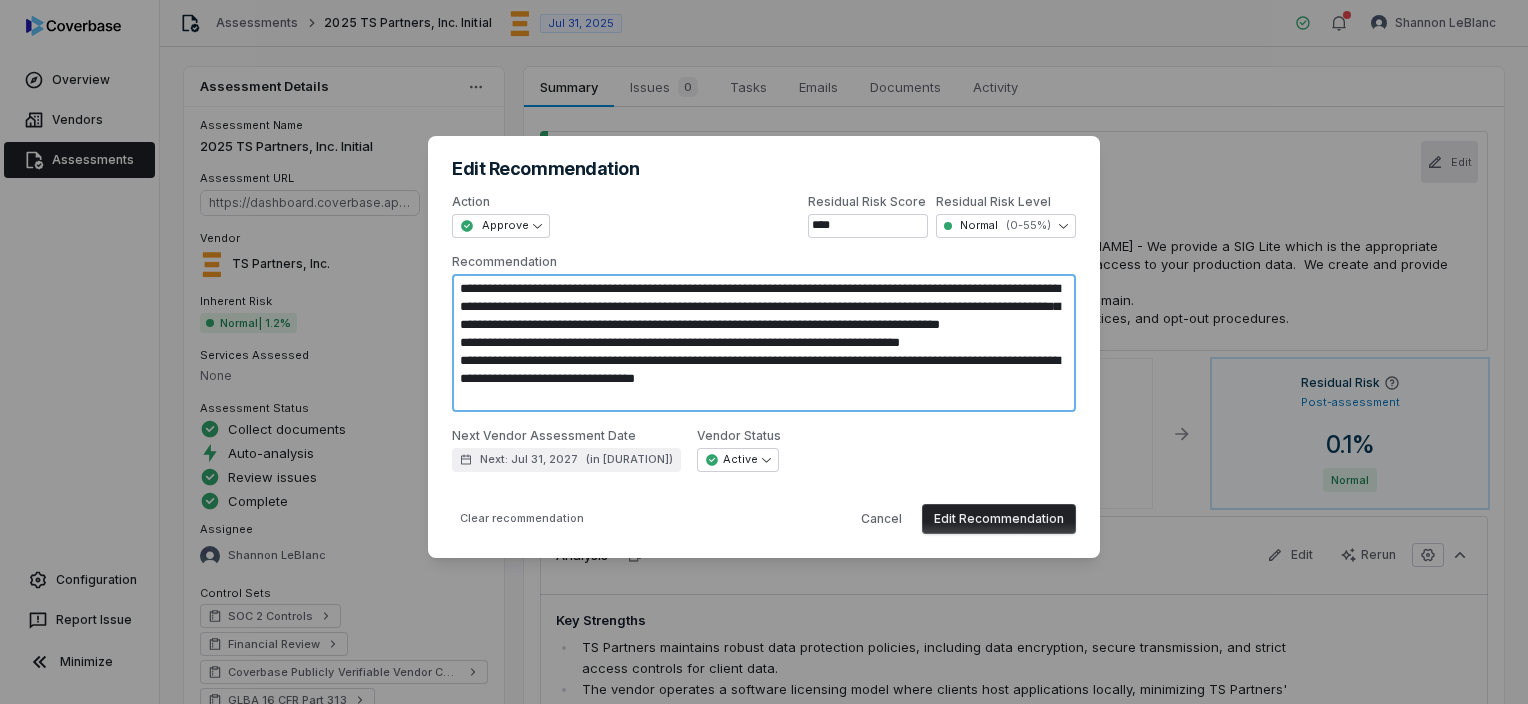 type on "*" 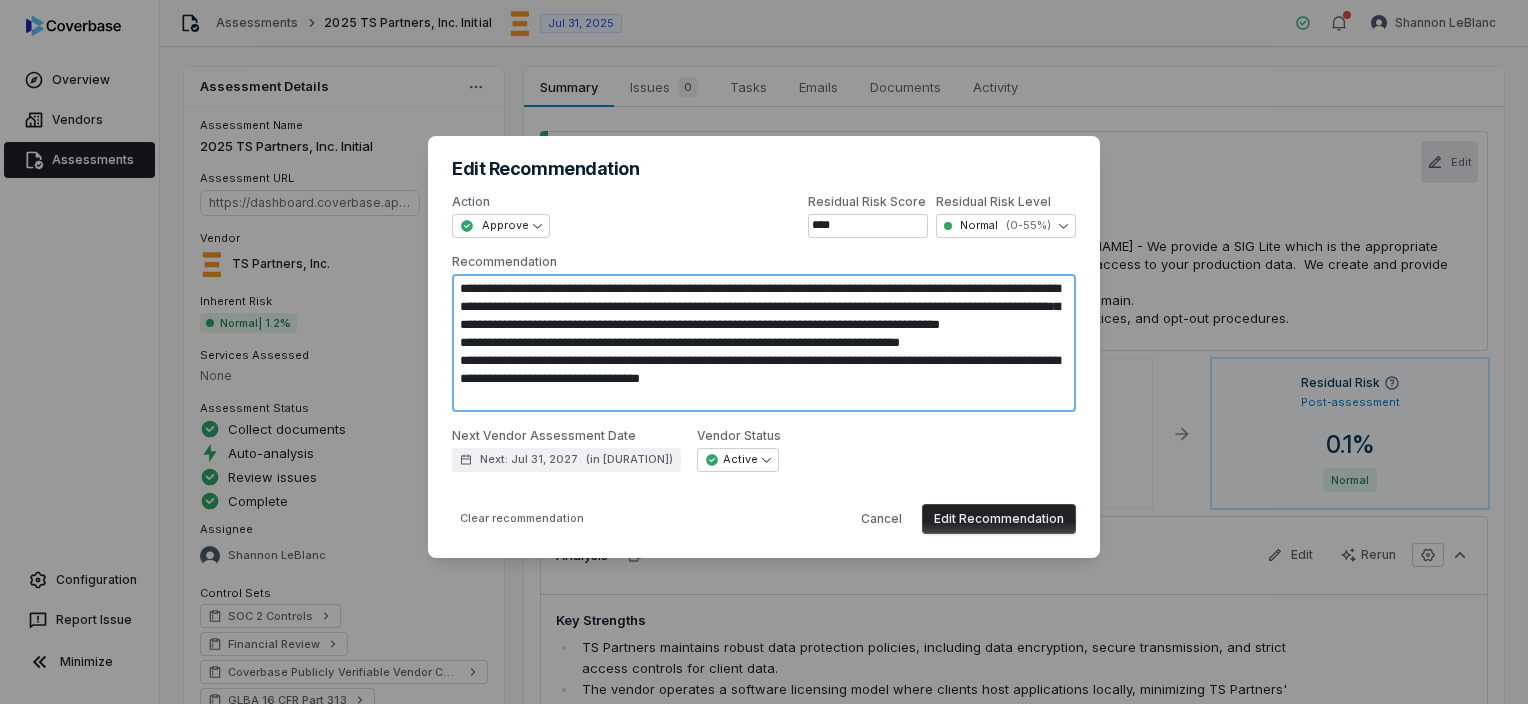 click on "**********" at bounding box center (764, 343) 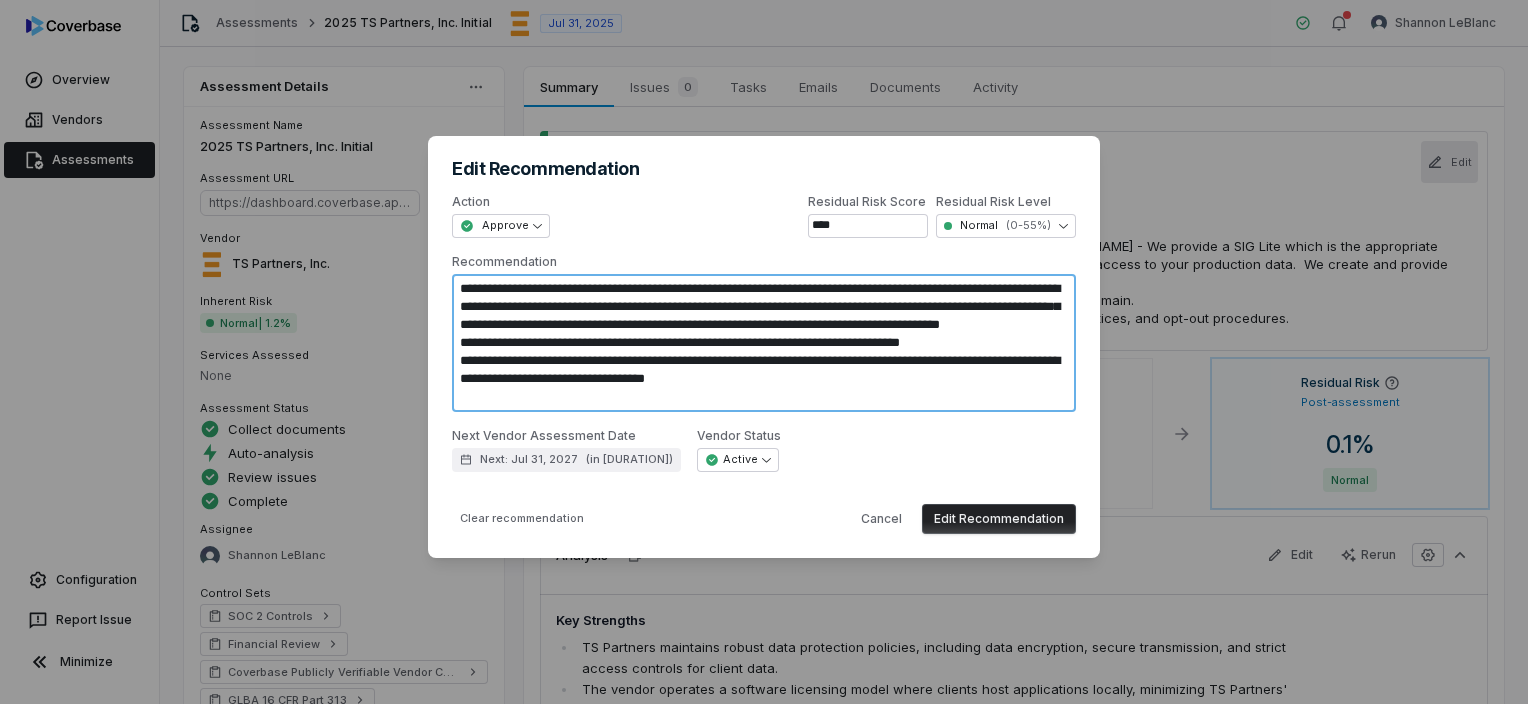 type on "*" 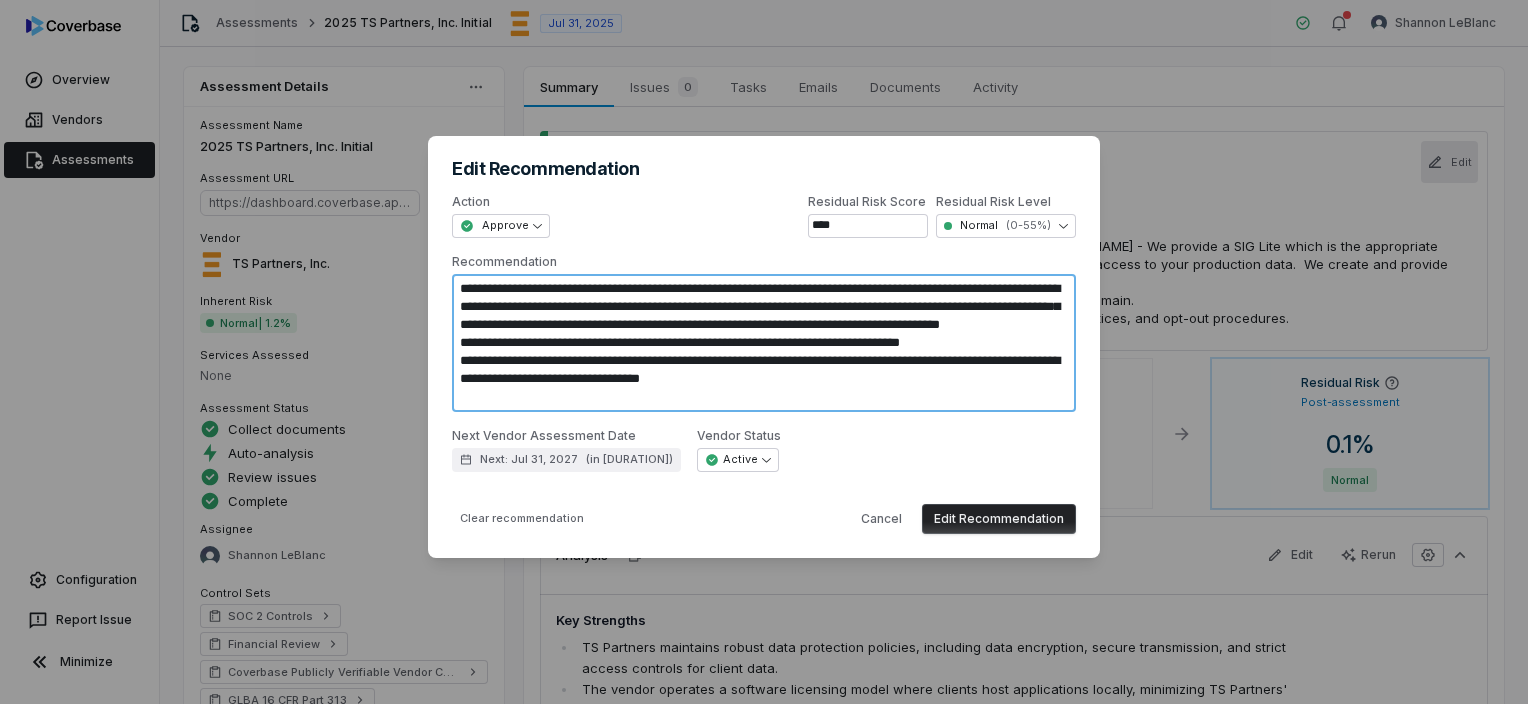 type on "*" 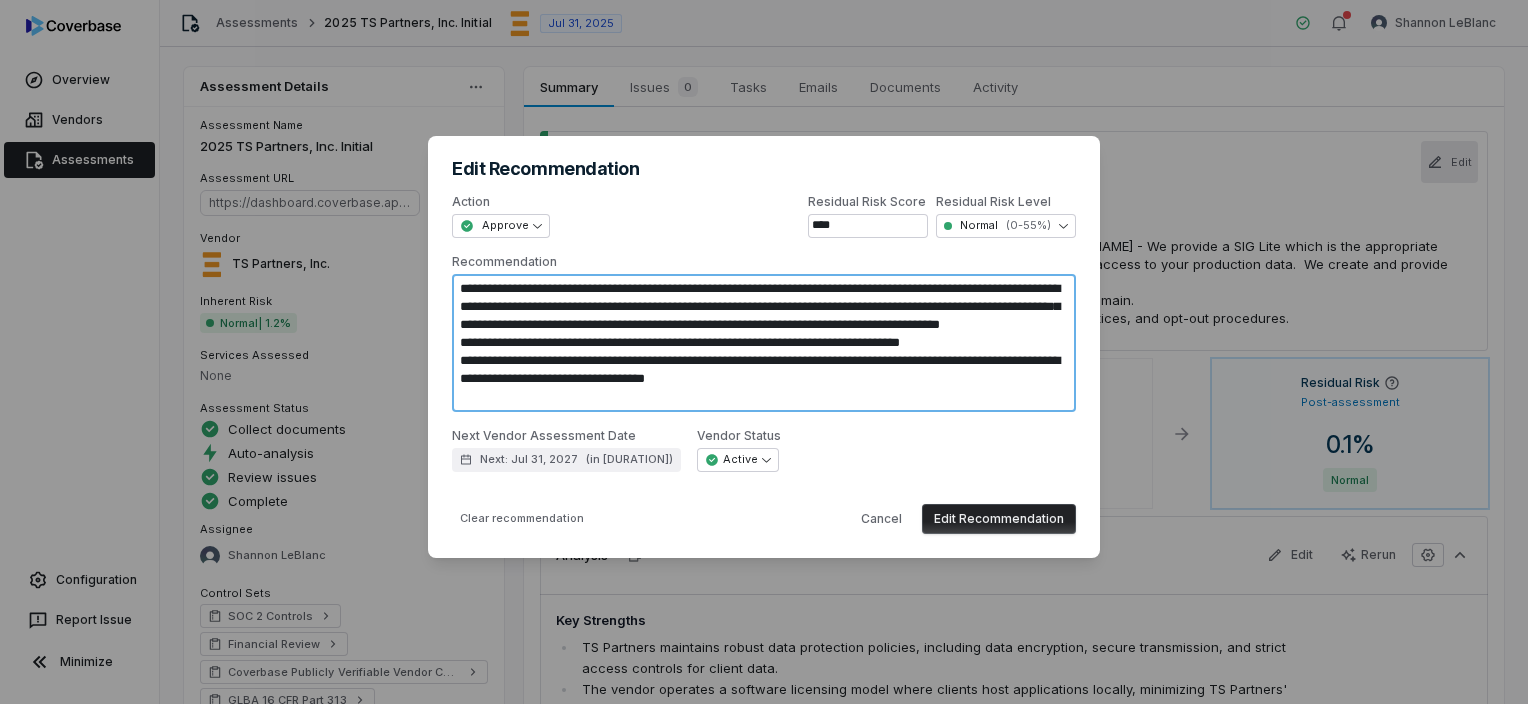 type on "*" 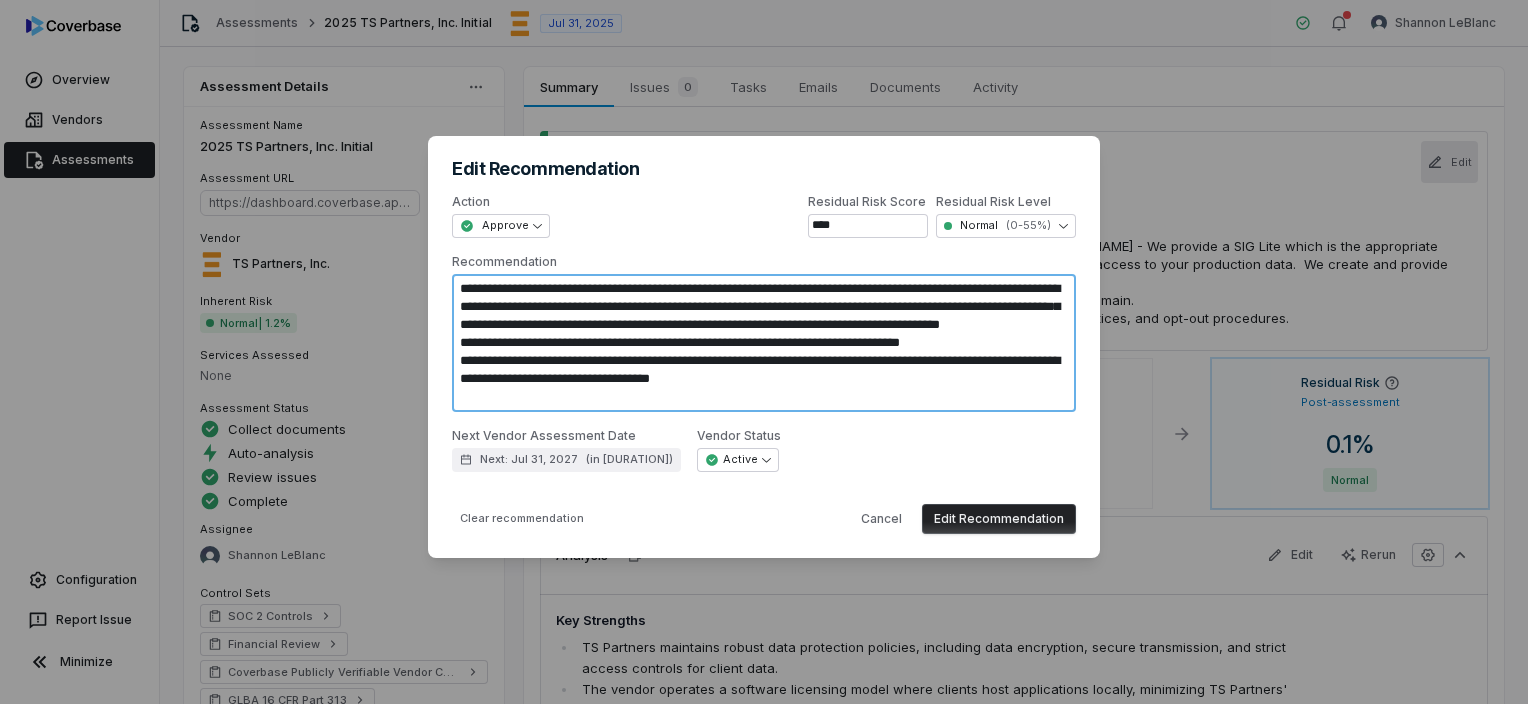 type on "*" 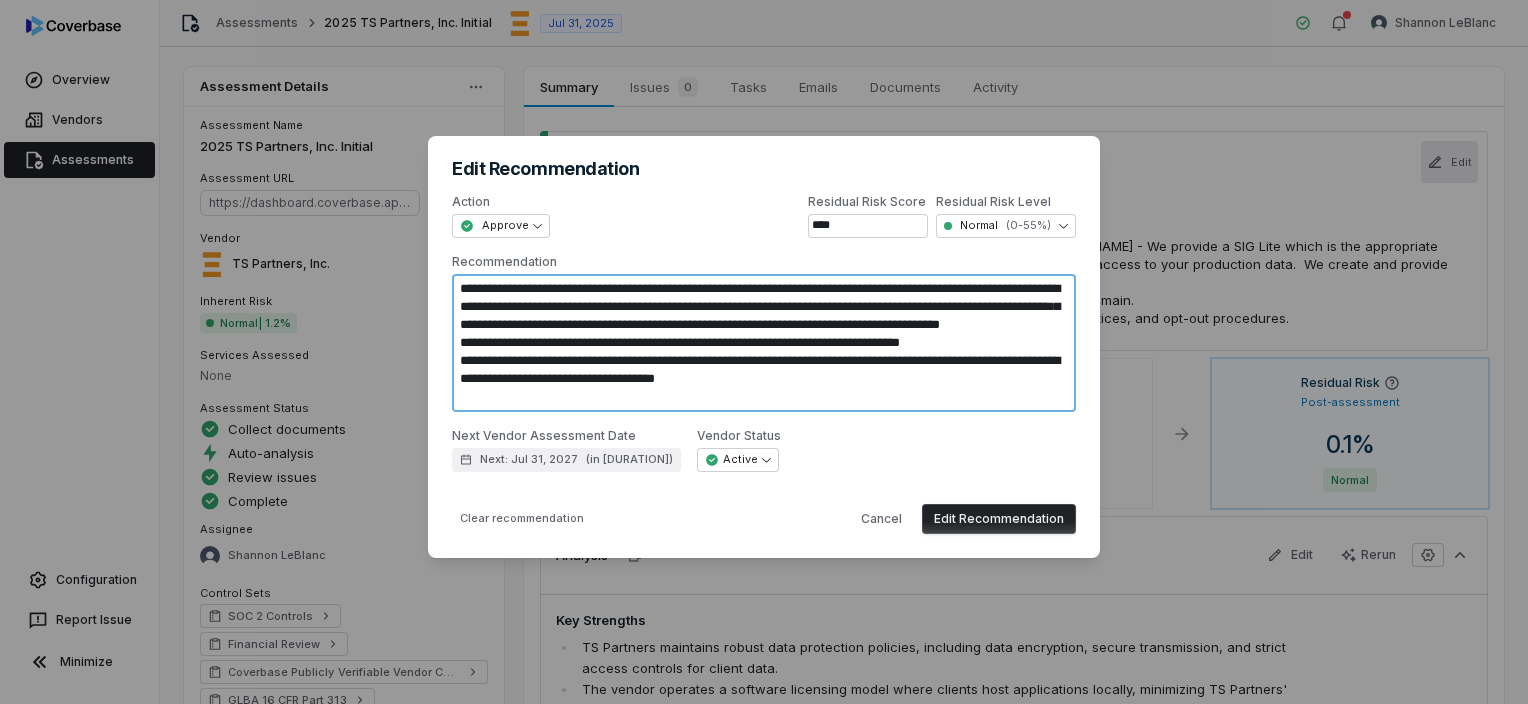 type on "*" 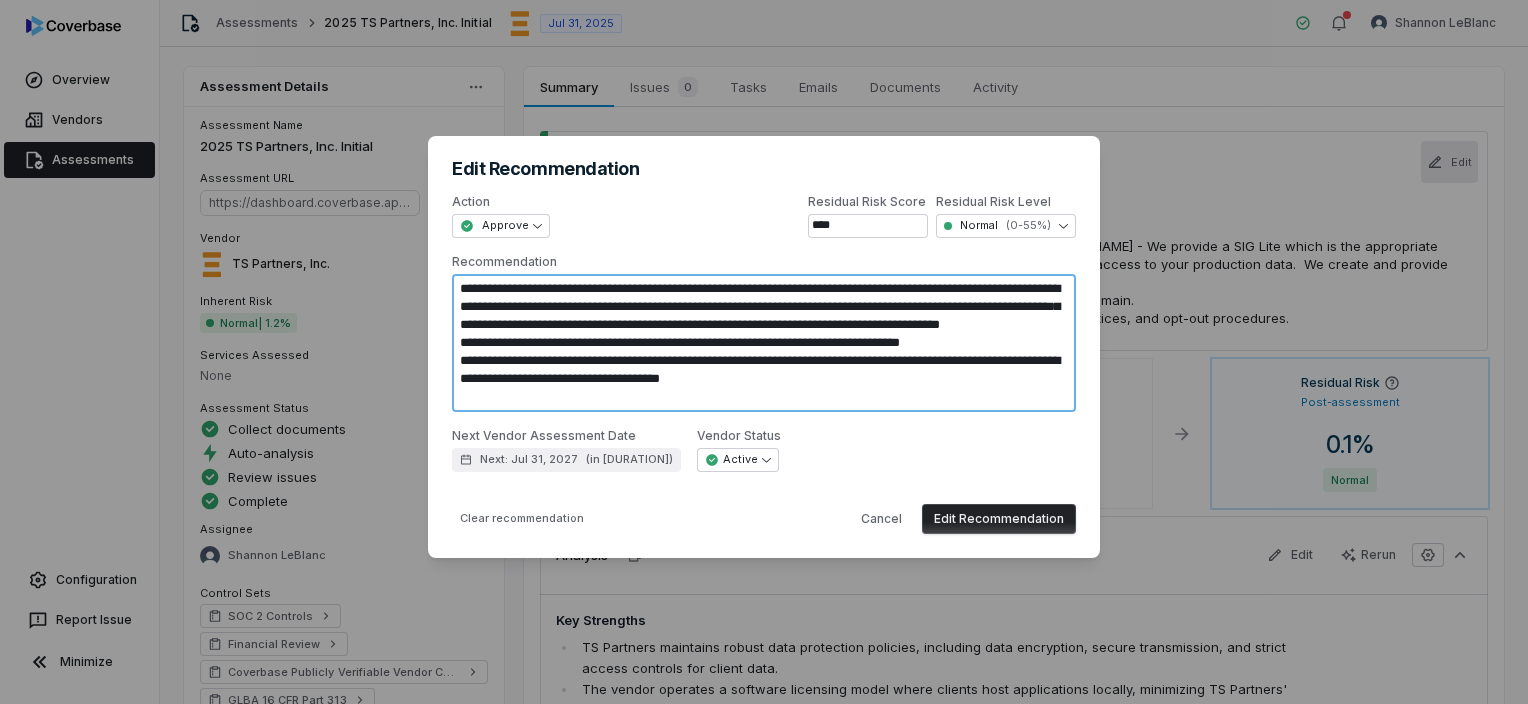 type on "*" 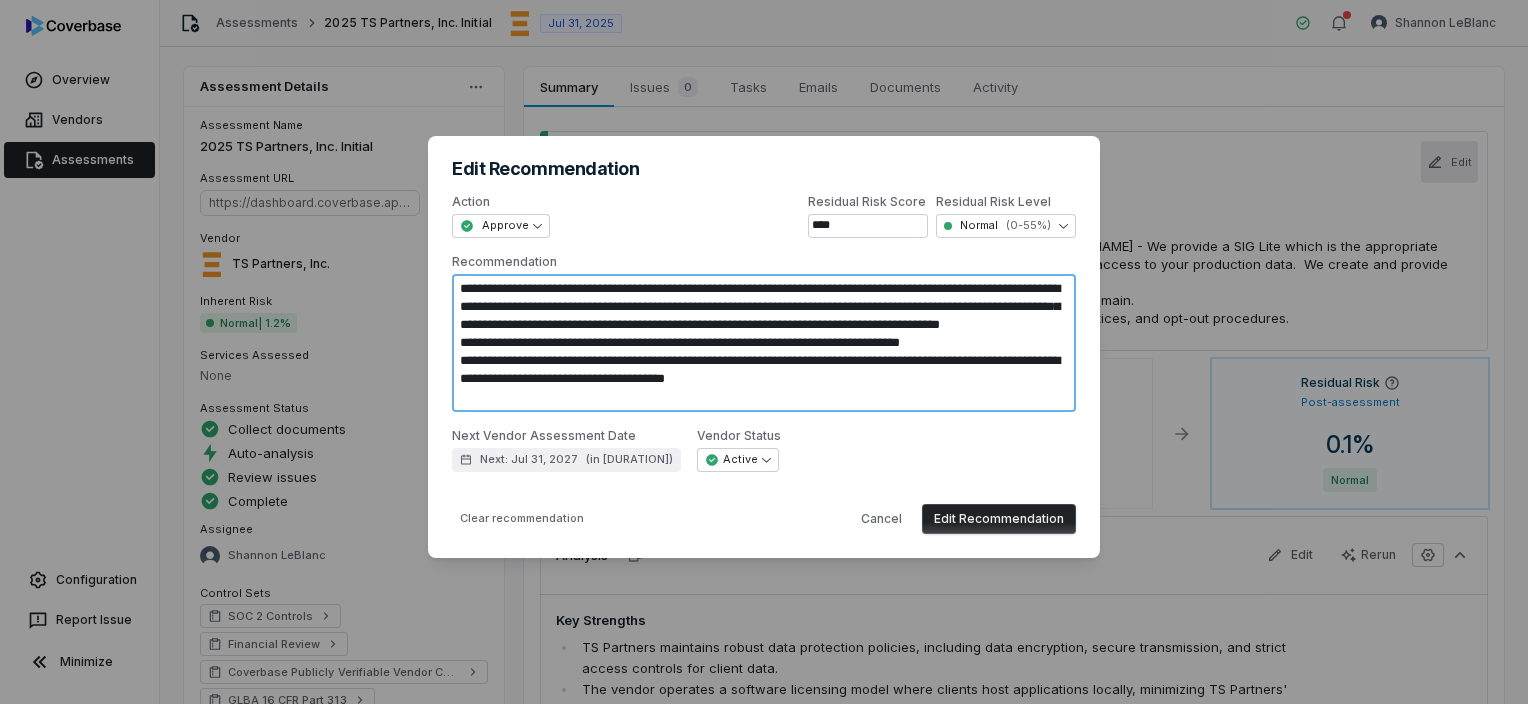 type on "*" 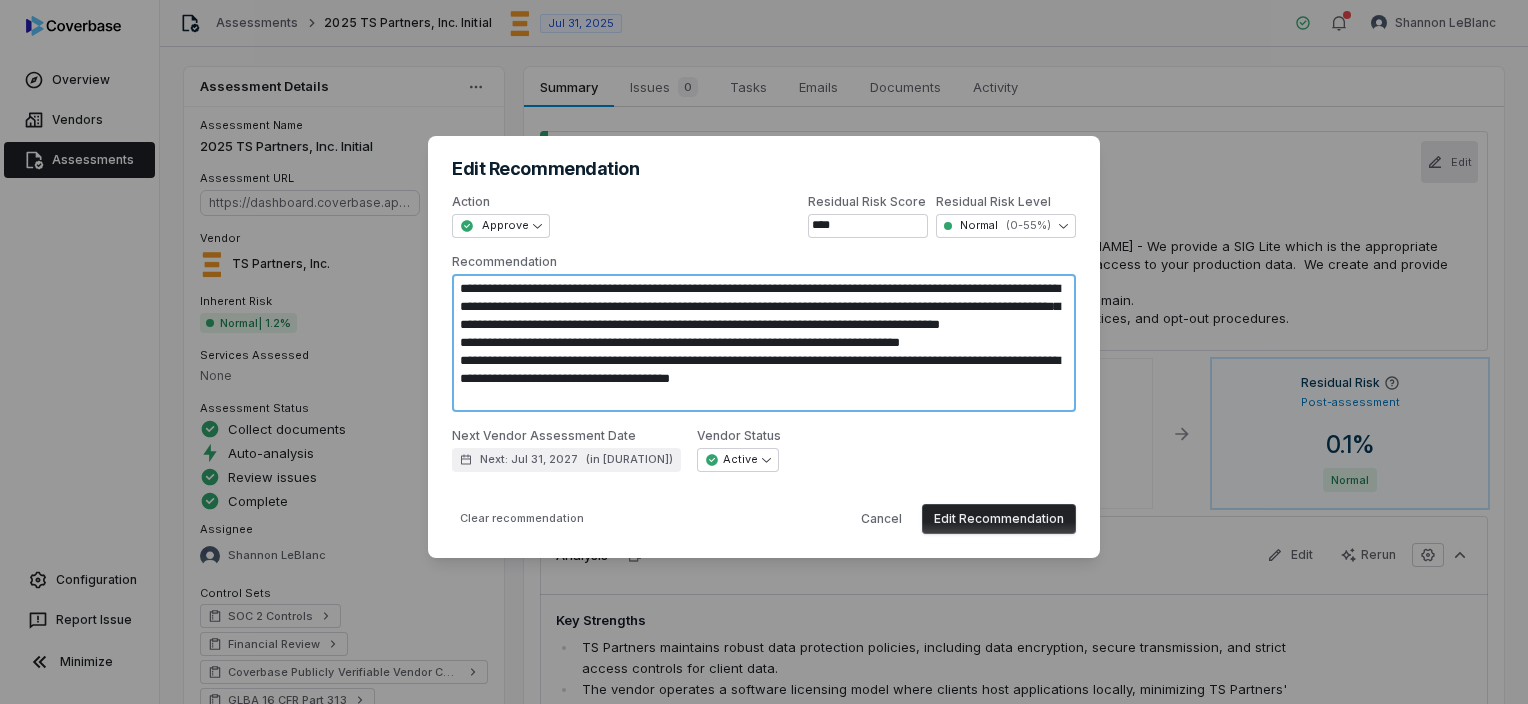 type on "*" 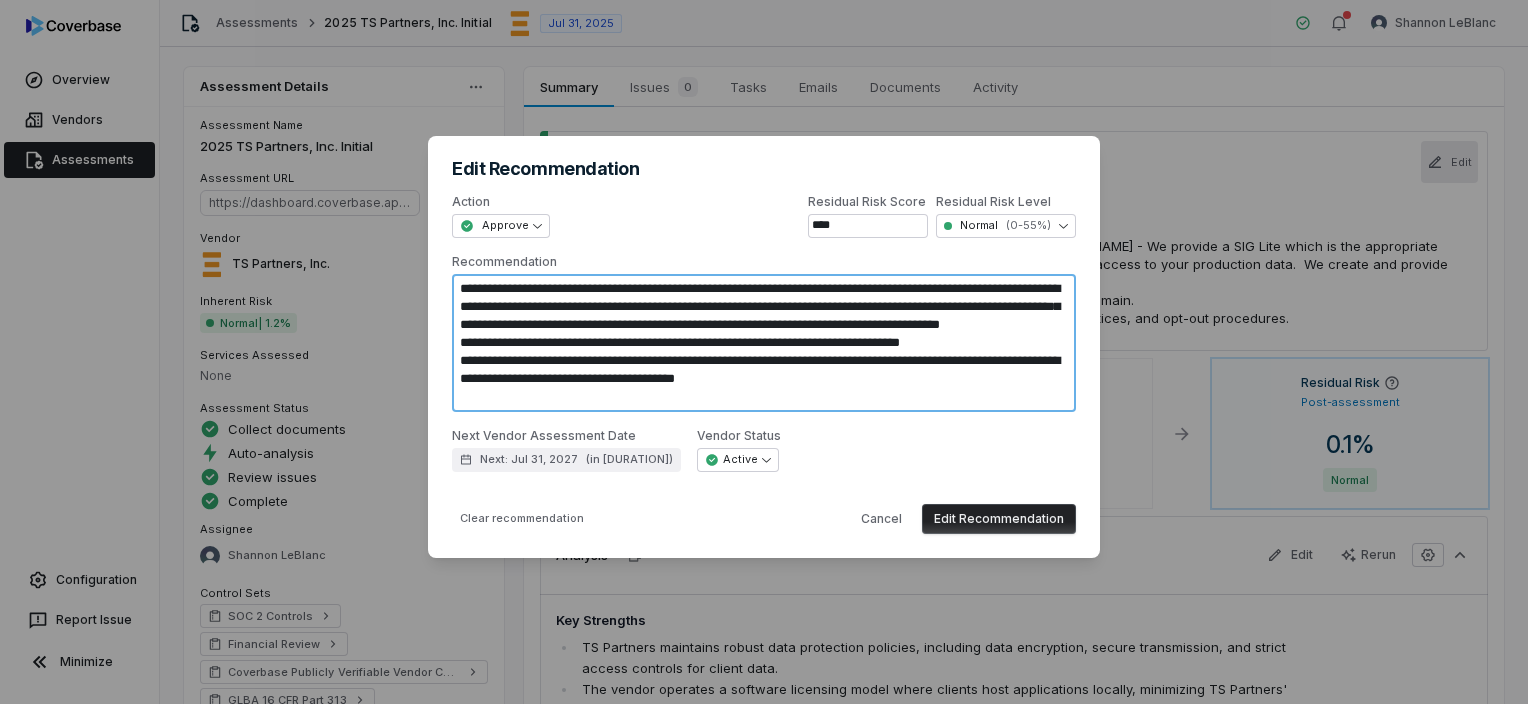 type on "*" 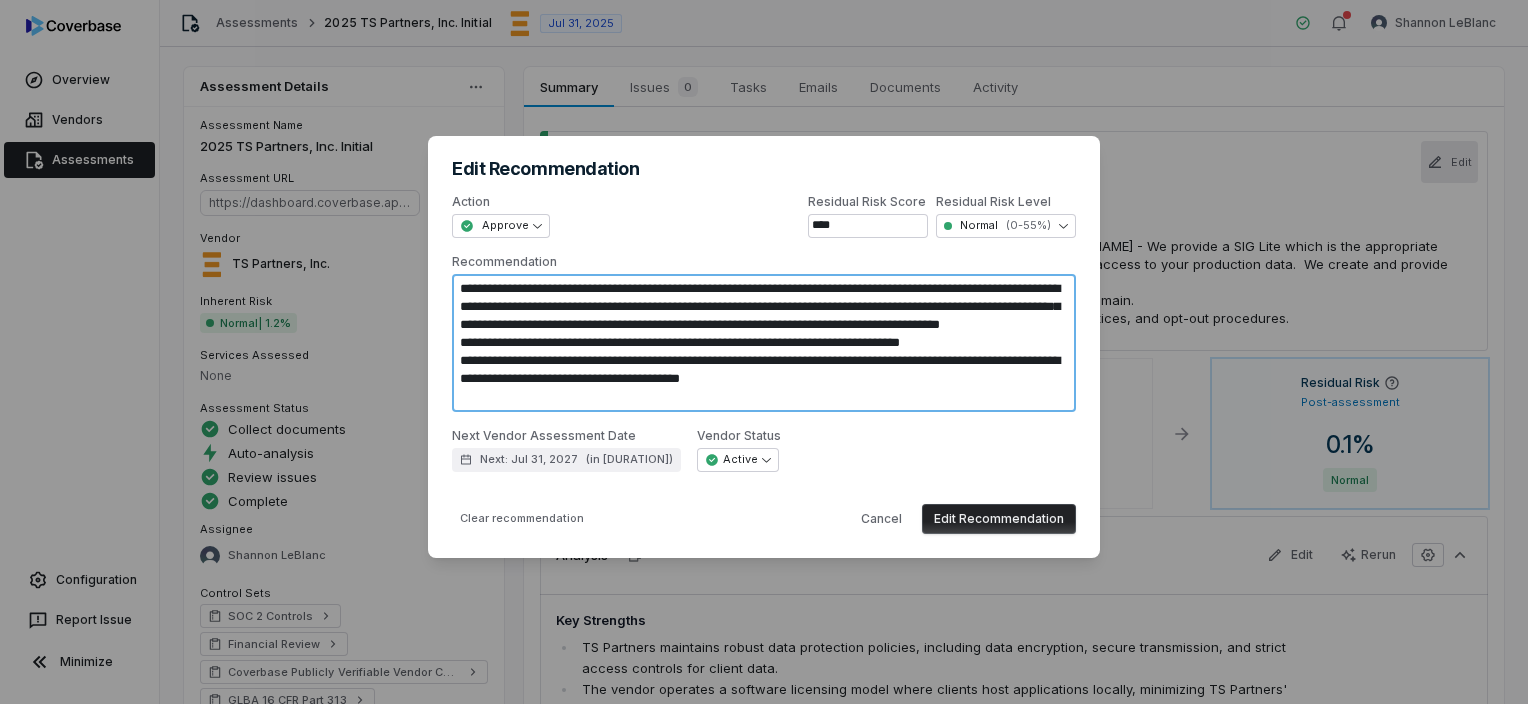 type on "*" 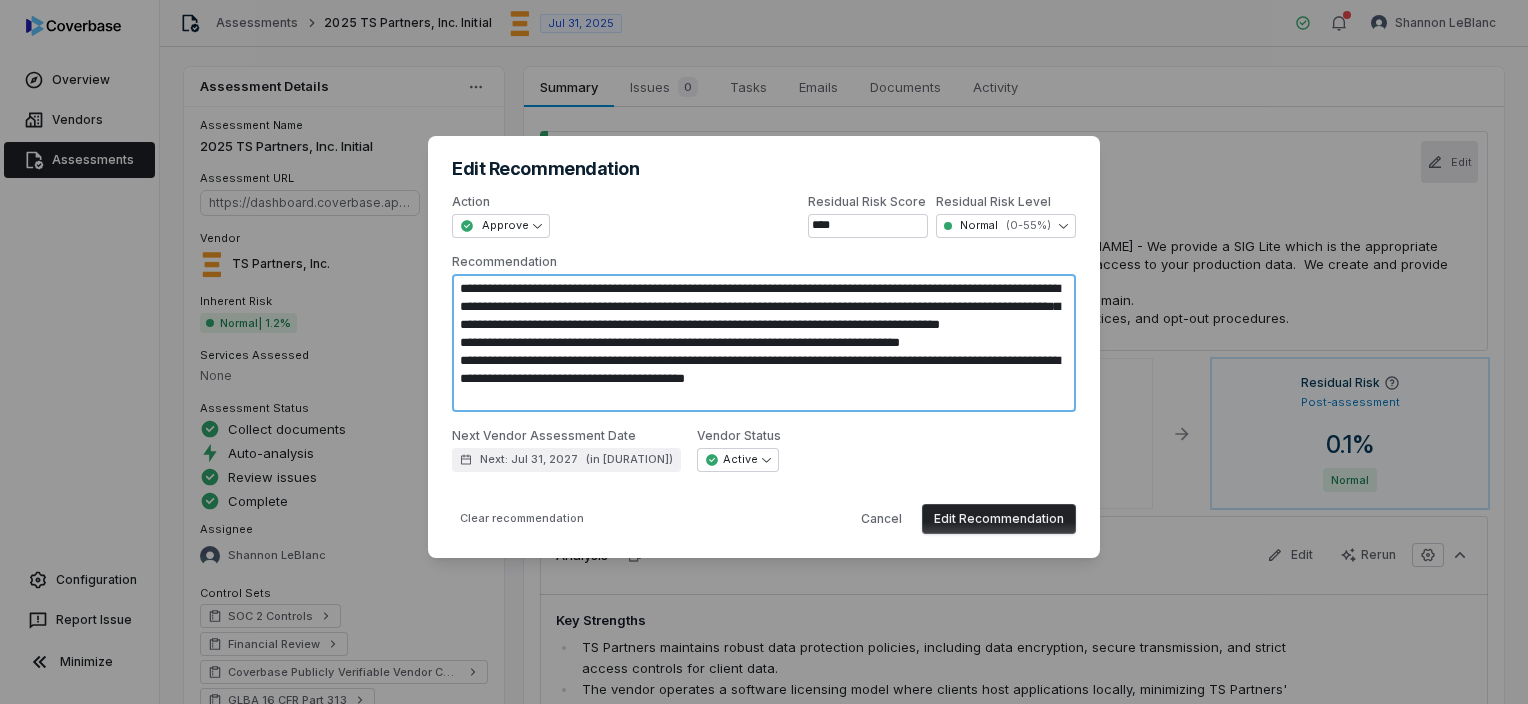 type on "*" 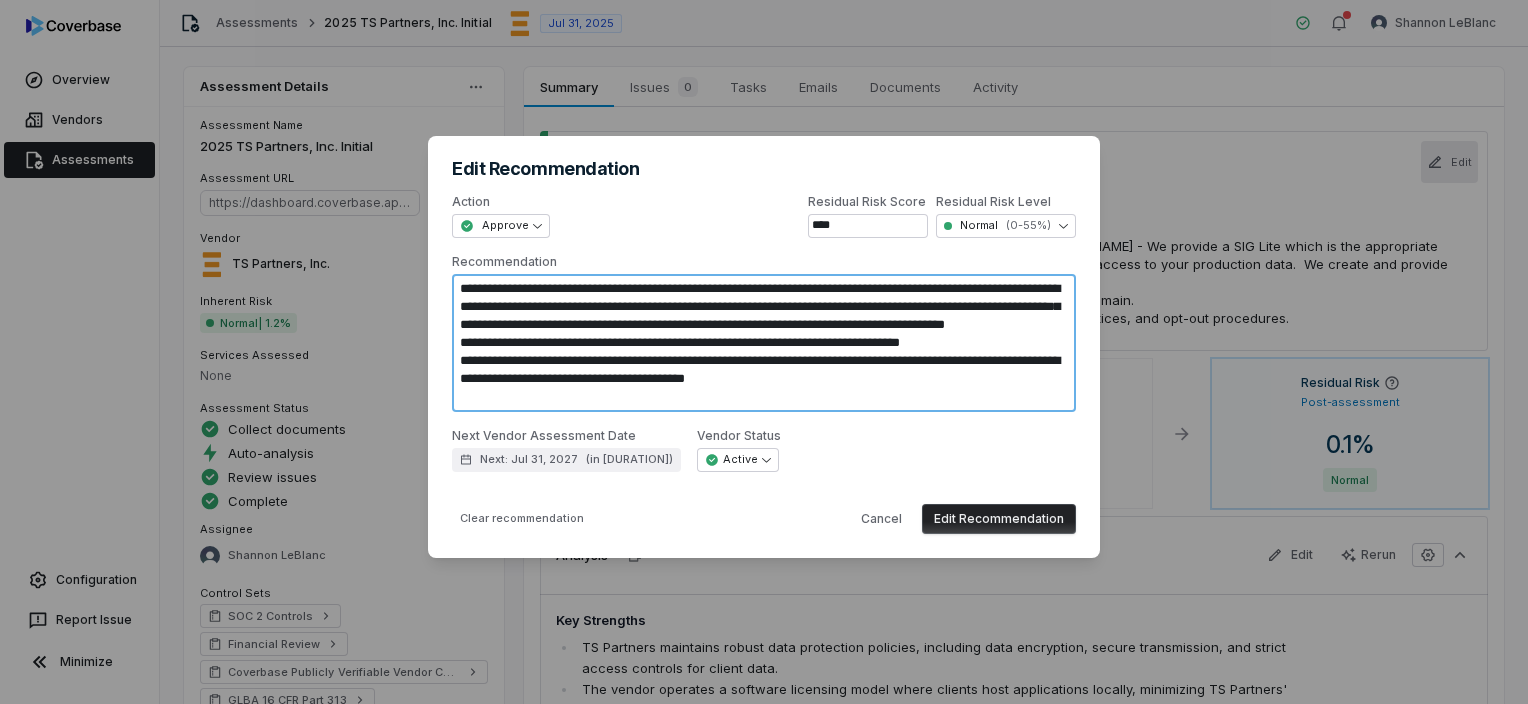 type on "*" 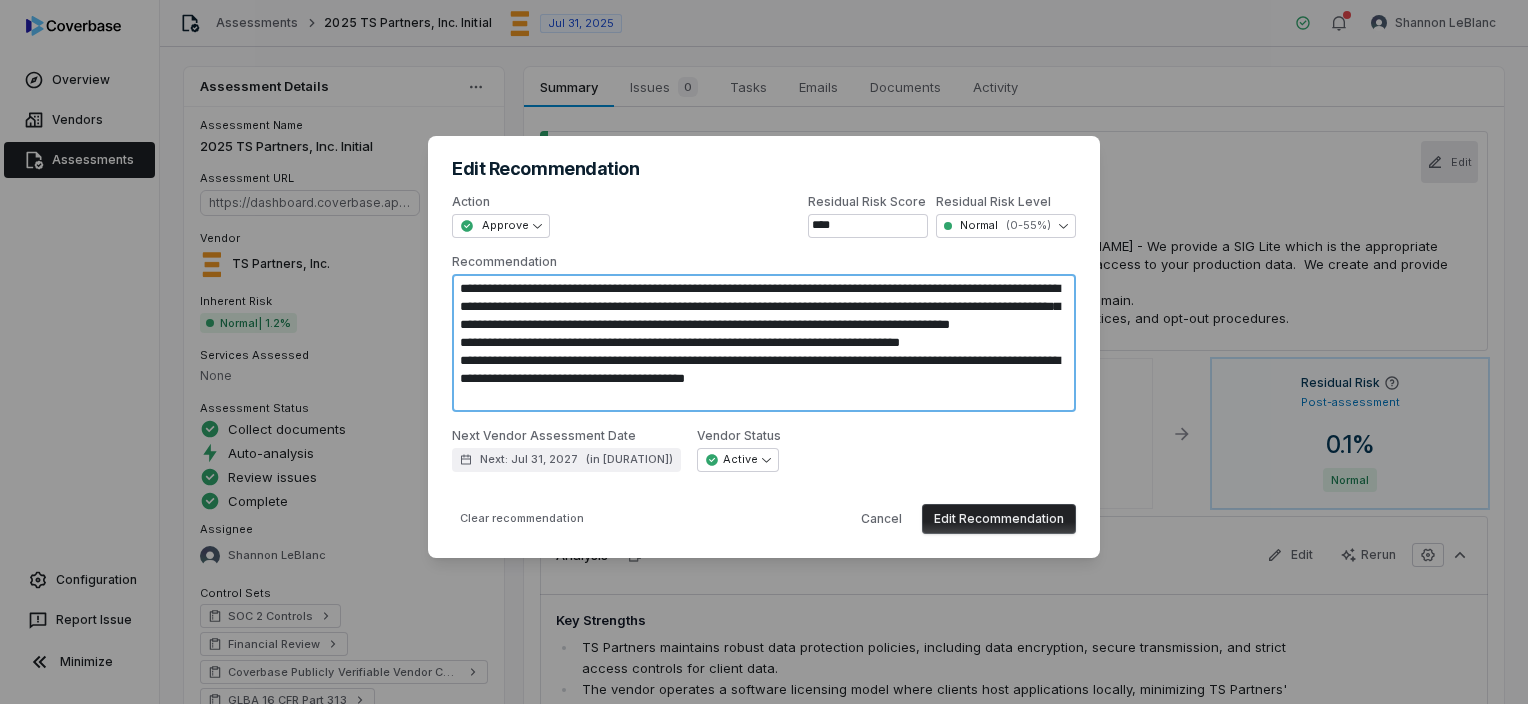 type on "*" 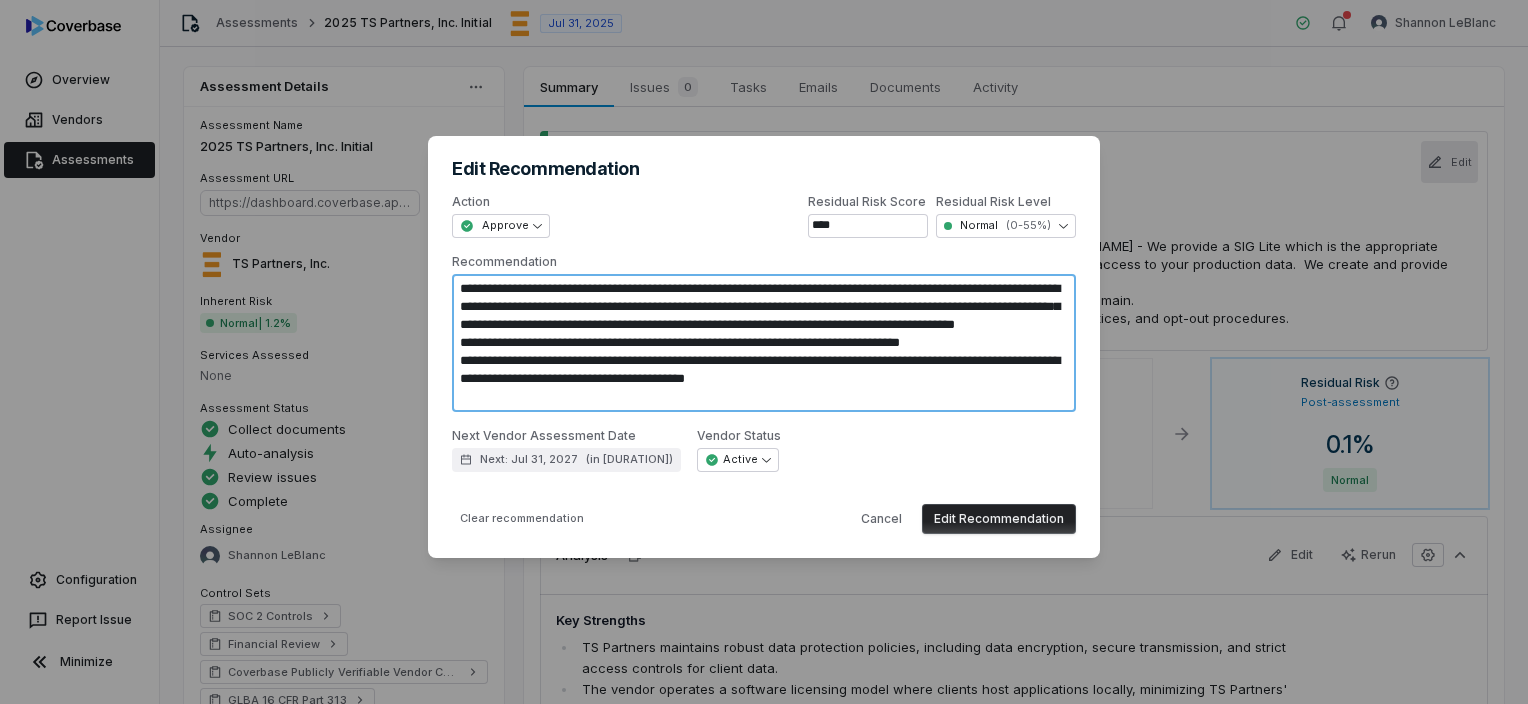 type on "*" 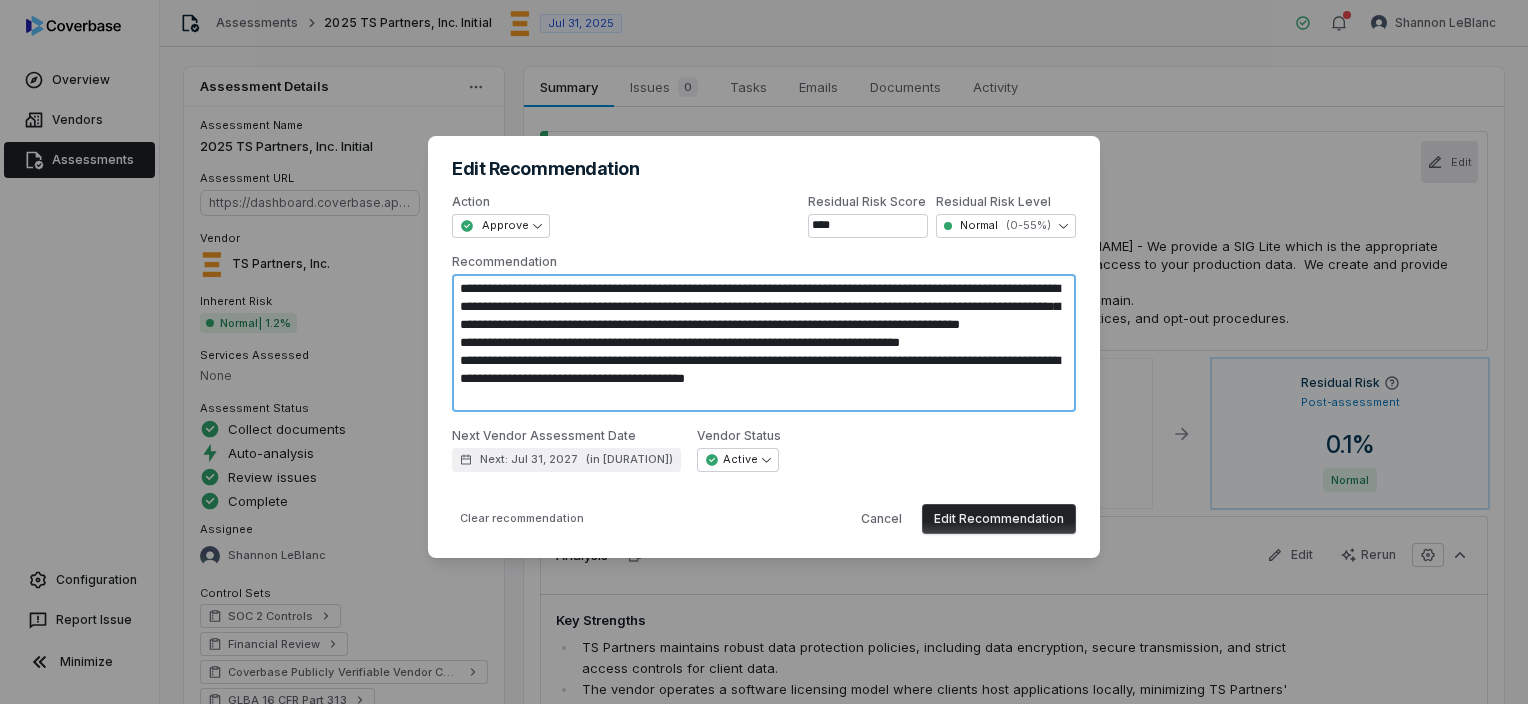 type on "*" 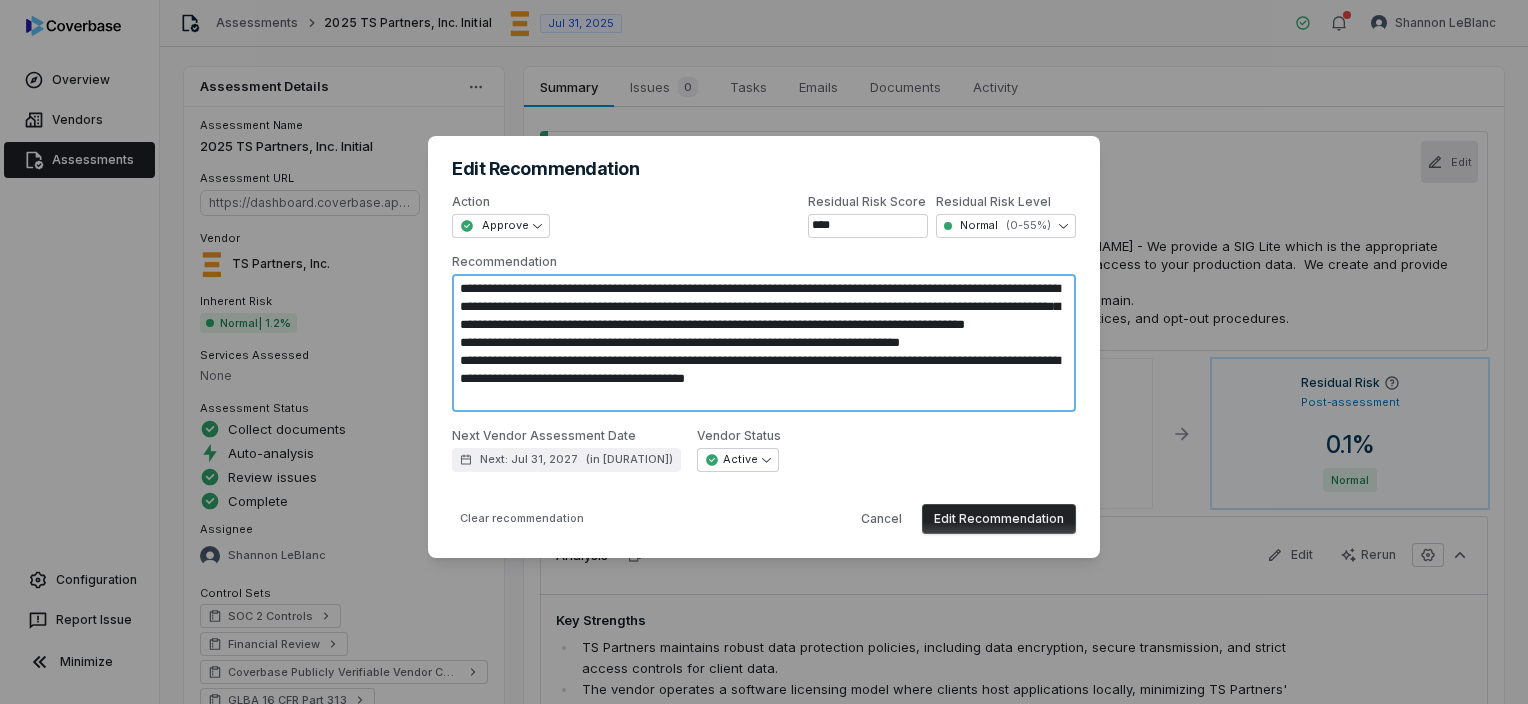 type on "*" 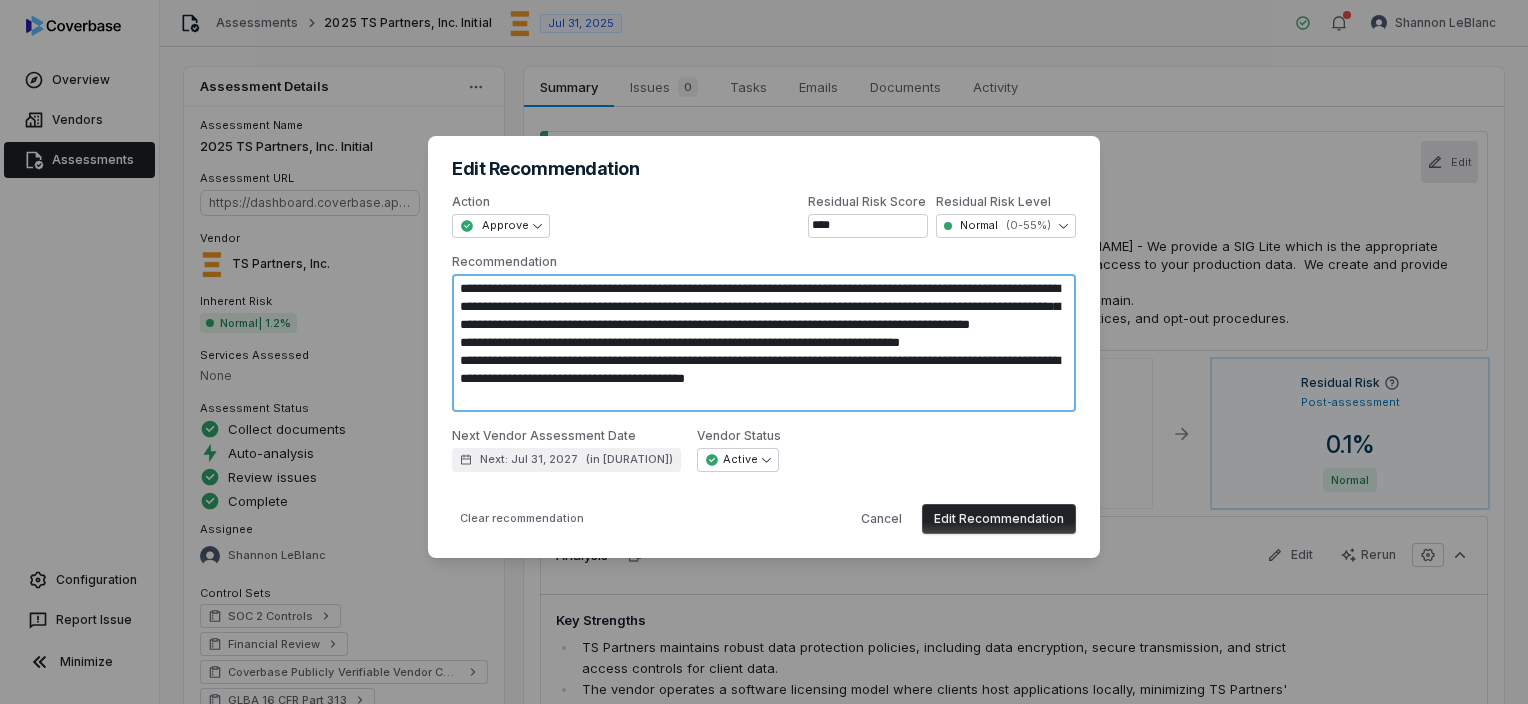 type on "*" 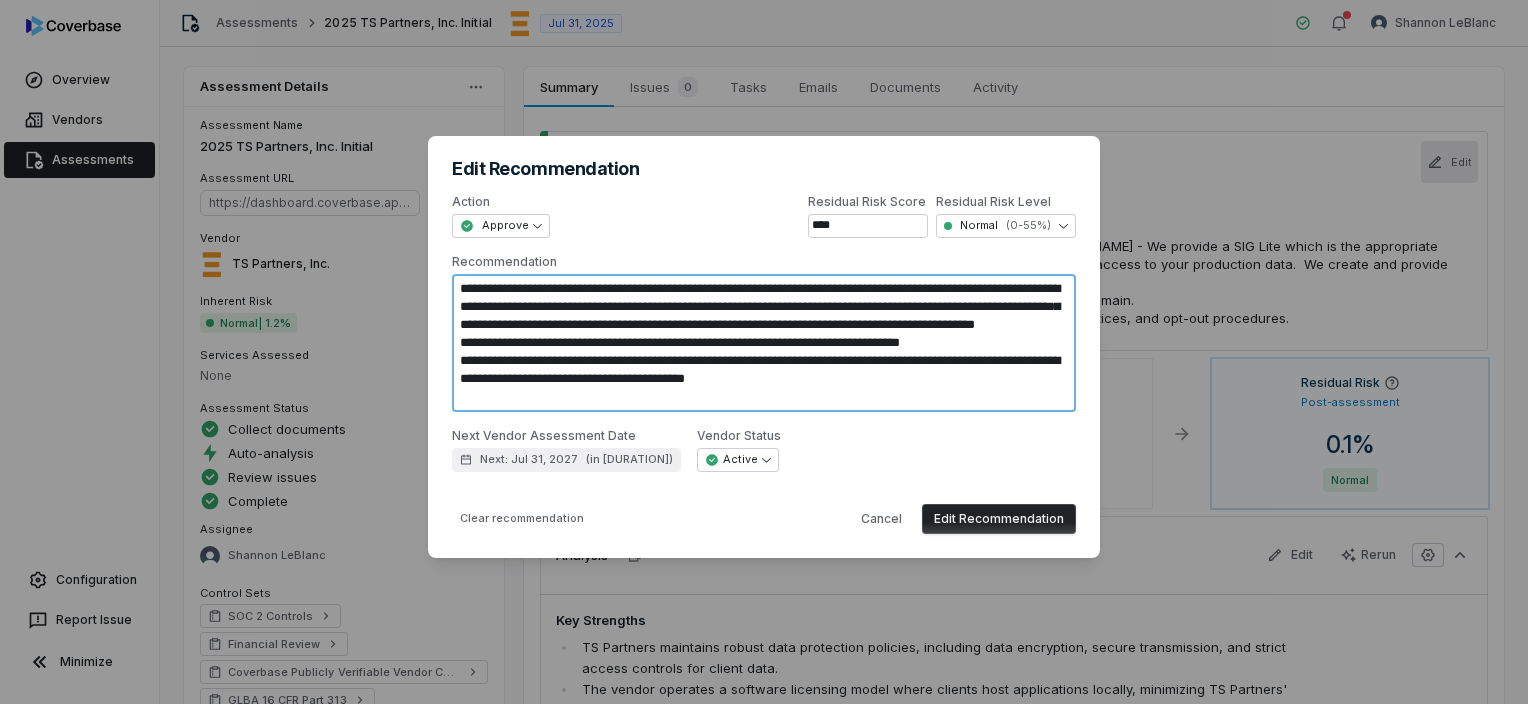type on "*" 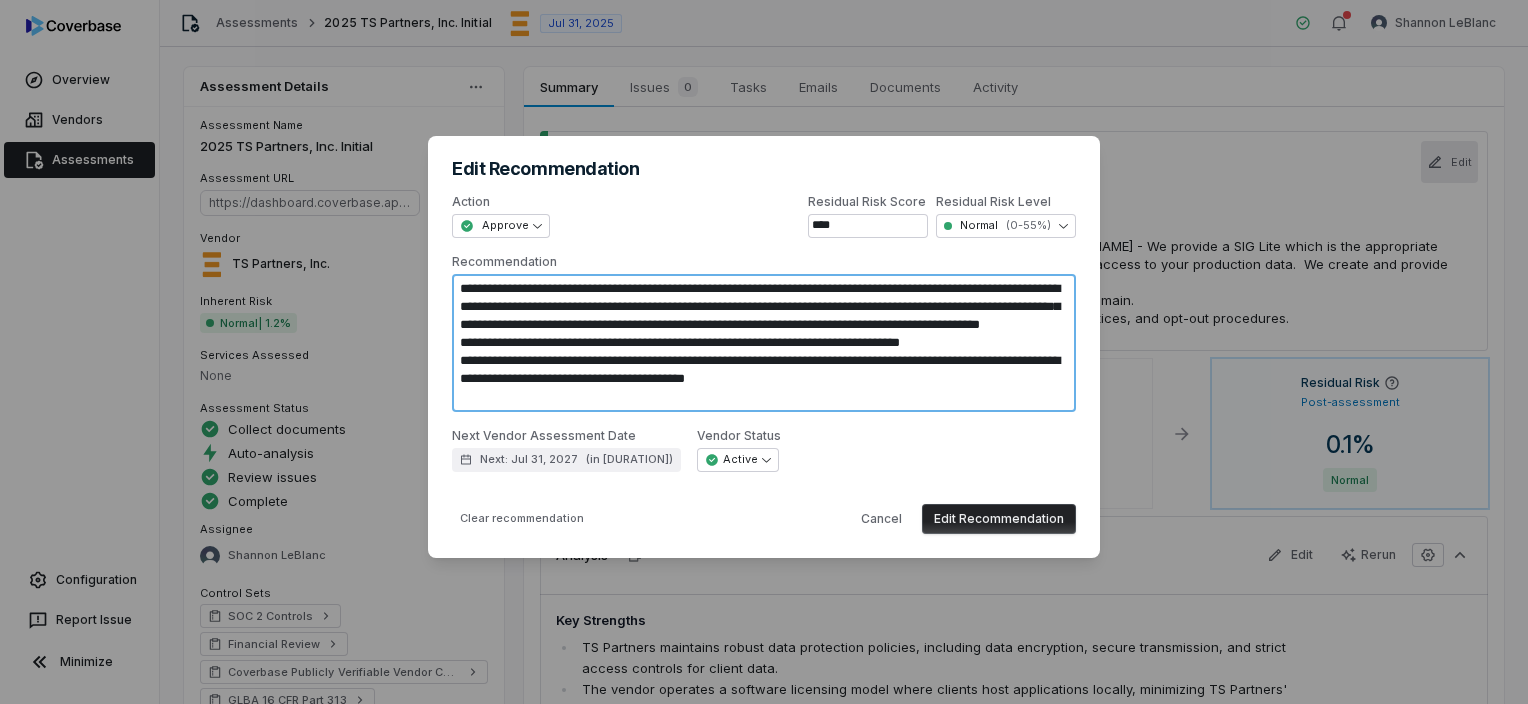 type on "*" 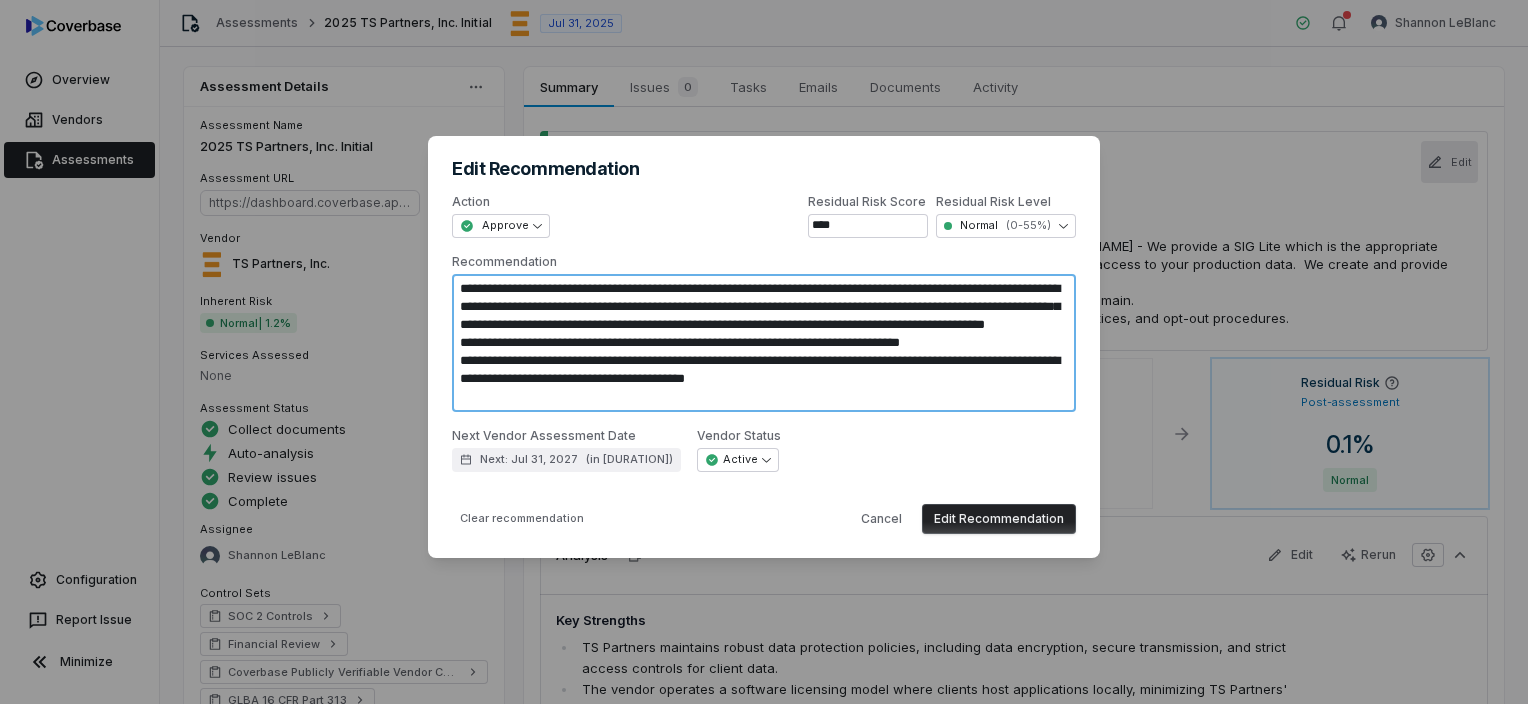 click on "**********" at bounding box center (764, 343) 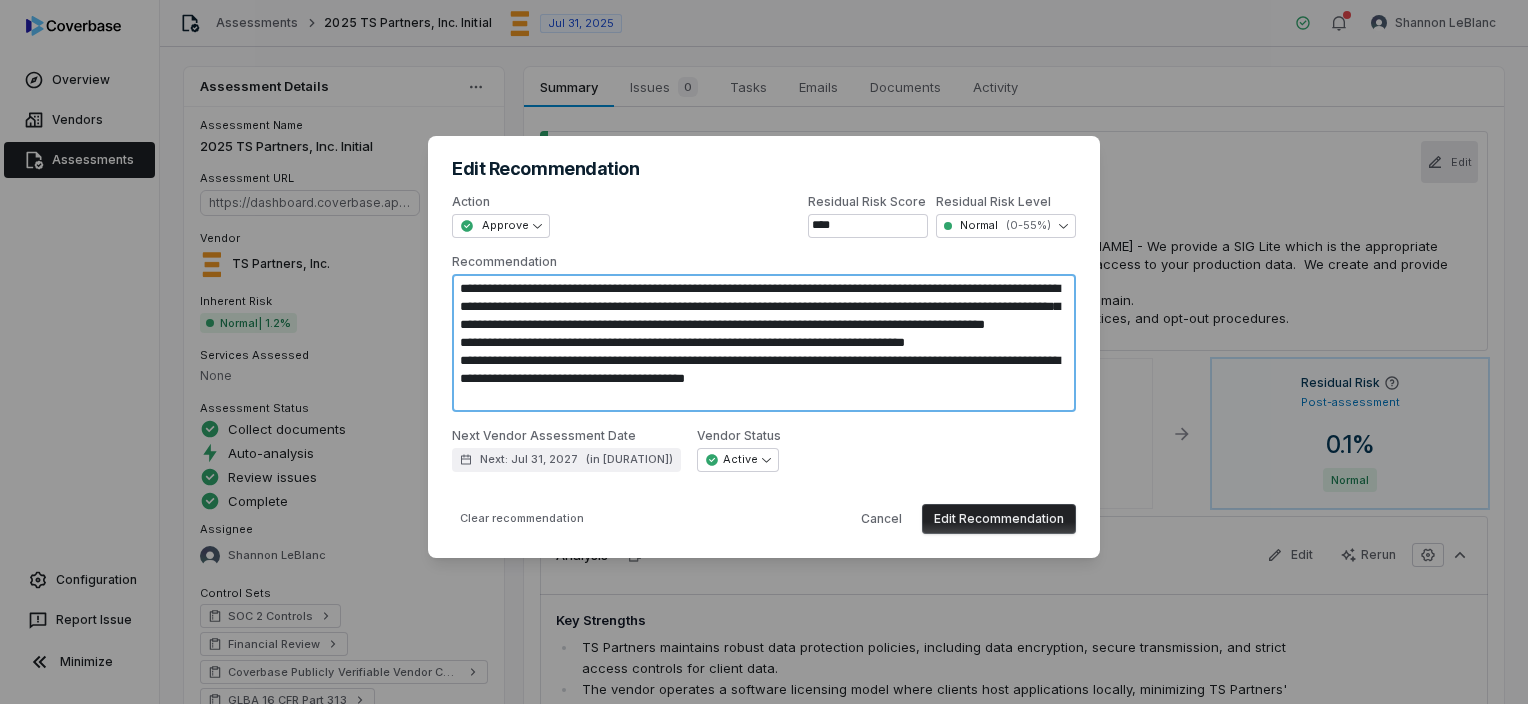 type on "*" 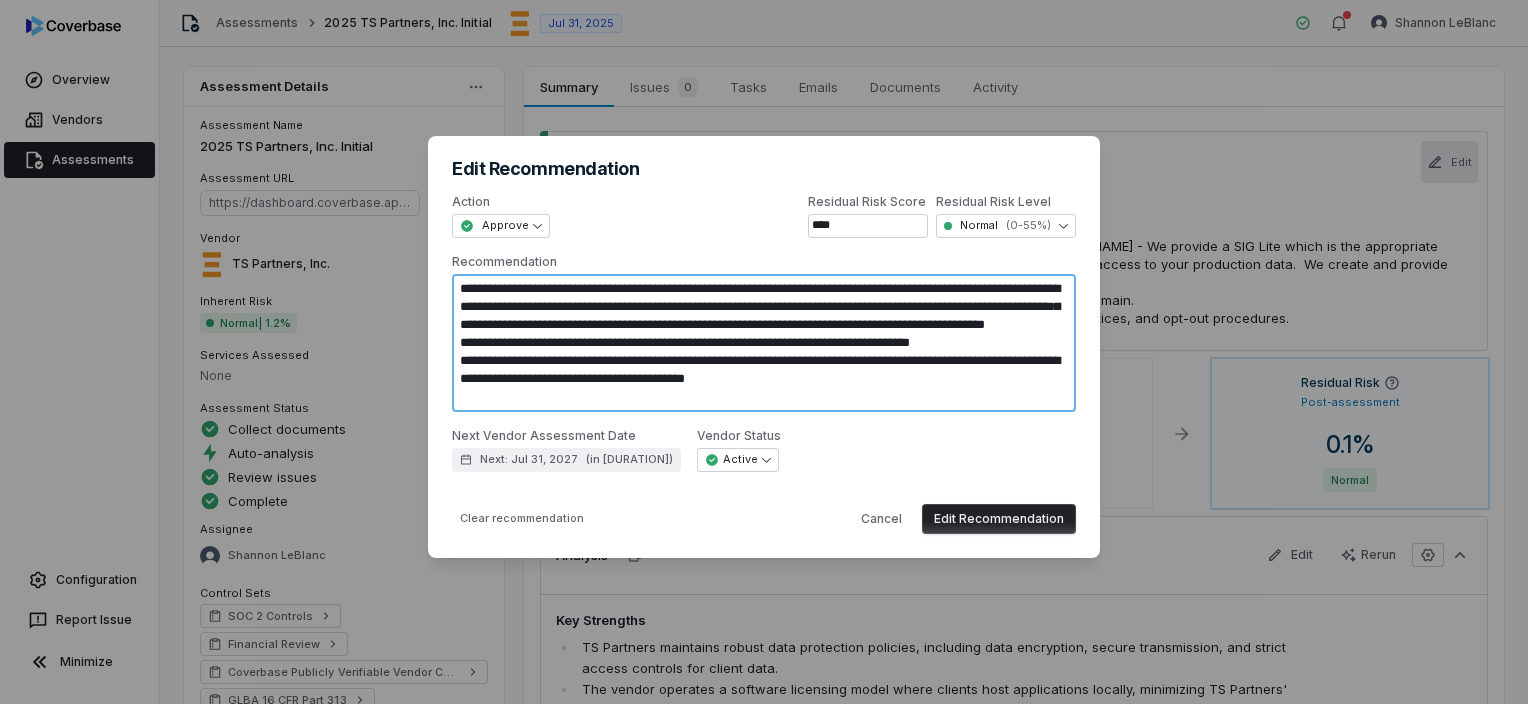 type on "*" 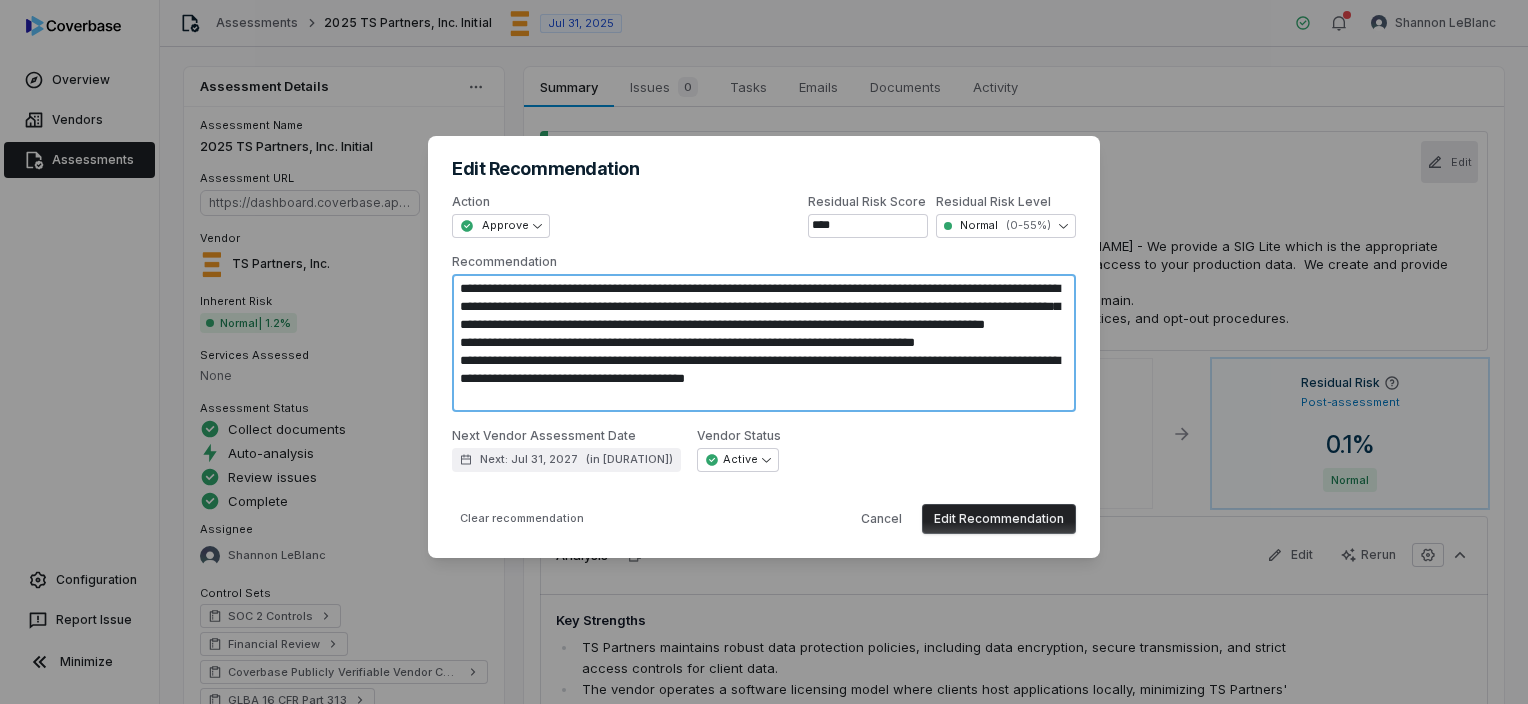 type on "*" 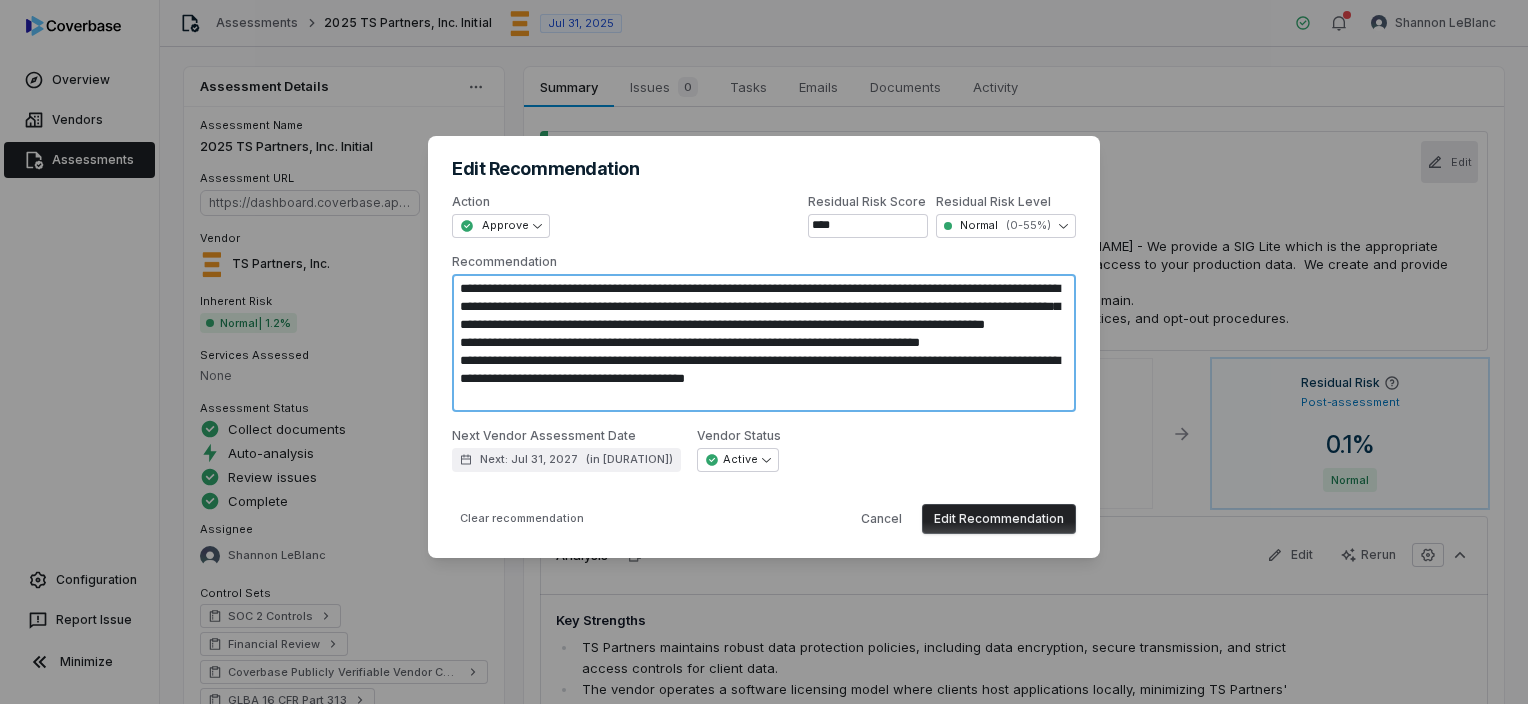 type on "*" 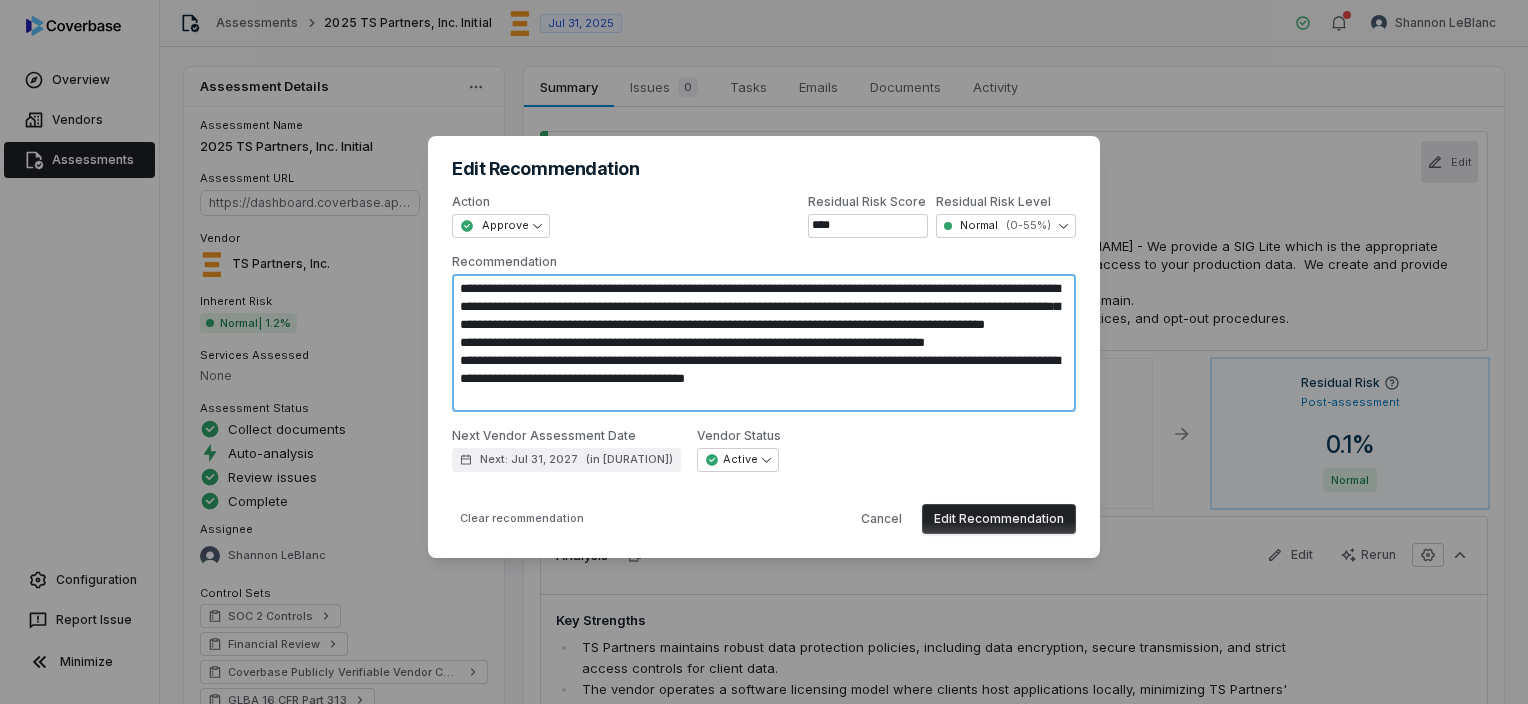 type on "*" 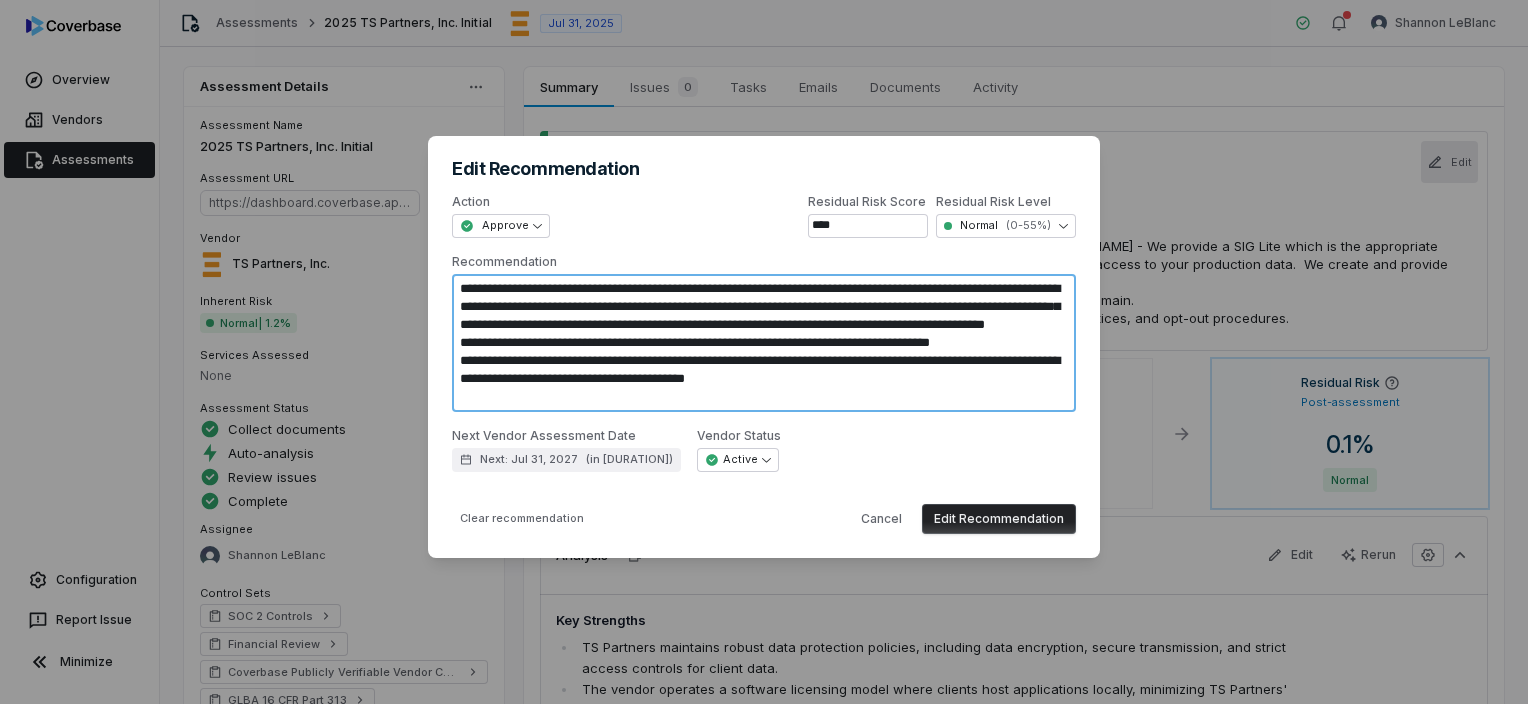 type on "*" 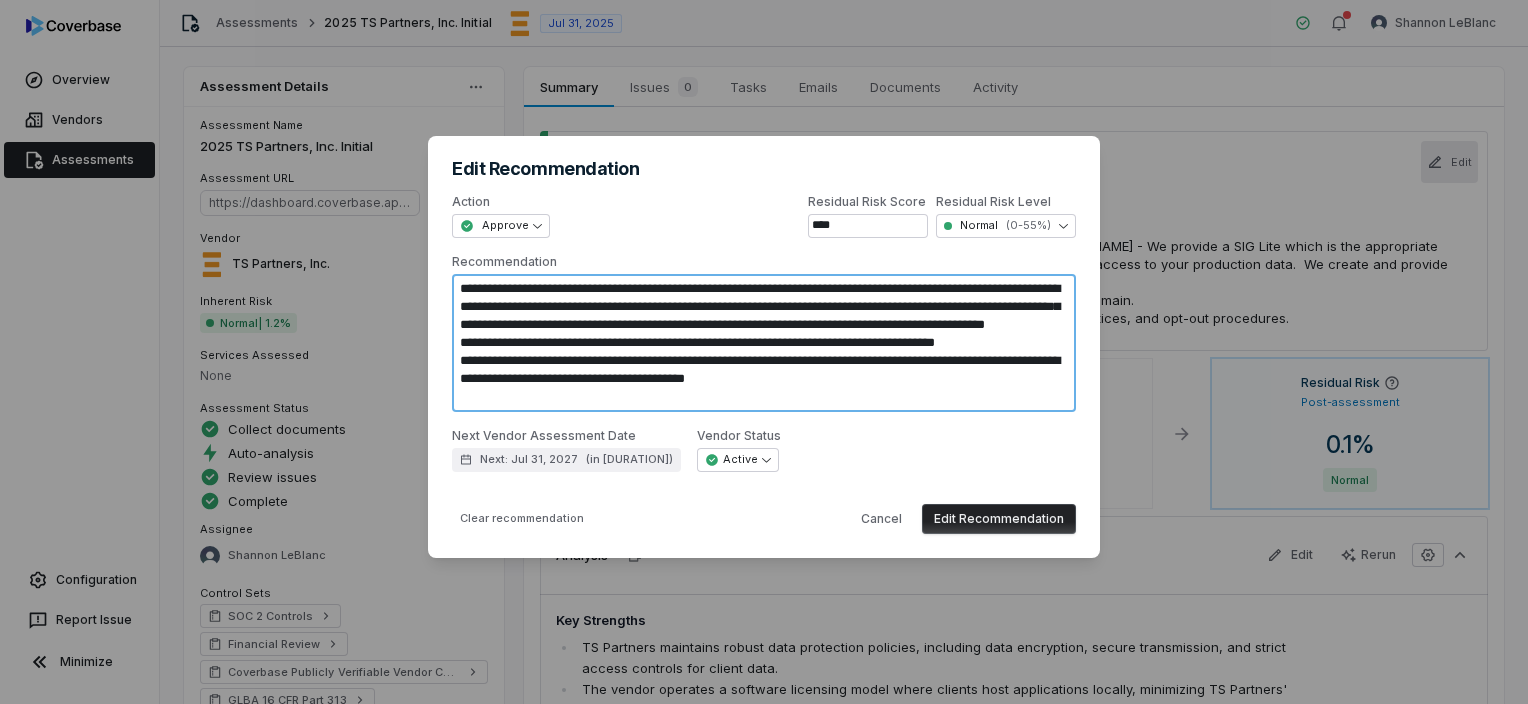 type on "*" 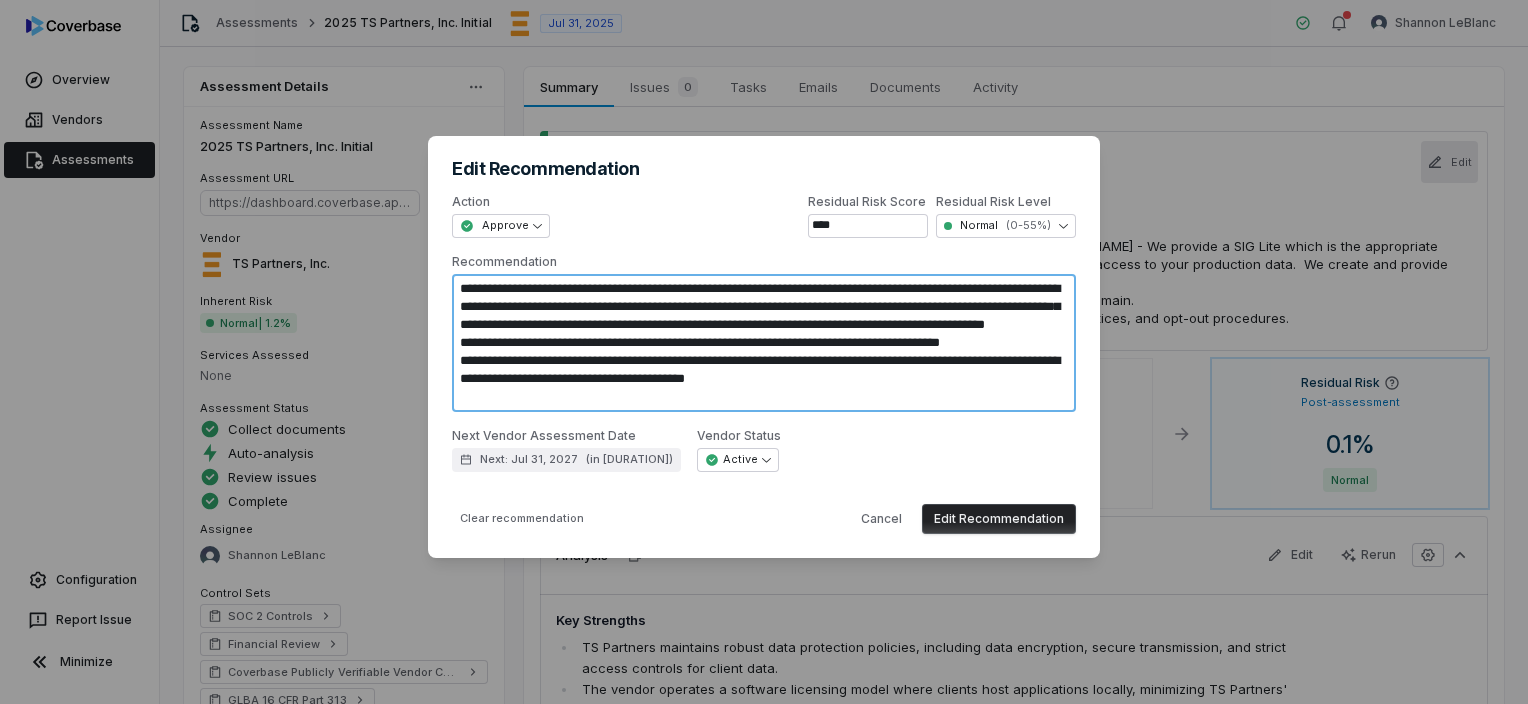 type on "*" 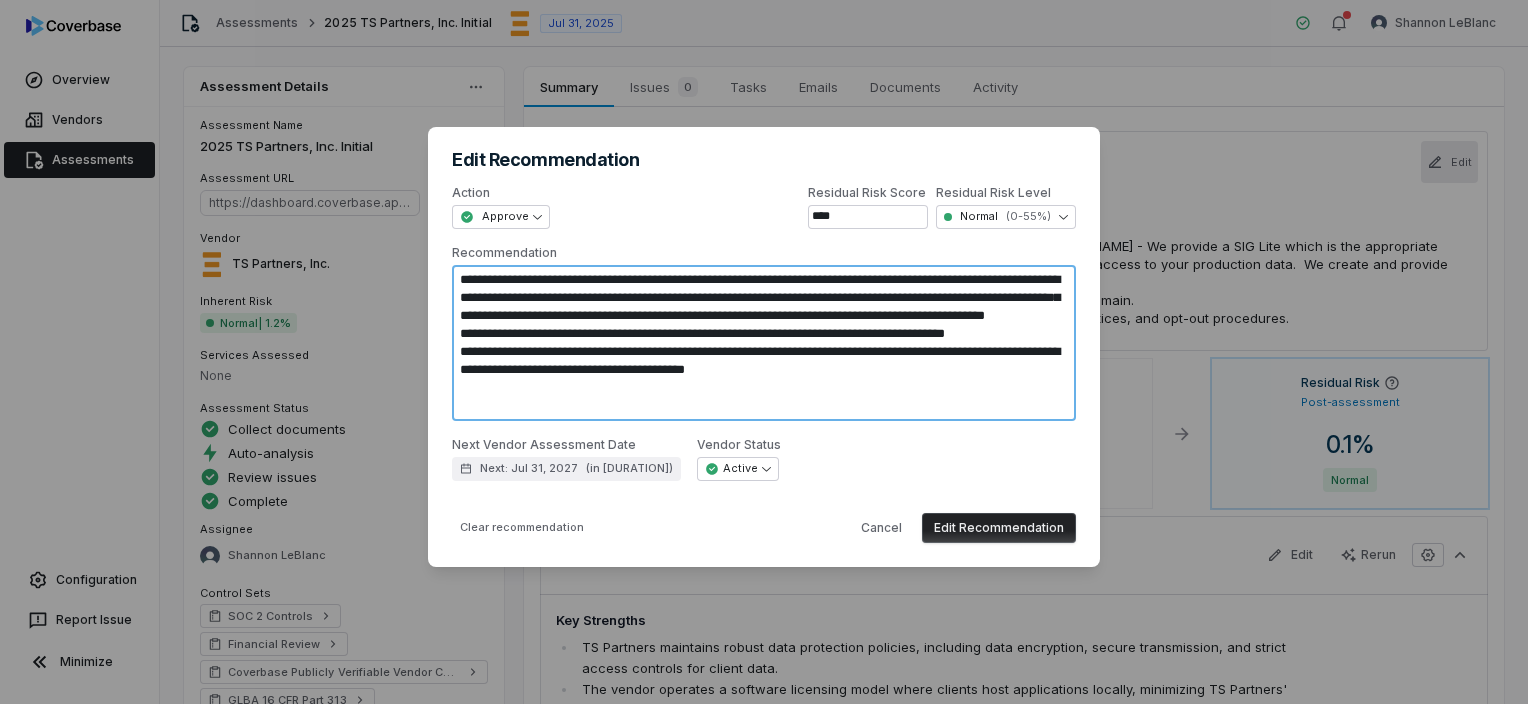 type on "*" 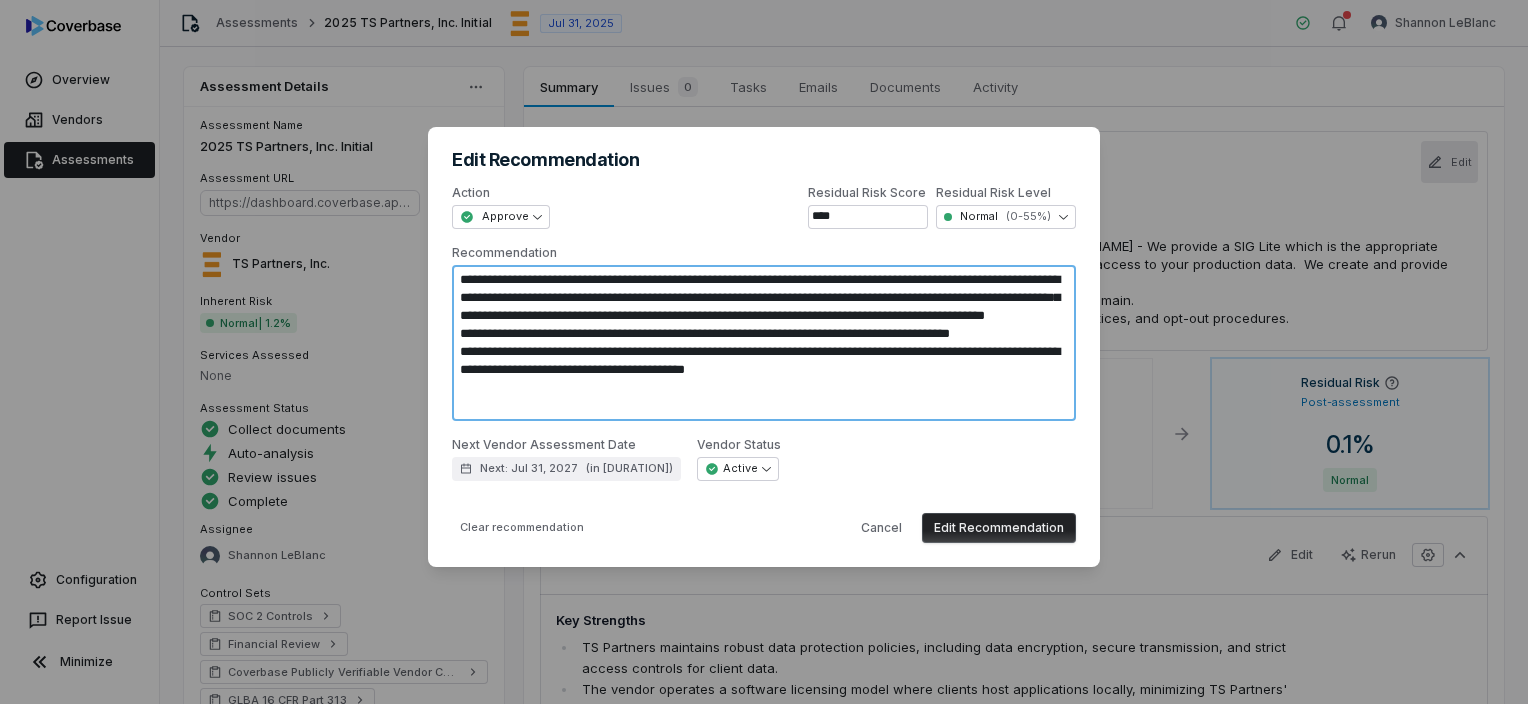 type on "*" 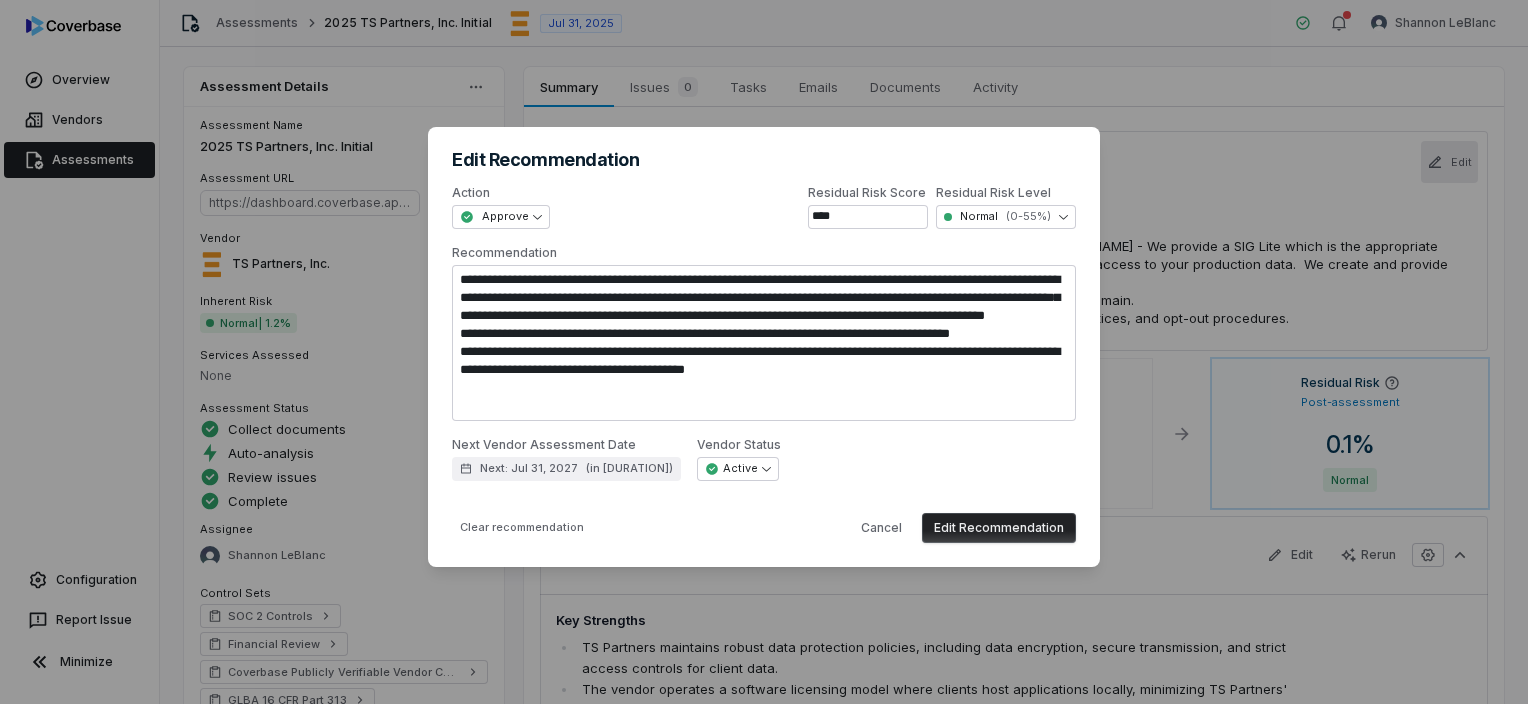 click on "Edit Recommendation" at bounding box center (999, 528) 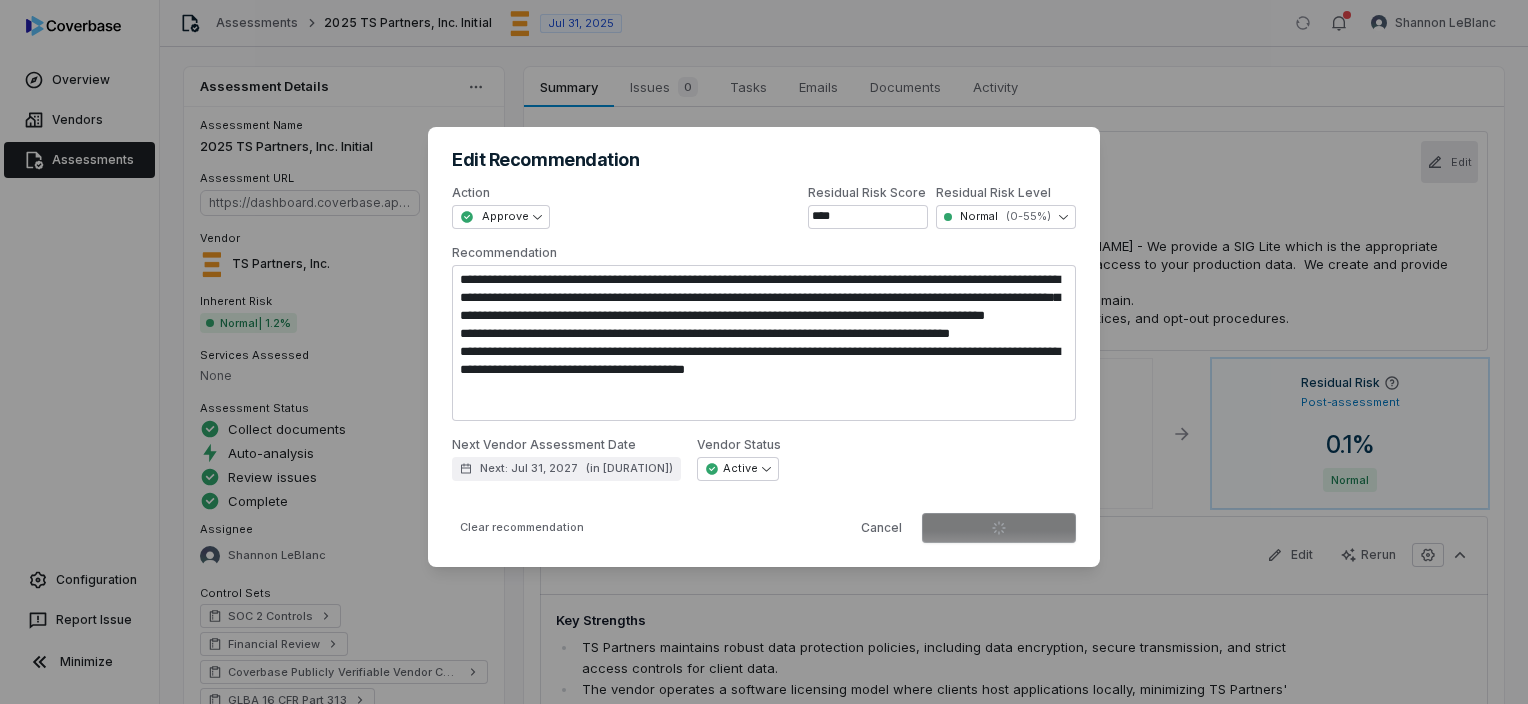 type on "*" 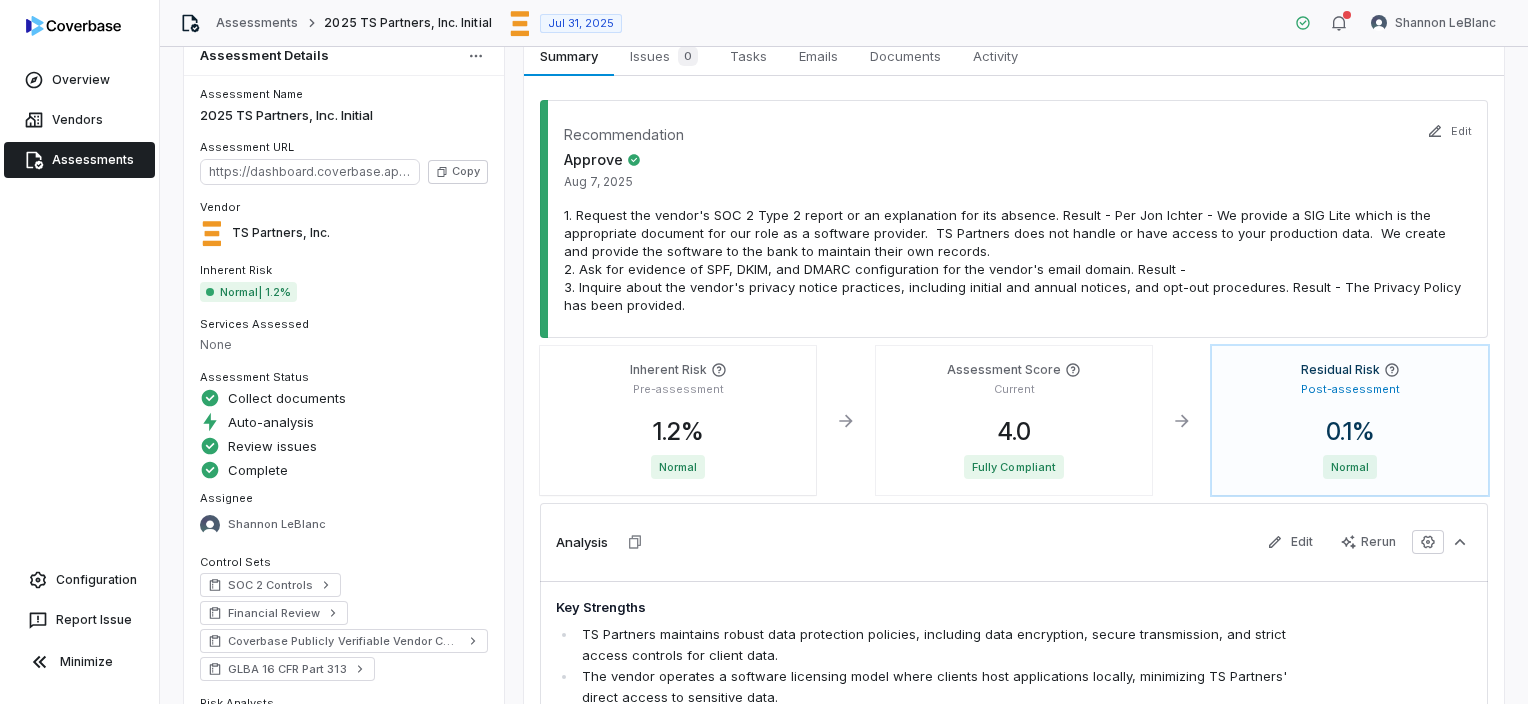scroll, scrollTop: 0, scrollLeft: 0, axis: both 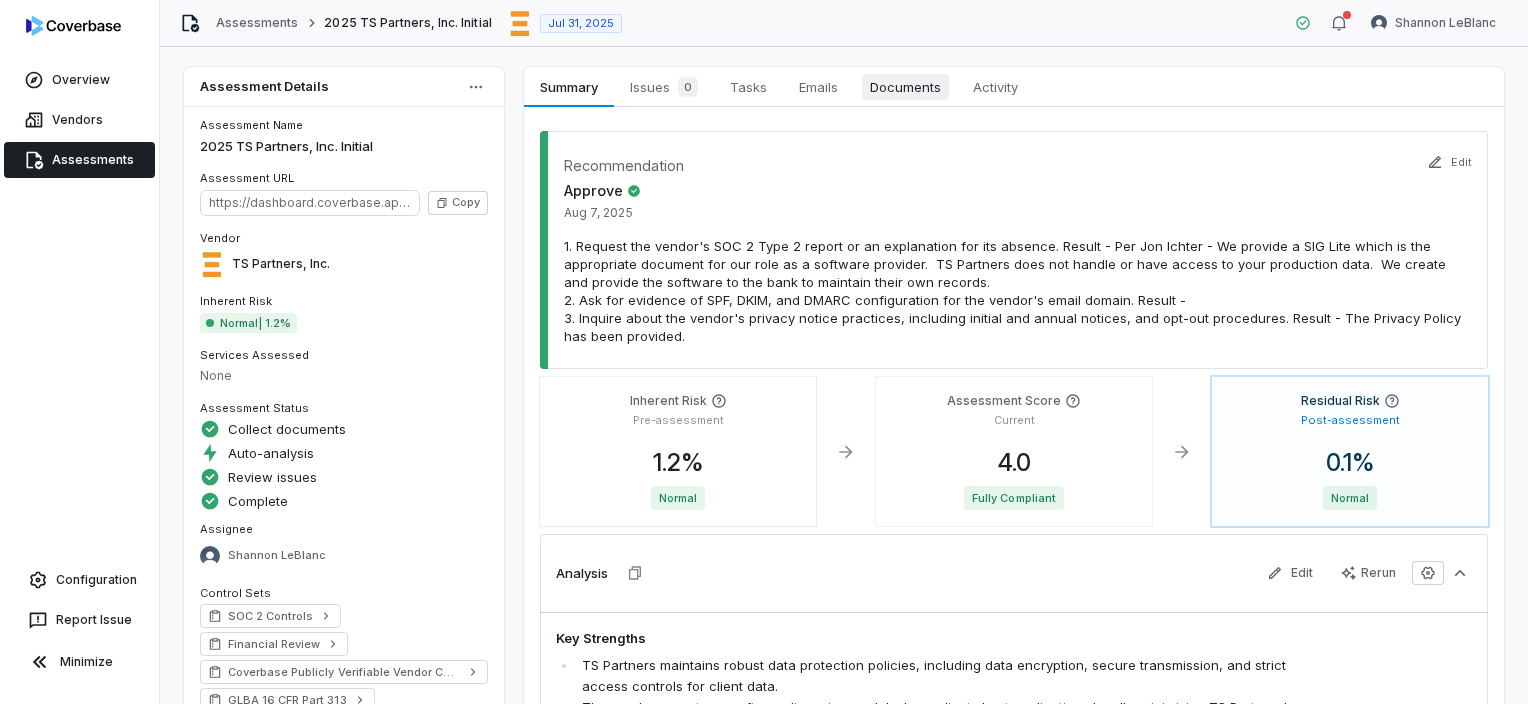 click on "Documents" at bounding box center (905, 87) 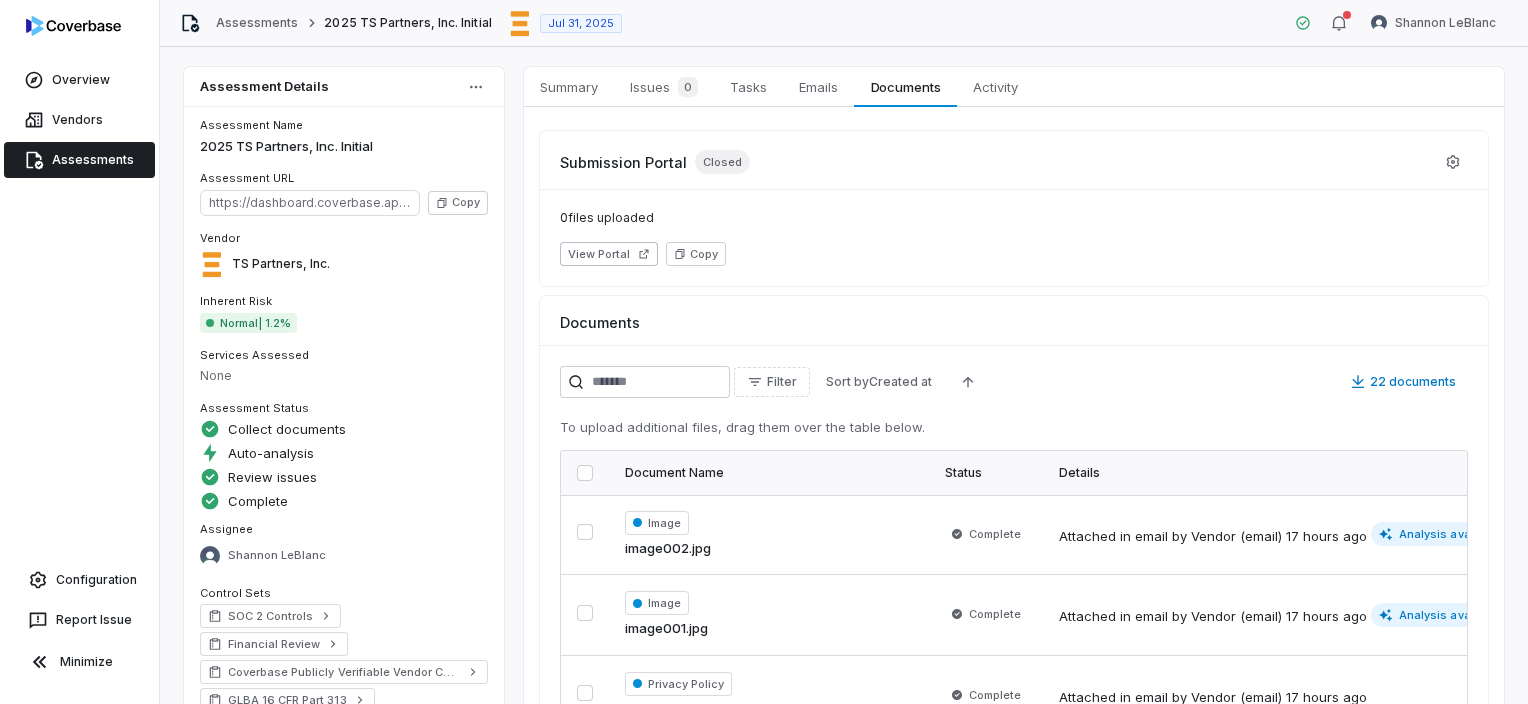 scroll, scrollTop: 298, scrollLeft: 0, axis: vertical 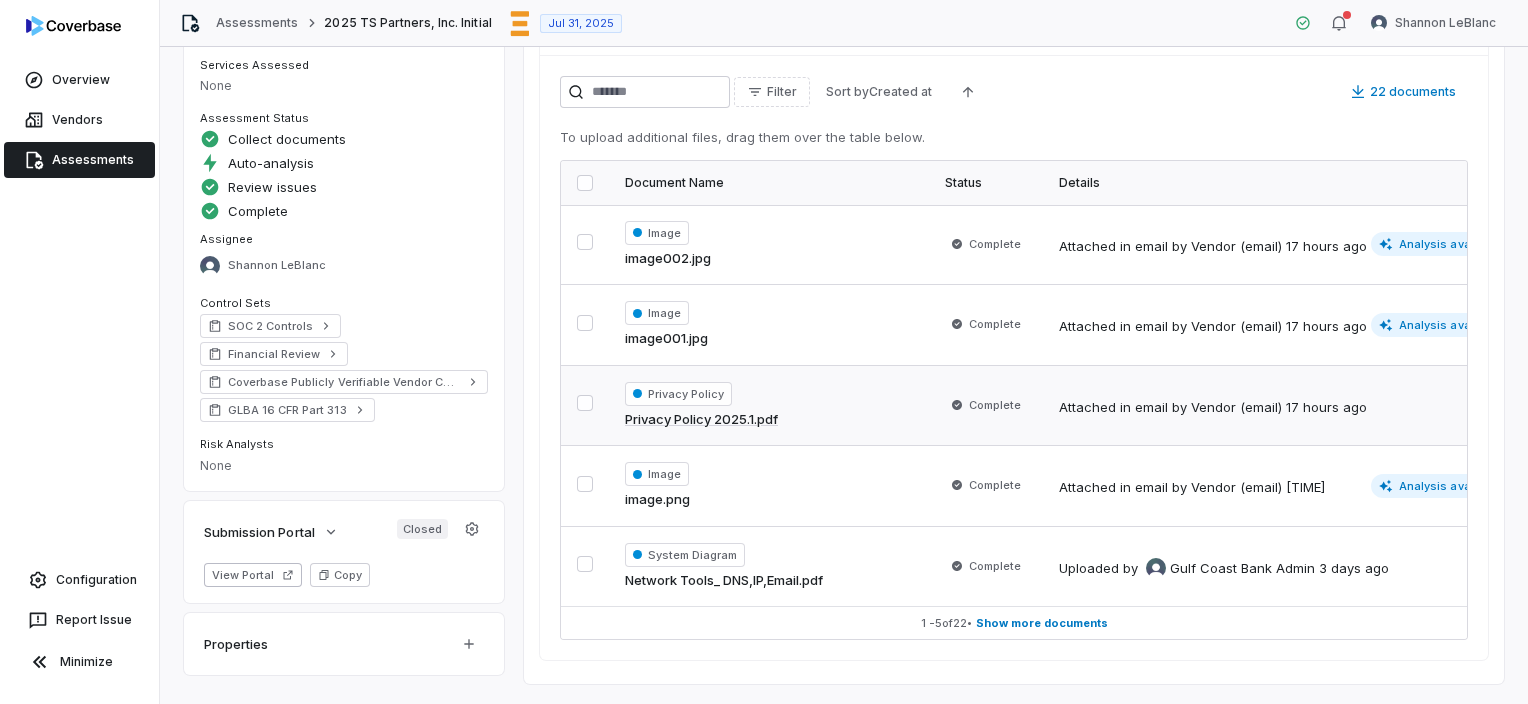 click on "Privacy Policy 2025.1.pdf" at bounding box center [701, 420] 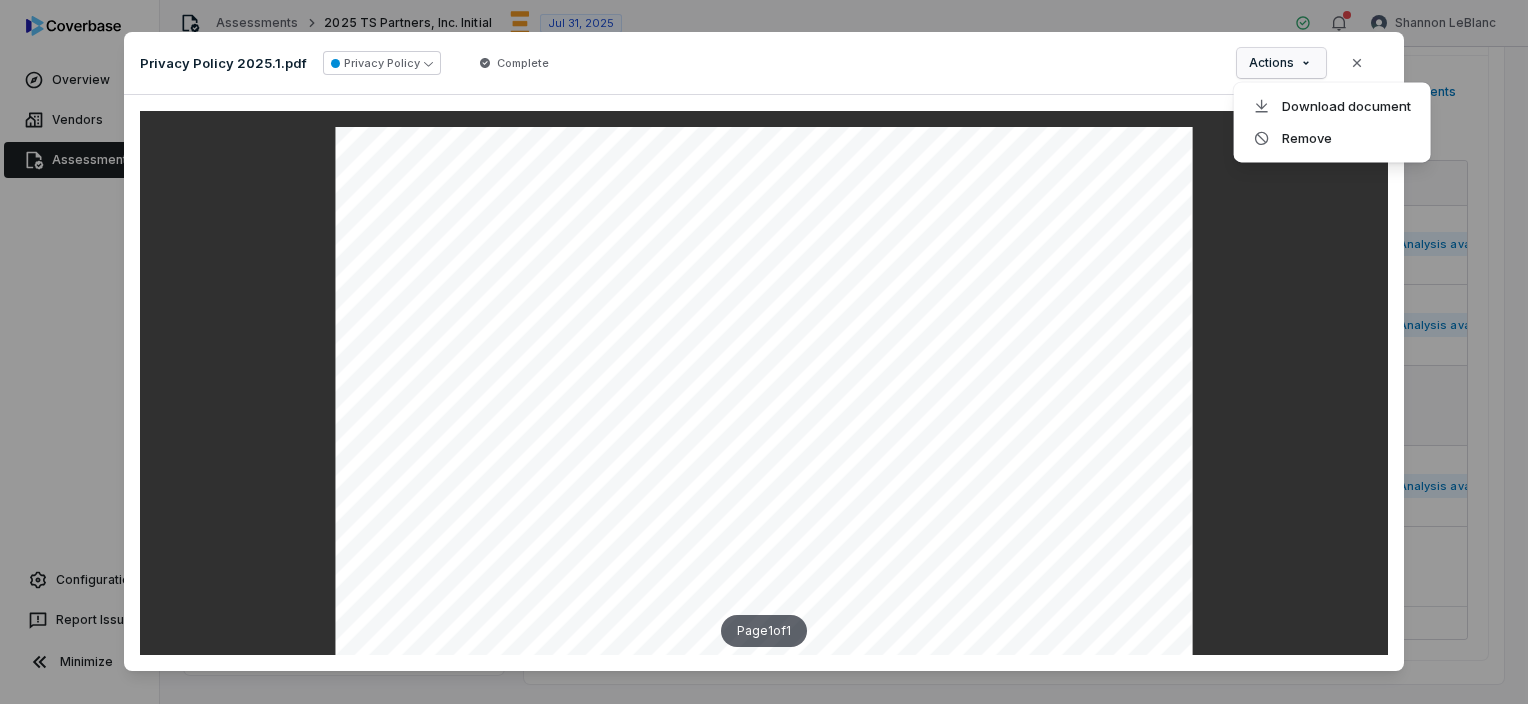 click on "Document Preview Privacy Policy 2025.1.pdf Privacy Policy Complete Actions Close Page  1  of  1" at bounding box center [764, 356] 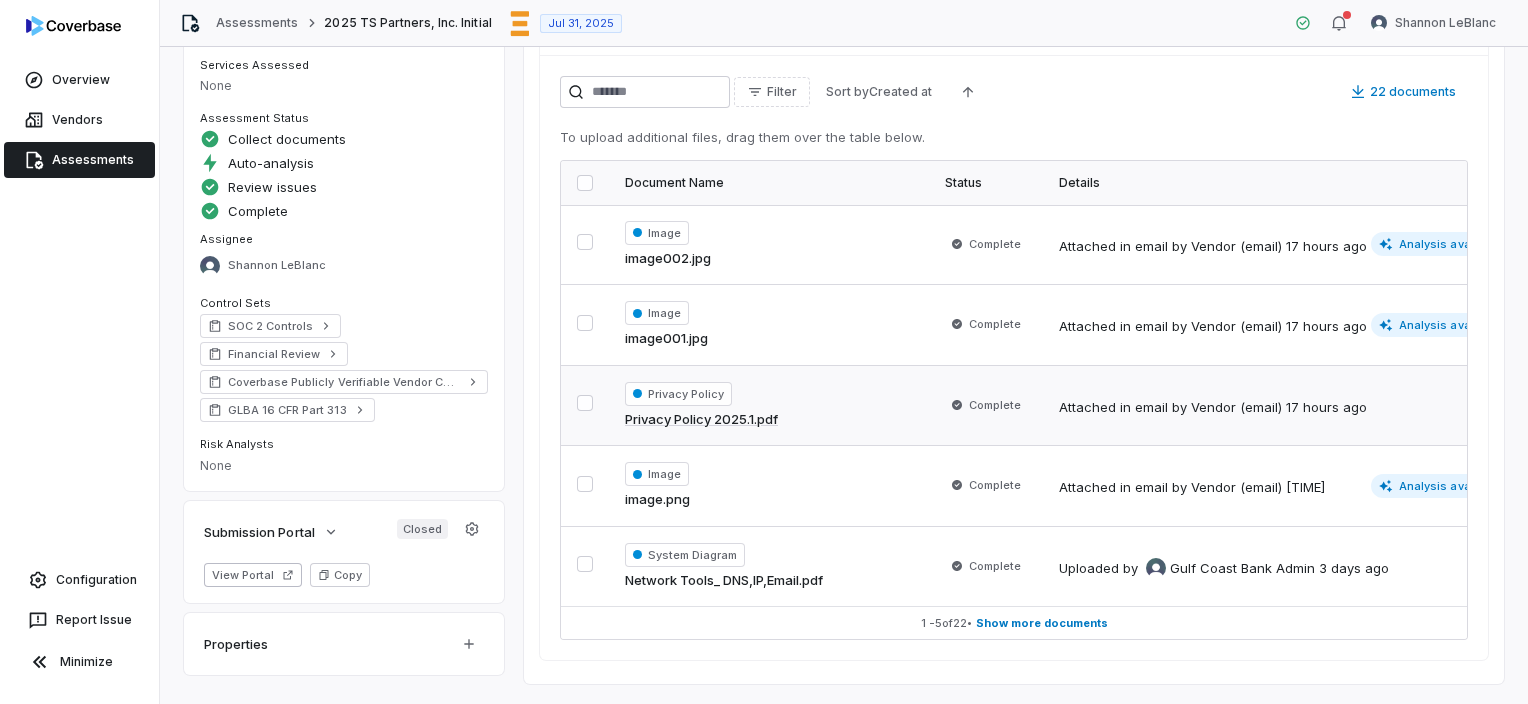 click at bounding box center [585, 403] 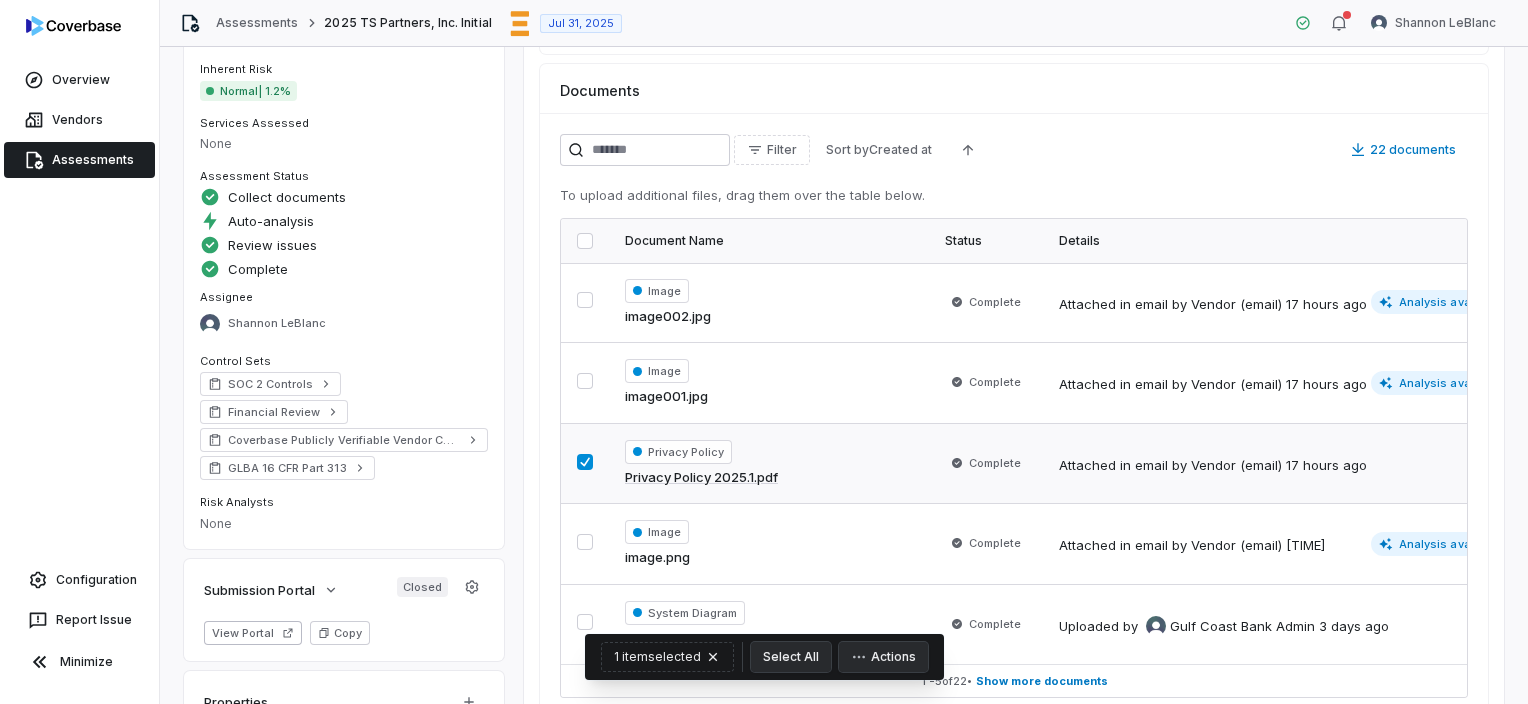 scroll, scrollTop: 198, scrollLeft: 0, axis: vertical 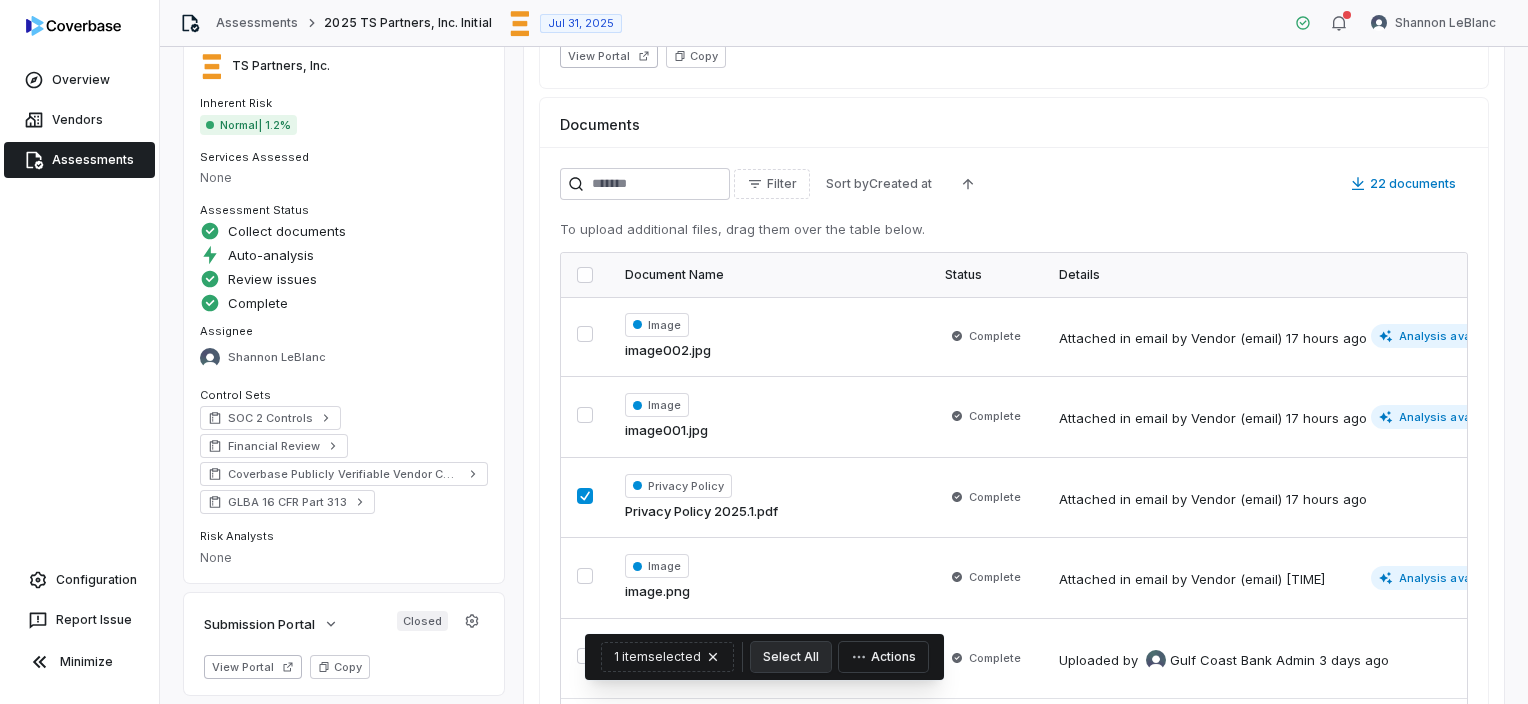 click 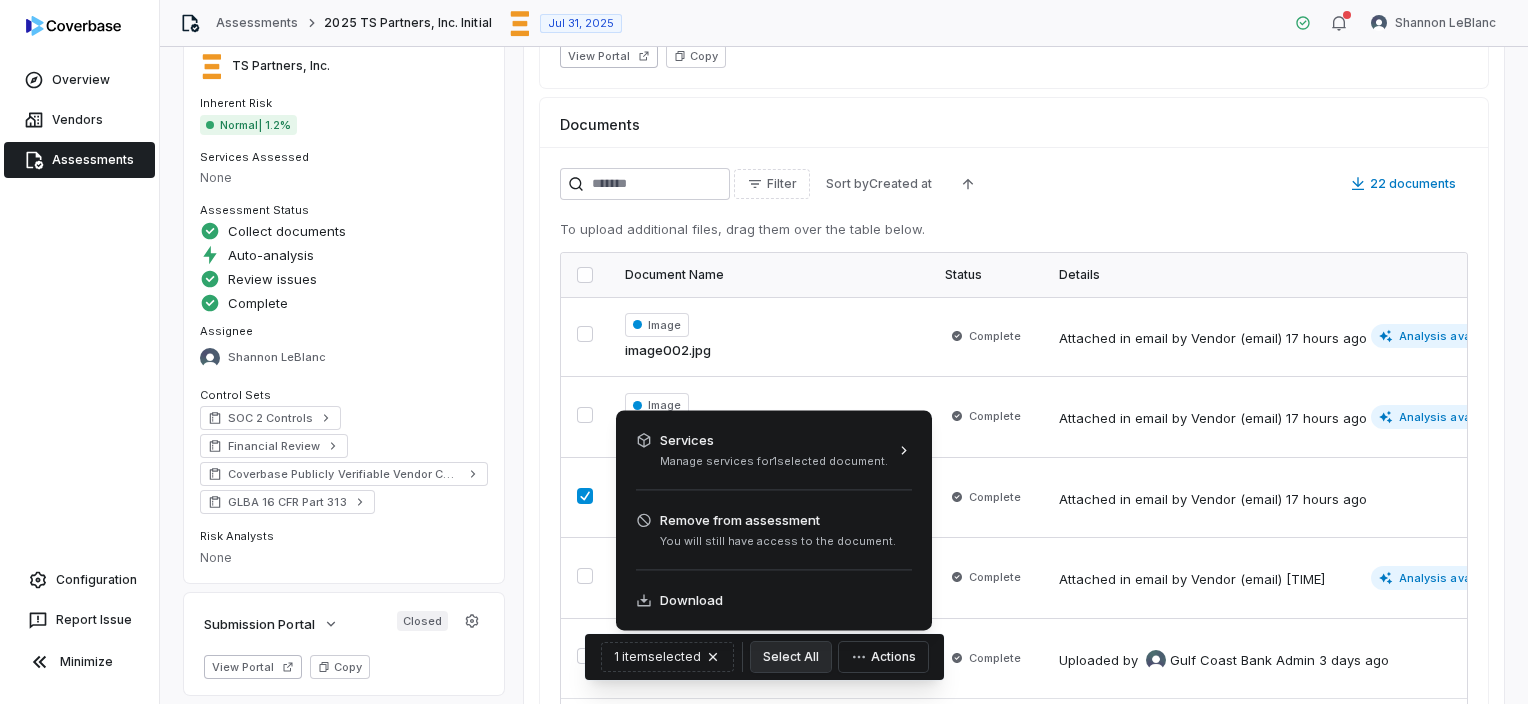click on "Overview Vendors Assessments Configuration Report Issue Minimize Assessments 2025 TS Partners, Inc. Initial Jul 31, 2025 Shannon LeBlanc Assessment Details Assessment Name 2025 TS Partners, Inc. Initial Assessment URL  https://dashboard.coverbase.app/assessments/cbqsrw_05a73d6f9f404dc2b4329e125d4ed9fa Copy Vendor TS Partners, Inc. Inherent Risk Normal  | 1.2% Services Assessed None Assessment Status Collect documents Auto-analysis Review issues Complete Assignee Shannon LeBlanc Control Sets SOC 2 Controls Financial Review Coverbase Publicly Verifiable Vendor Controls GLBA 16 CFR Part 313 Risk Analysts None Submission Portal Closed View Portal Copy Properties Summary Summary Issues 0 Issues 0 Tasks Tasks Emails Emails Documents Documents Activity Activity Submission Portal Closed 0  files uploaded View Portal Copy Documents Filter Sort by  Created at 22 documents To upload additional files, drag them over the table below. Document Name Status Details Image image002.jpg Complete 17 hours ago by" at bounding box center (764, 352) 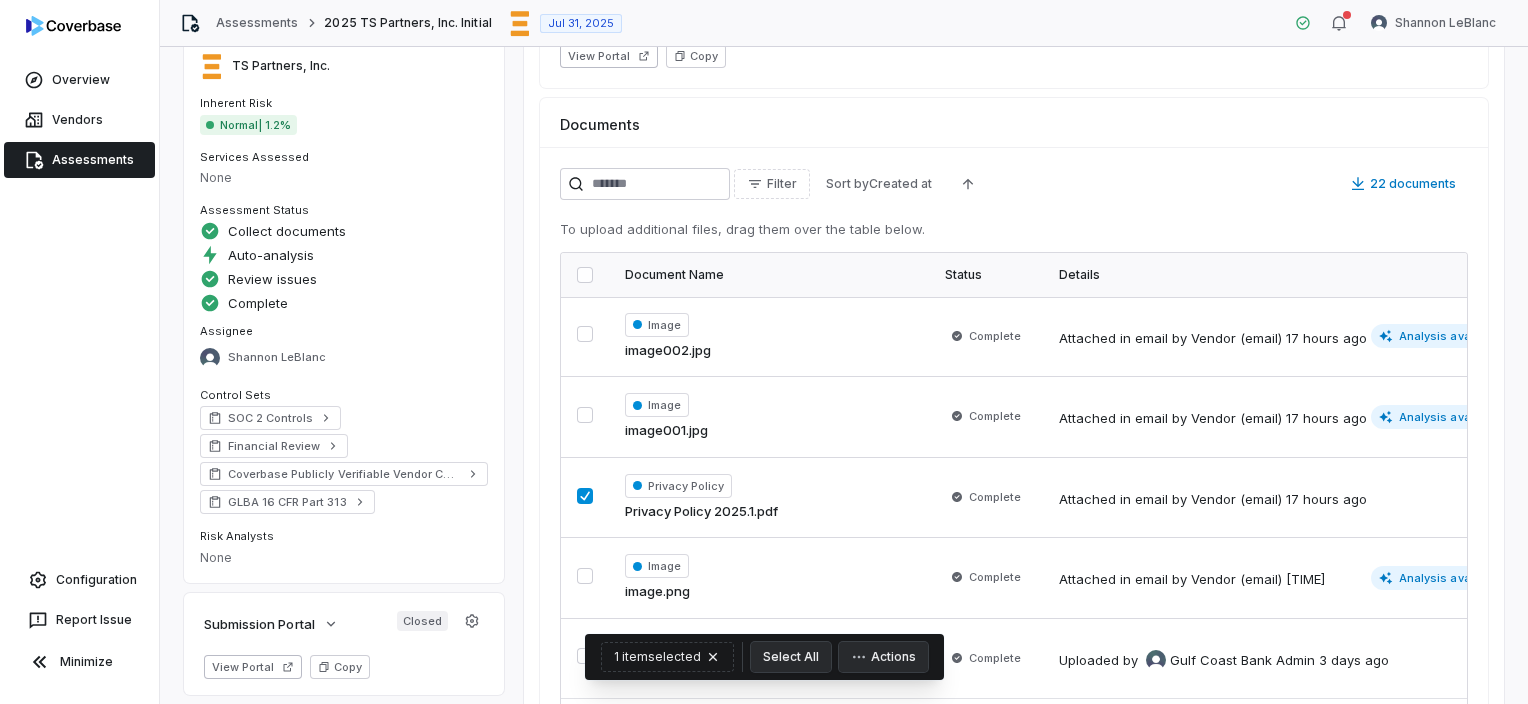 click at bounding box center [585, 496] 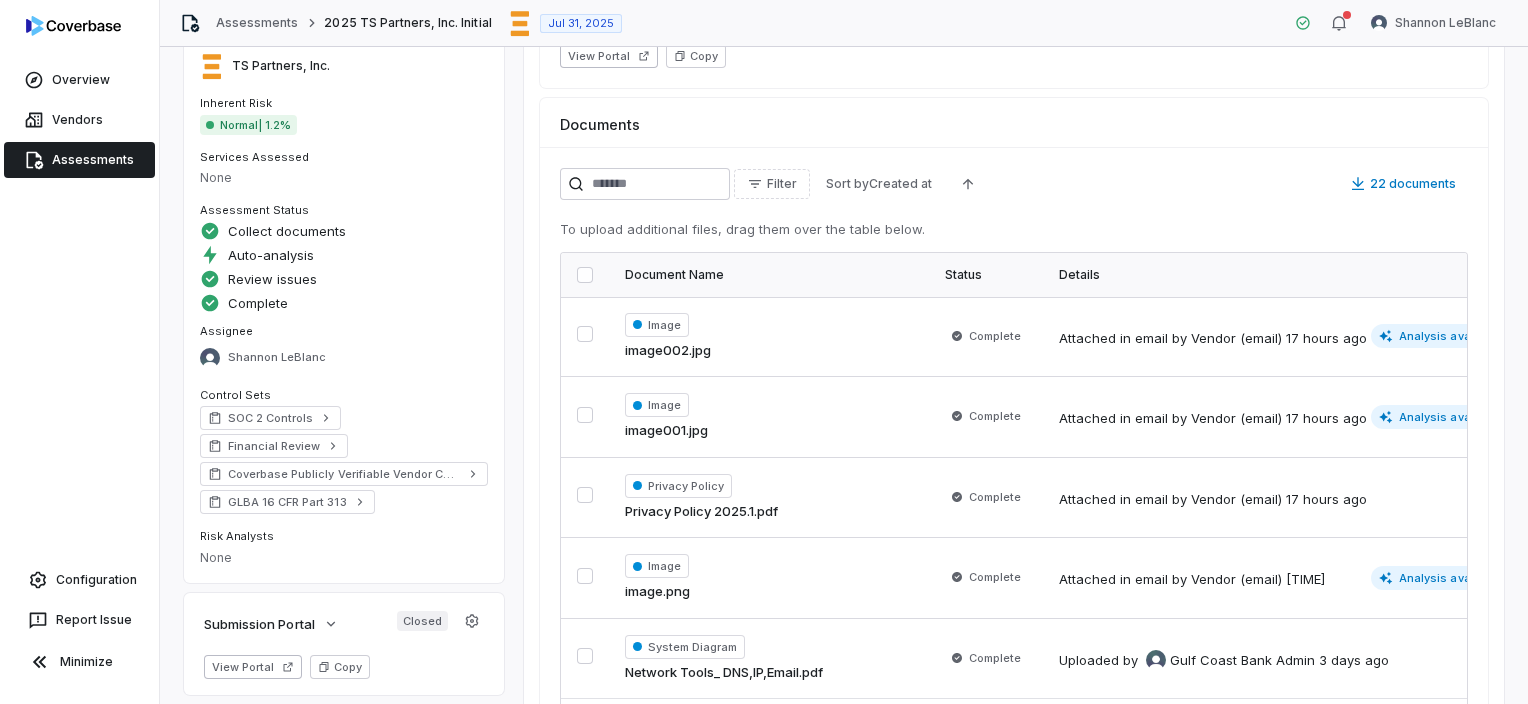 click at bounding box center (585, 495) 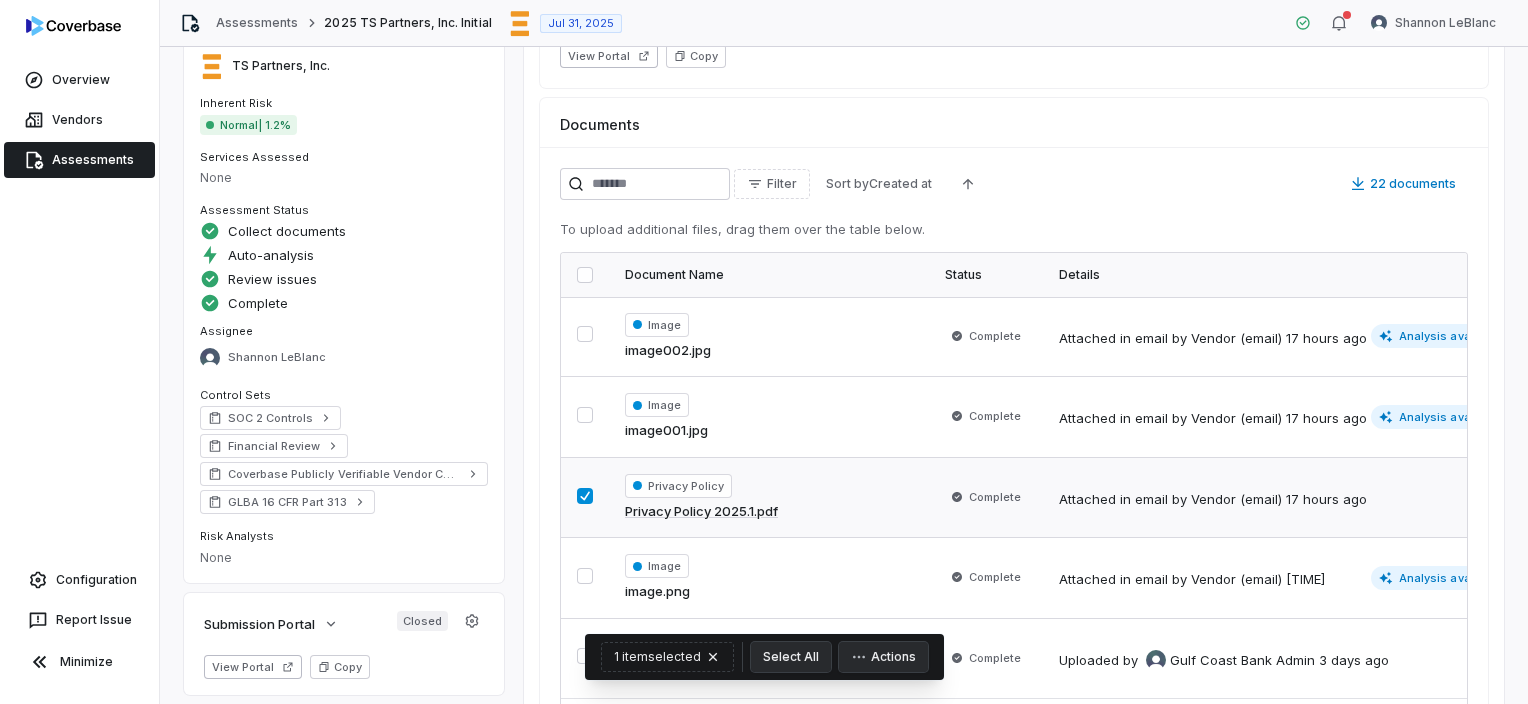 click on "Attached in email by Vendor (email) 17 hours ago" at bounding box center [1282, 498] 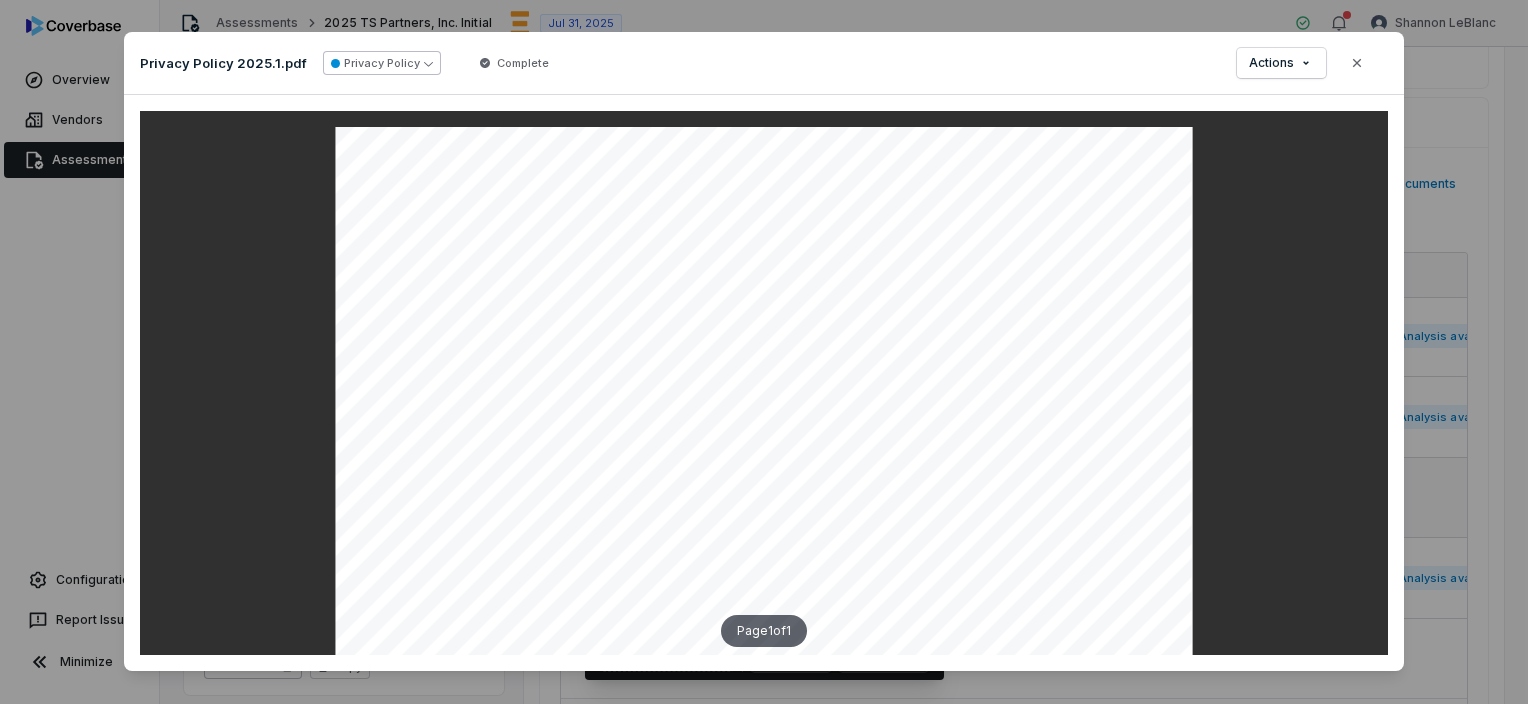 click 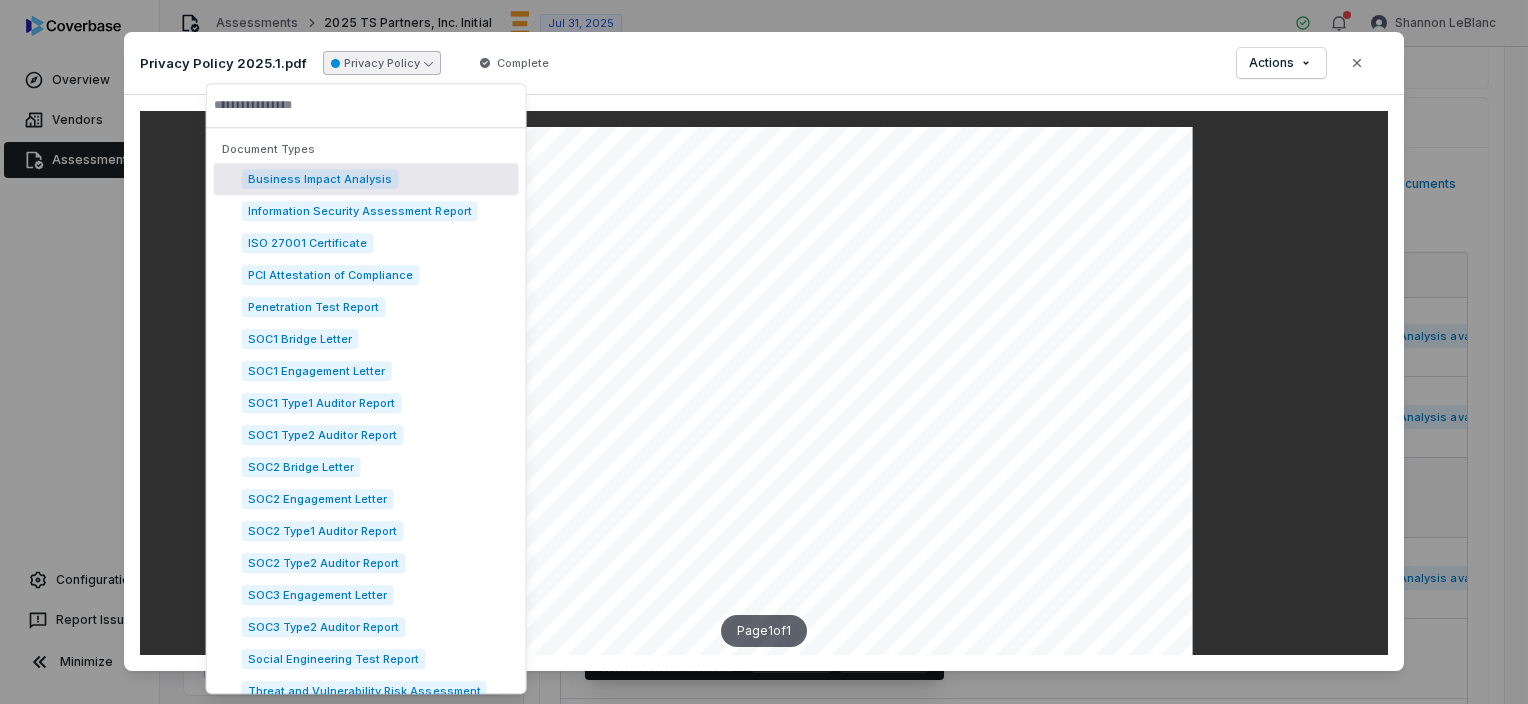 click on "Privacy Policy 2025.1.pdf Privacy Policy Complete Actions Close" at bounding box center [764, 63] 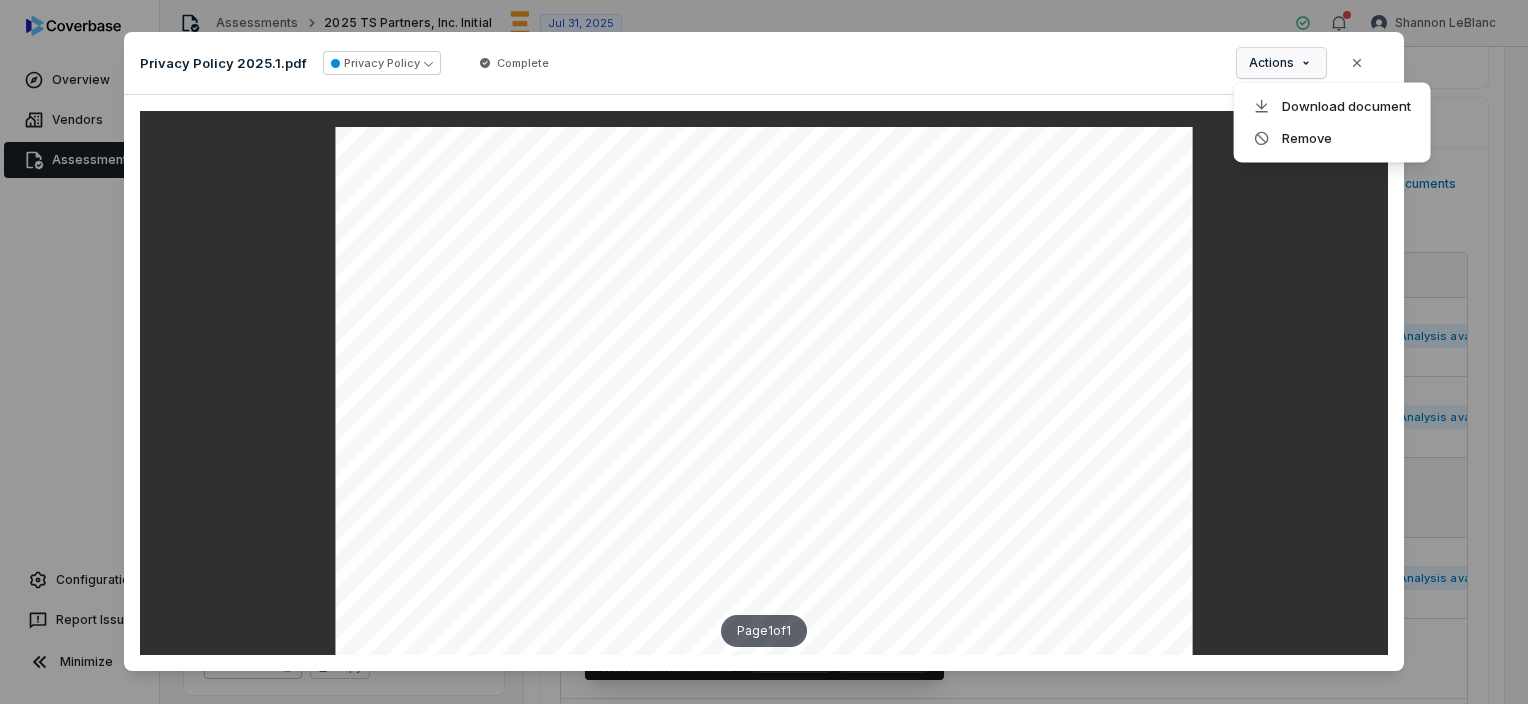click on "Document Preview Privacy Policy 2025.1.pdf Privacy Policy Complete Actions Close Page  1  of  1" at bounding box center [764, 356] 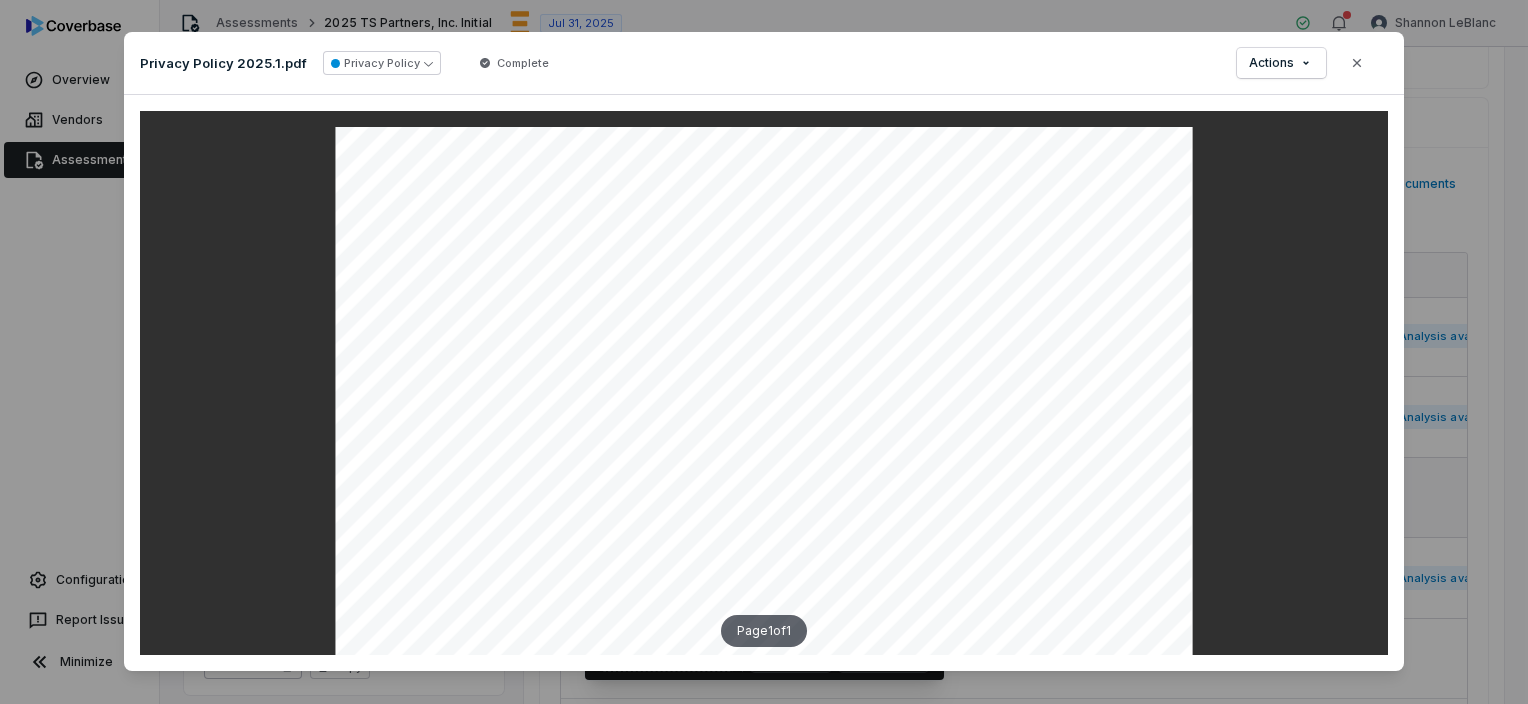 click 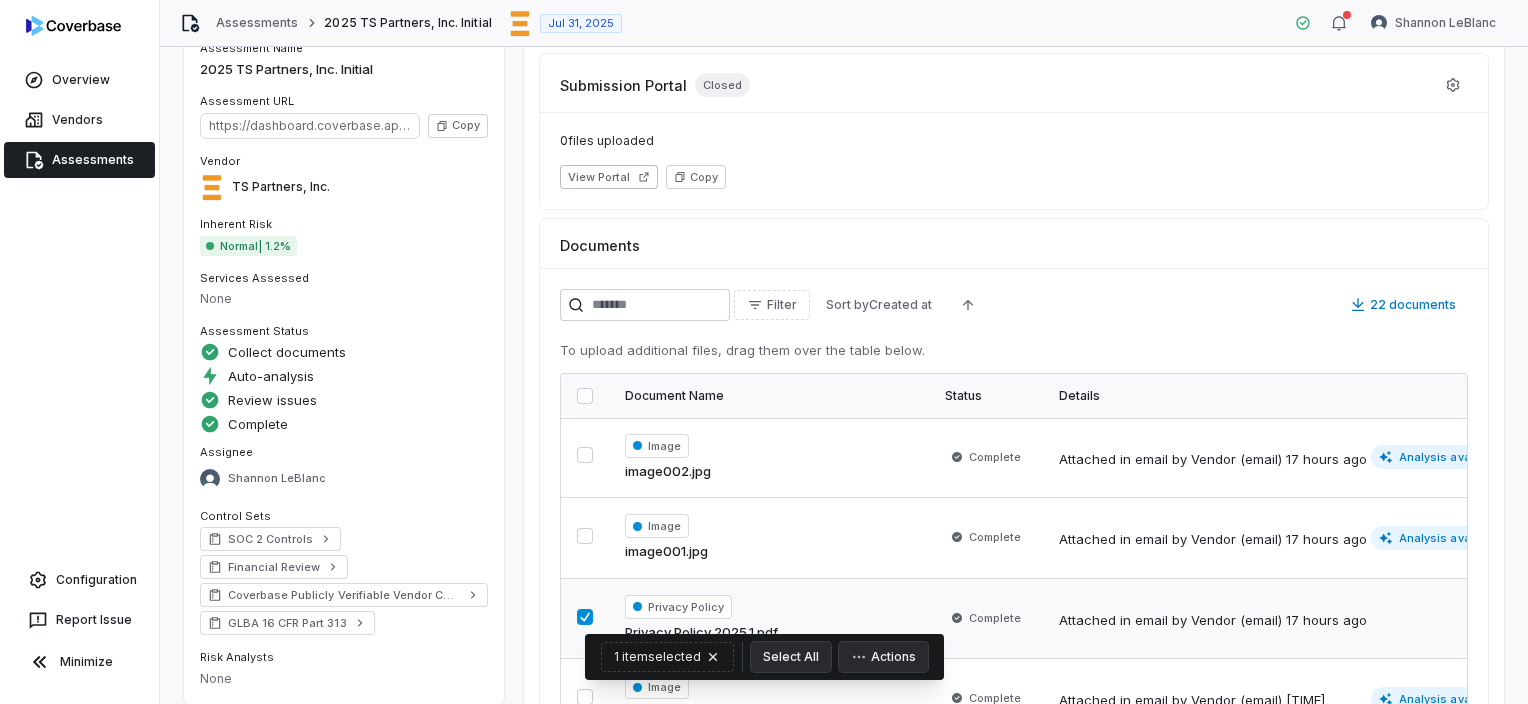 scroll, scrollTop: 0, scrollLeft: 0, axis: both 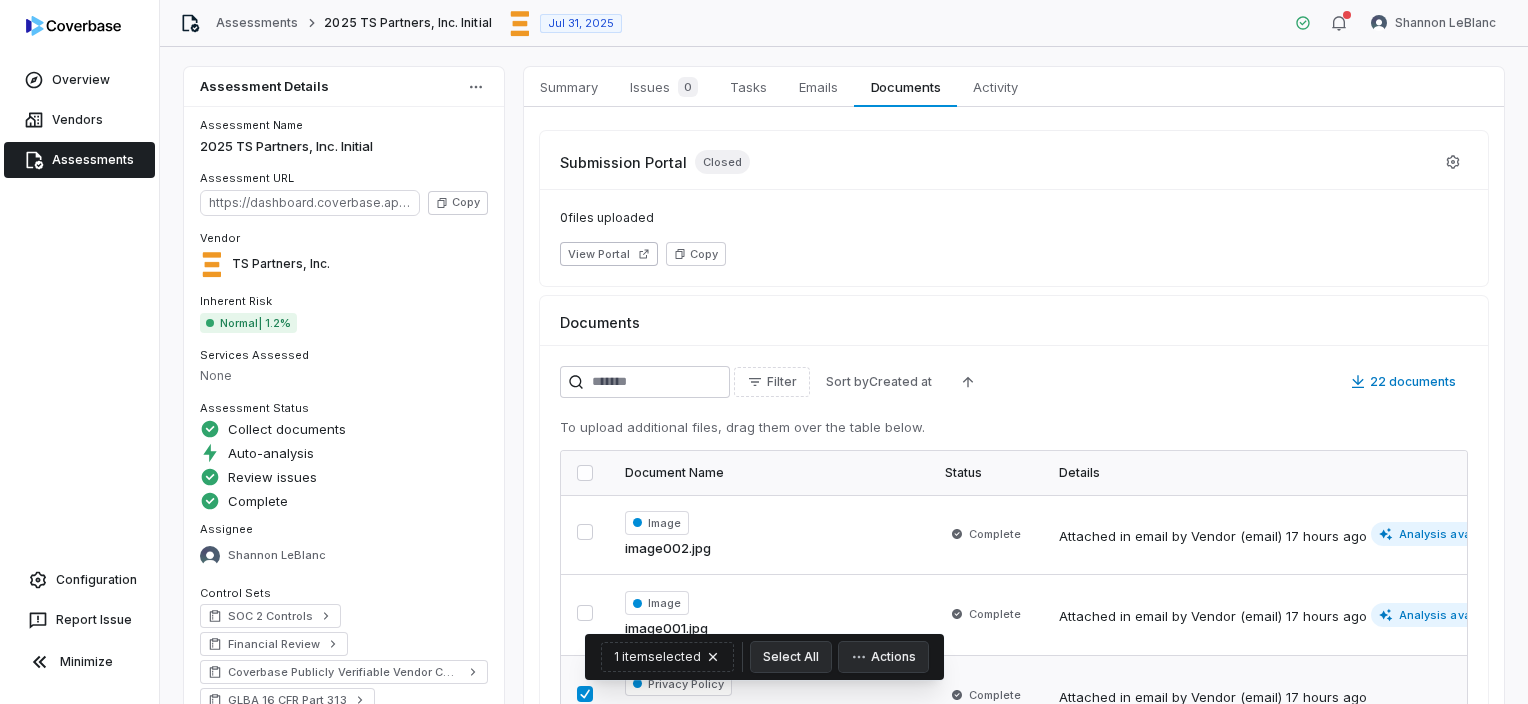 click on "0  files uploaded View Portal Copy" at bounding box center (1014, 237) 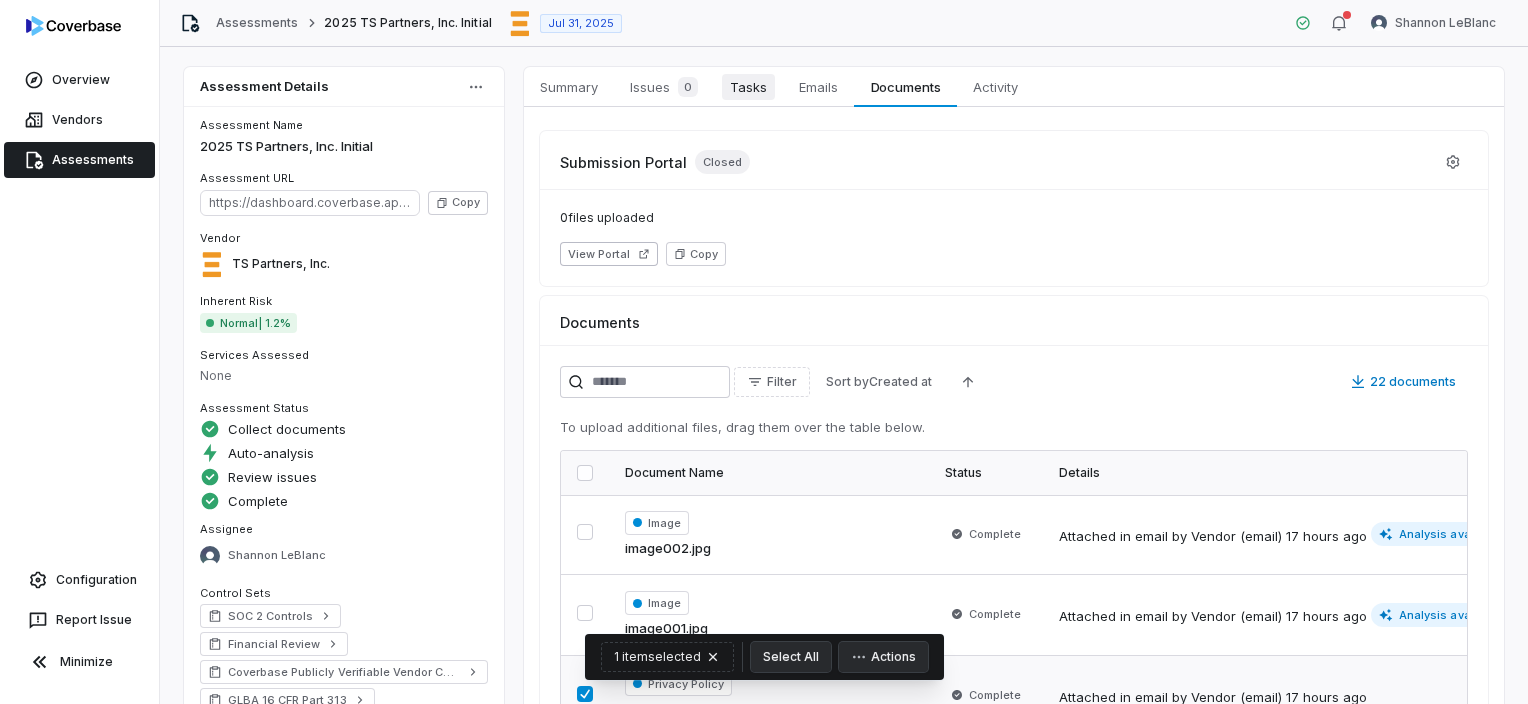click on "Tasks" at bounding box center [748, 87] 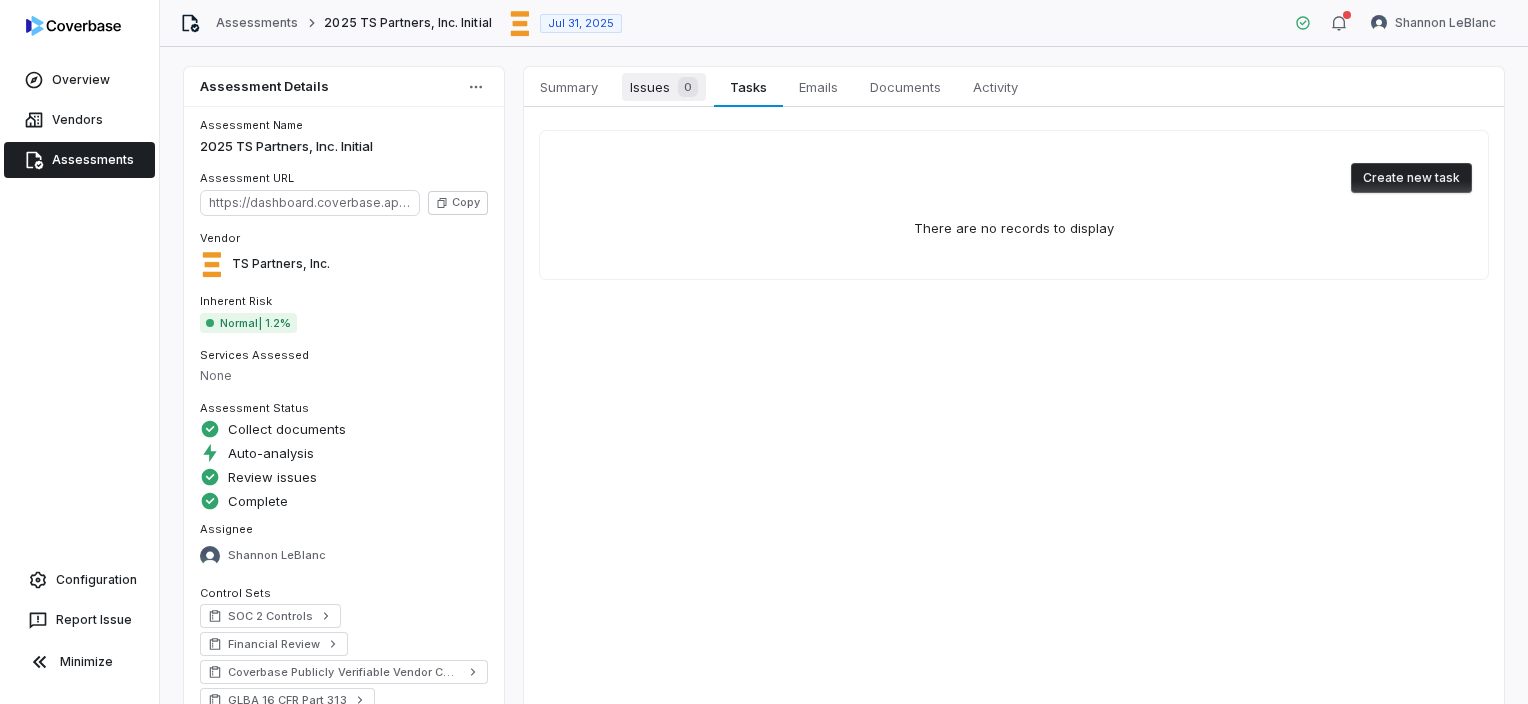 click on "Issues 0" at bounding box center [664, 87] 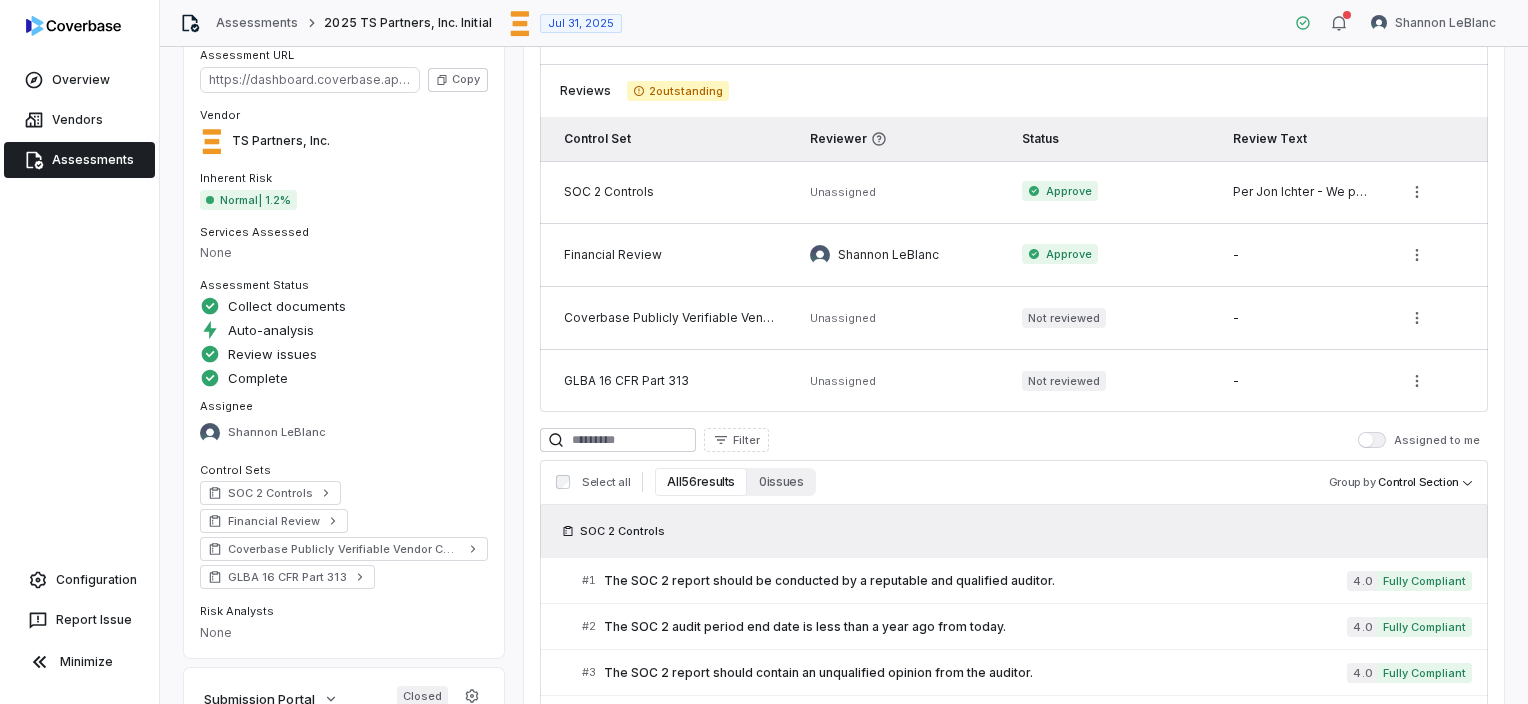 scroll, scrollTop: 0, scrollLeft: 0, axis: both 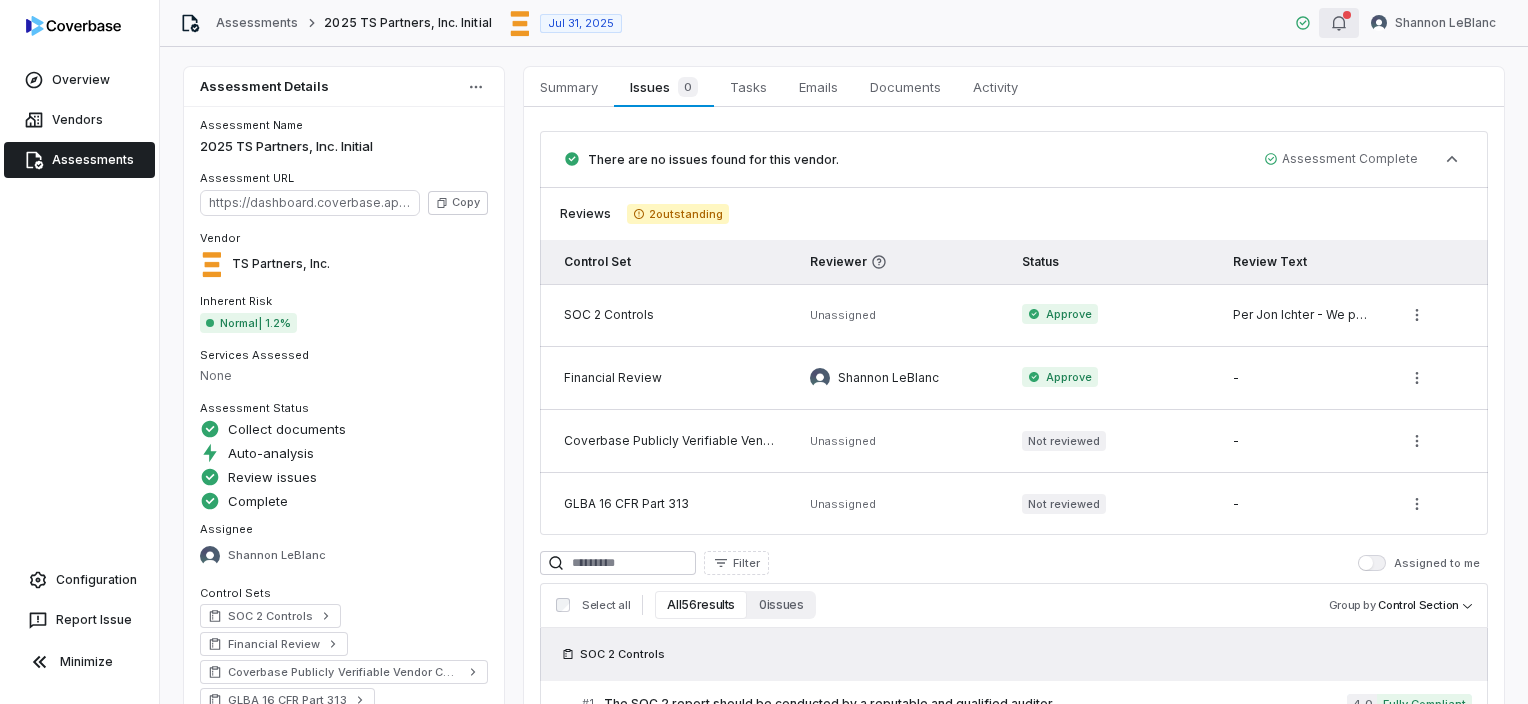 click 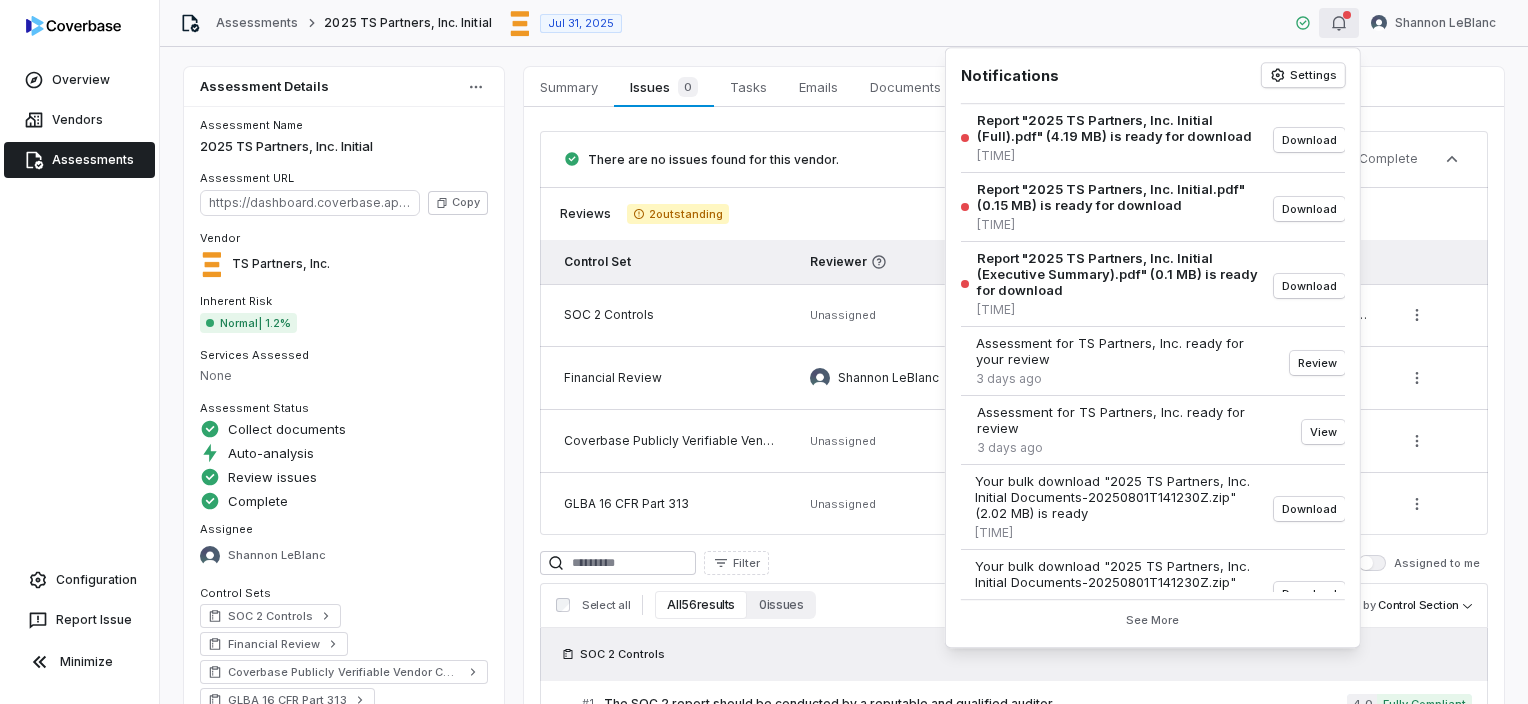 click 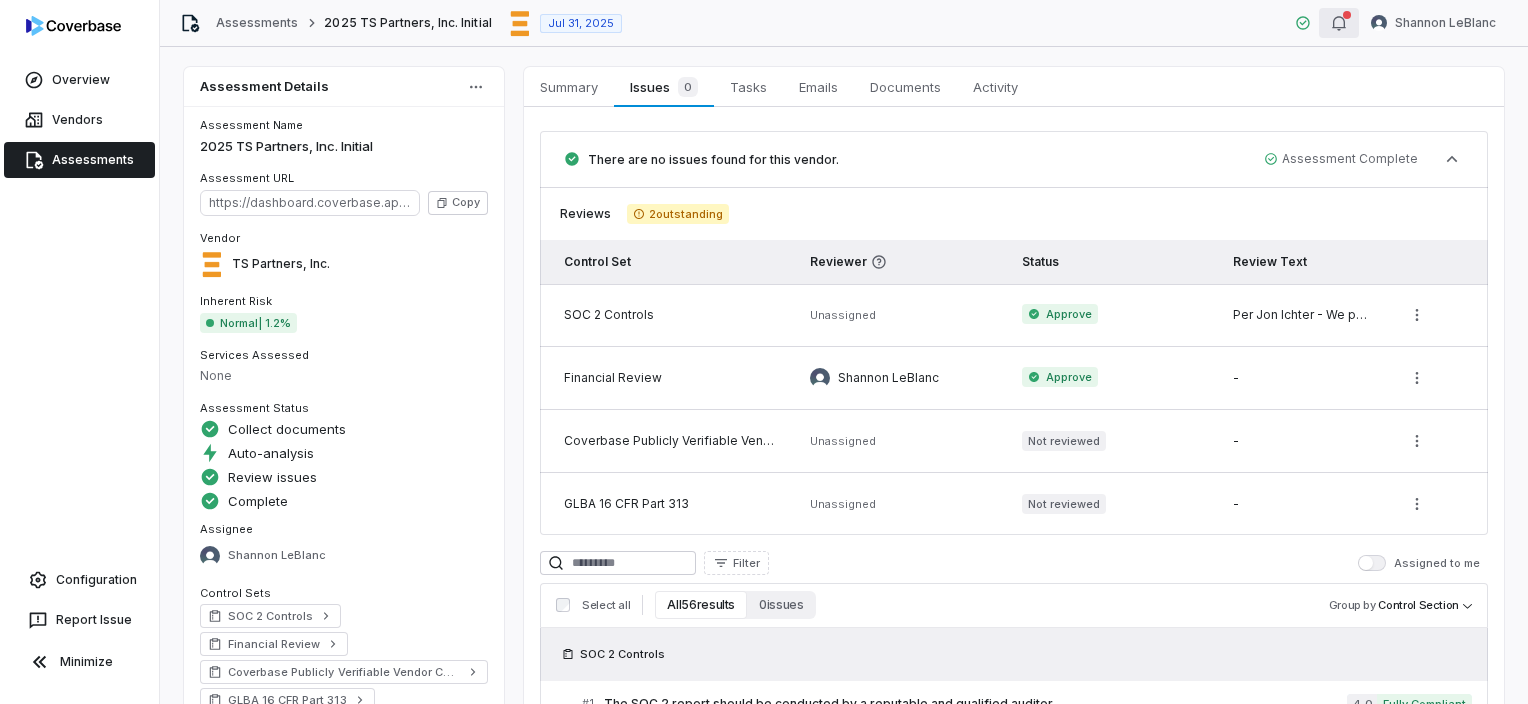 click 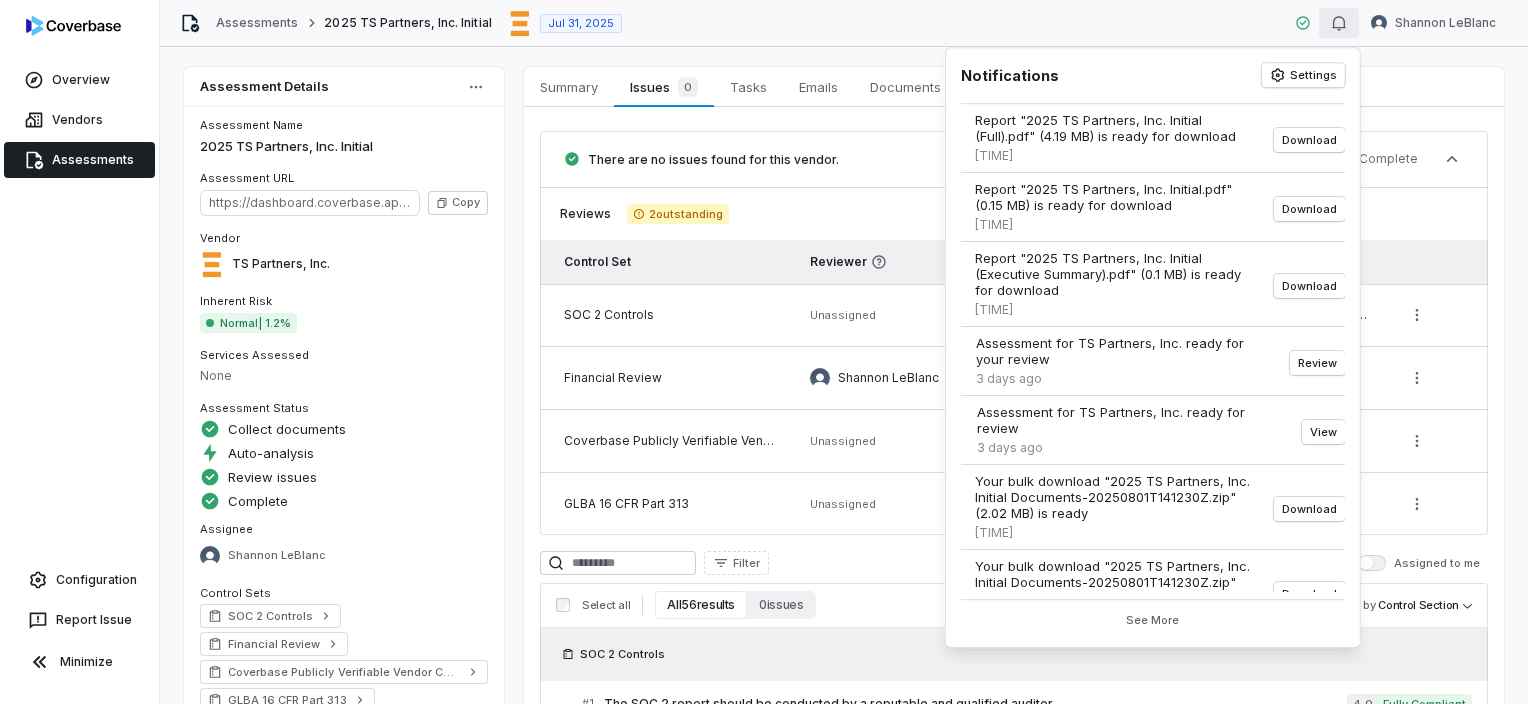 click on "Assessments 2025 TS Partners, Inc. Initial Jul 31, 2025 Shannon LeBlanc" at bounding box center [844, 23] 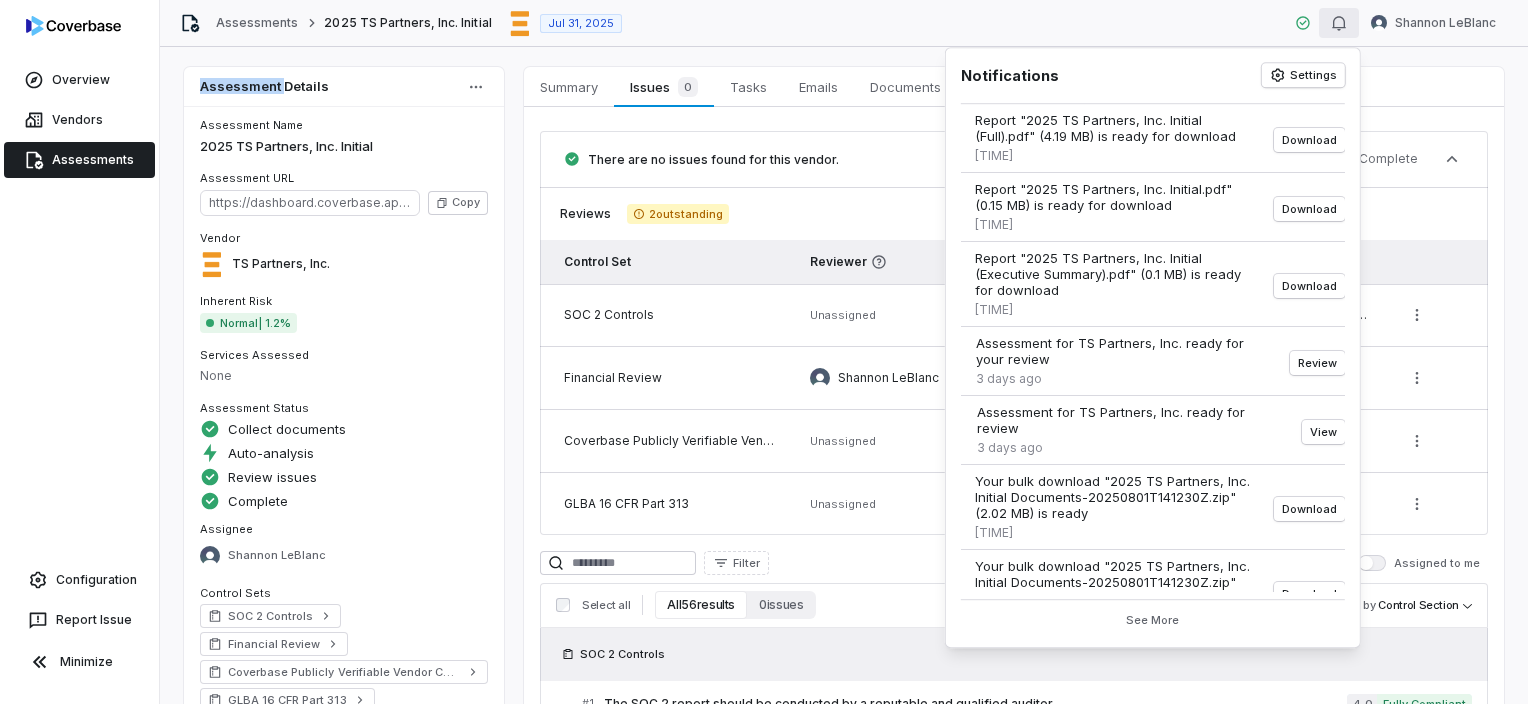 click on "Assessments 2025 TS Partners, Inc. Initial Jul 31, 2025 Shannon LeBlanc" at bounding box center (844, 23) 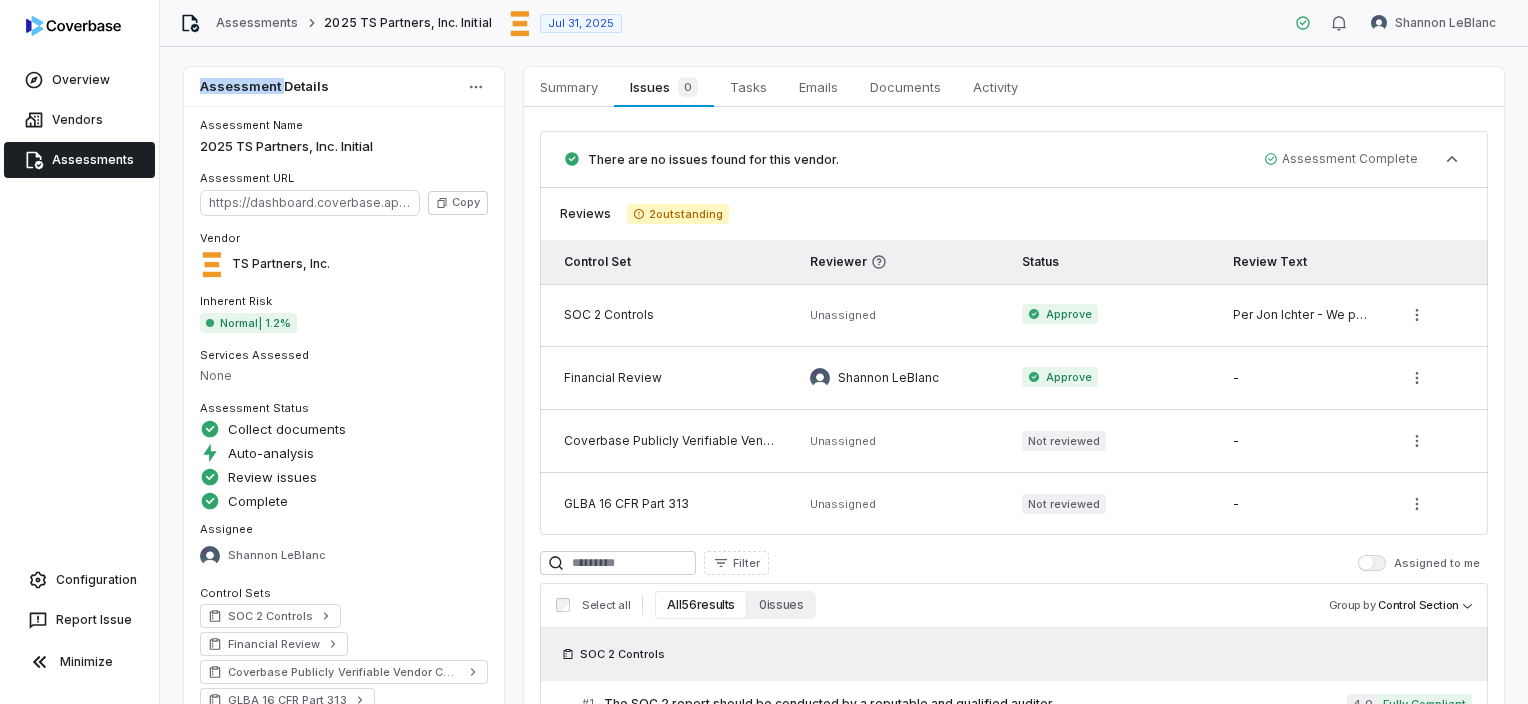 drag, startPoint x: 1176, startPoint y: 28, endPoint x: 1100, endPoint y: 119, distance: 118.56222 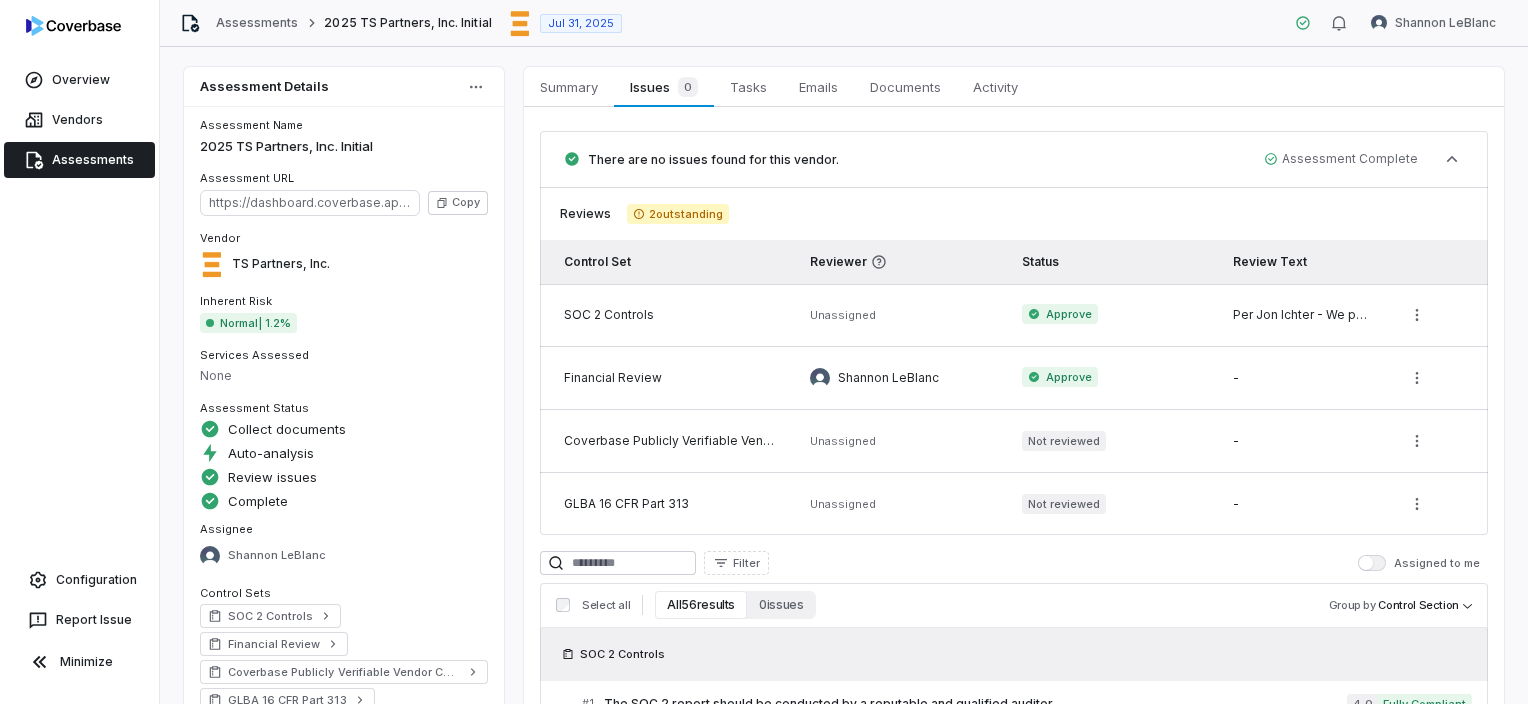 click on "There are no issues found for this vendor. Assessment Complete Reviews 2  outstanding Control Set Reviewer  Status Review Text SOC 2 Controls Unassigned Approve Per Jon Ichter - We provide a SIG Lite which is the appropriate document for our role as a software provider.  TS Partners does not handle or have access to your production data.  We create and provide the software to the bank to maintain their own records. Financial Review Shannon LeBlanc Approve - Coverbase Publicly Verifiable Vendor Controls Unassigned Not reviewed - GLBA 16 CFR Part 313 Unassigned Not reviewed - Filter Assigned to me Select all All  56  results 0  issues Group by   Control Section SOC 2 Controls   # 1 The SOC 2 report should be conducted by a reputable and qualified auditor. 4.0 Fully Compliant # 2 The SOC 2 audit period end date is less than a year ago from today. 4.0 Fully Compliant # 3 The SOC 2 report should contain an unqualified opinion from the auditor. 4.0 Fully Compliant # 4 4.0 Fully Compliant # 5 4.0 Fully Compliant # 6" at bounding box center (1014, 1114) 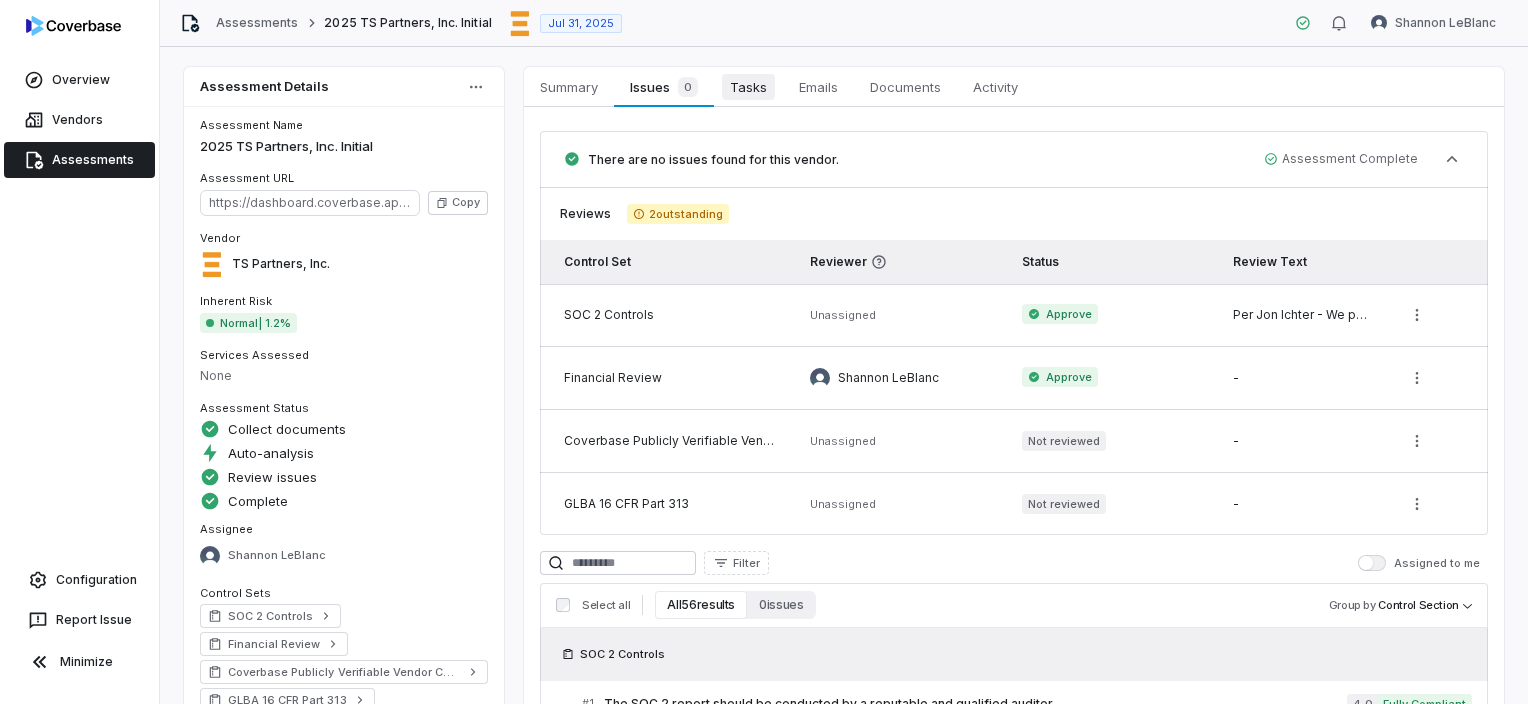 click on "Tasks" at bounding box center [748, 87] 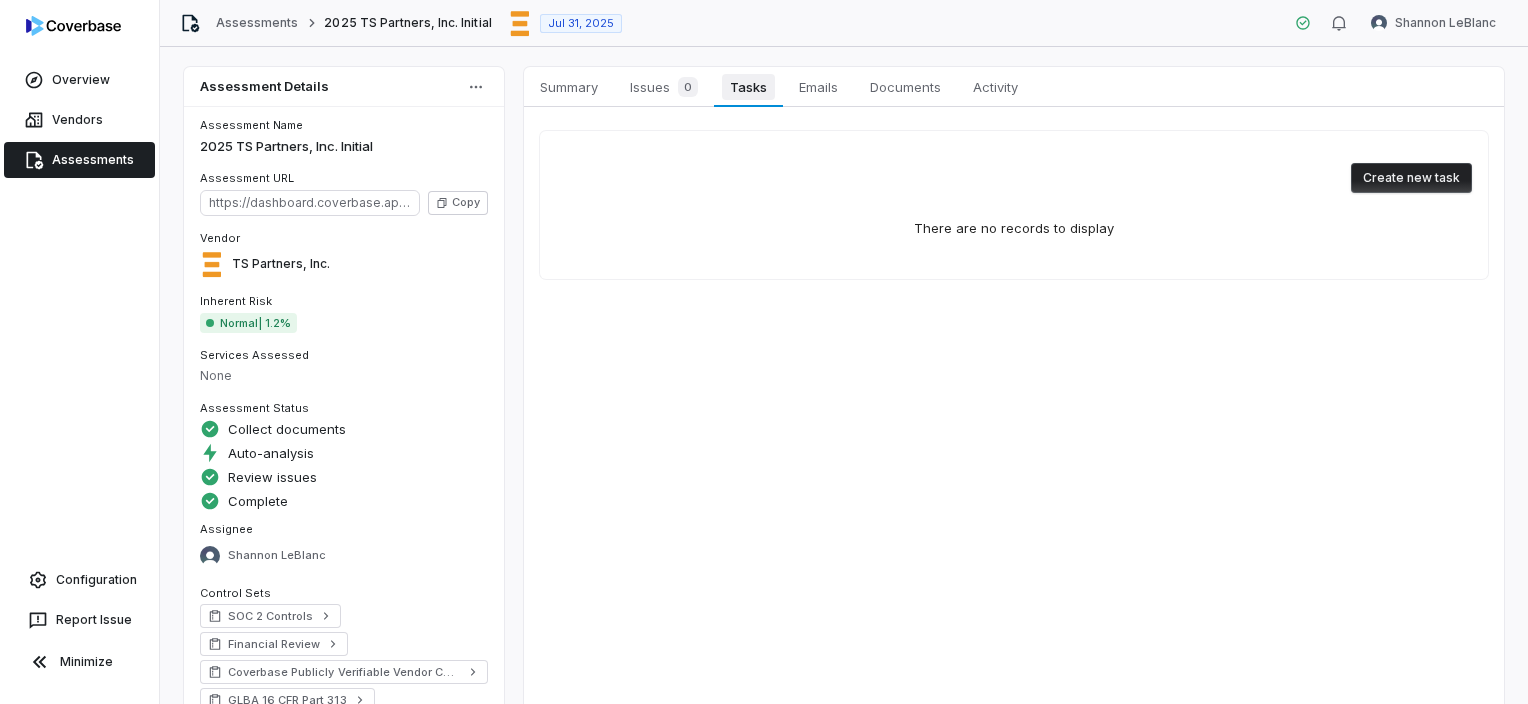 click on "Tasks" at bounding box center [748, 87] 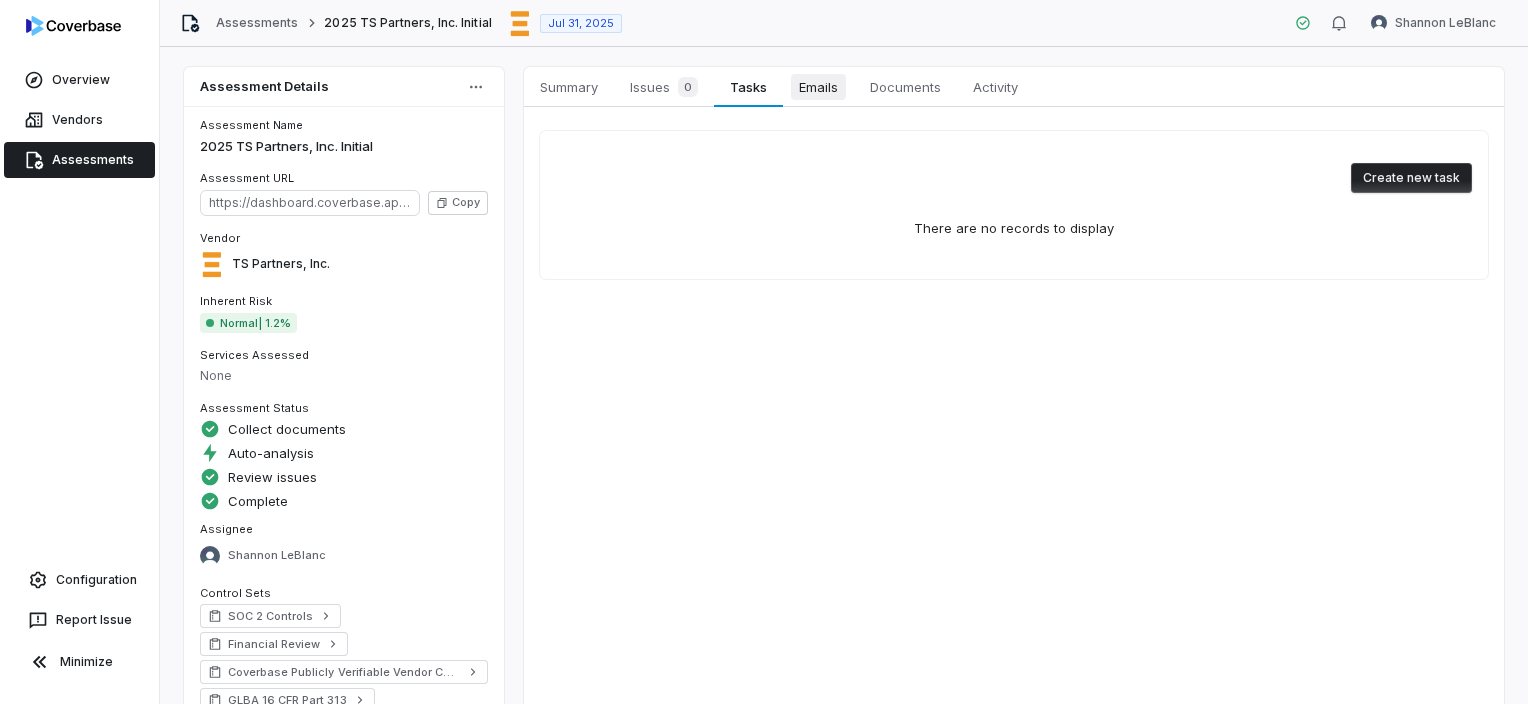 click on "Emails" at bounding box center [818, 87] 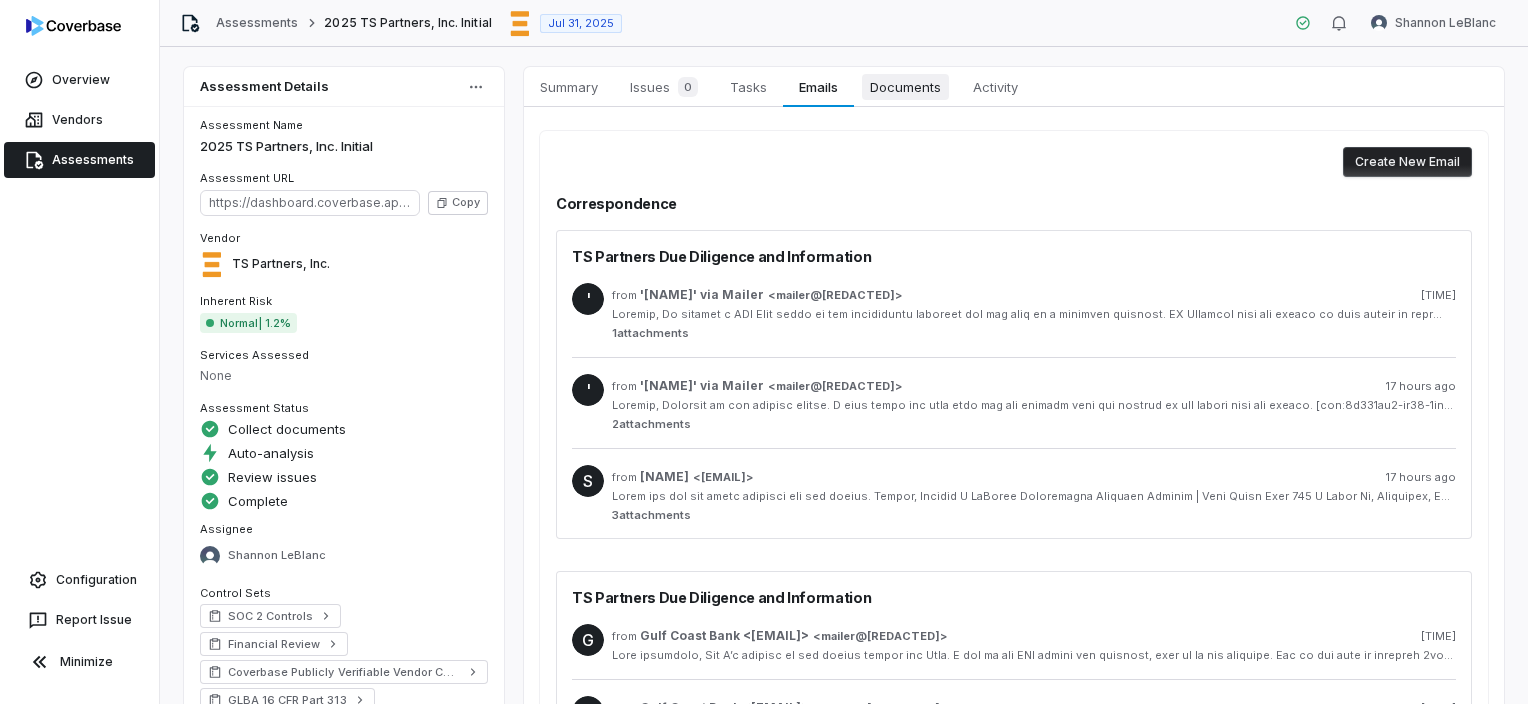 click on "Documents" at bounding box center [905, 87] 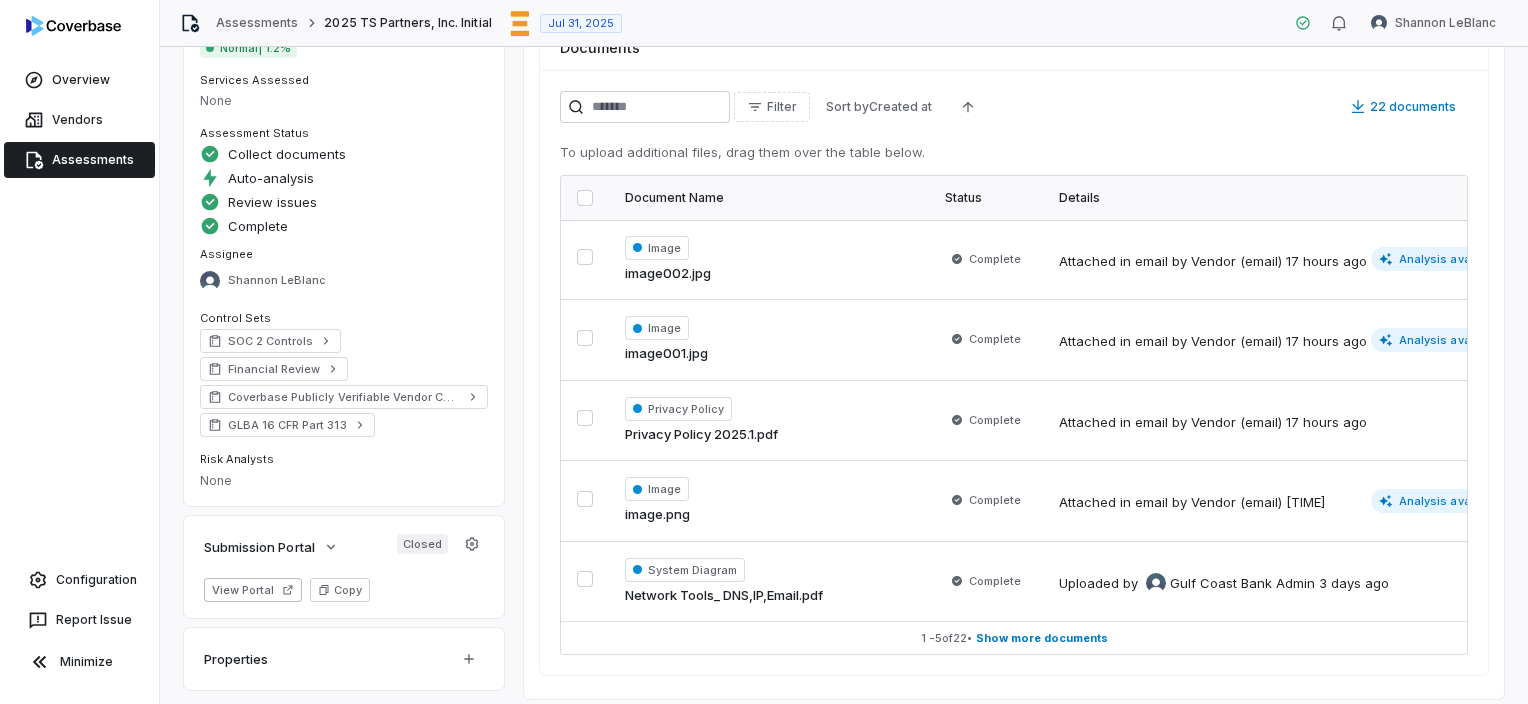 scroll, scrollTop: 298, scrollLeft: 0, axis: vertical 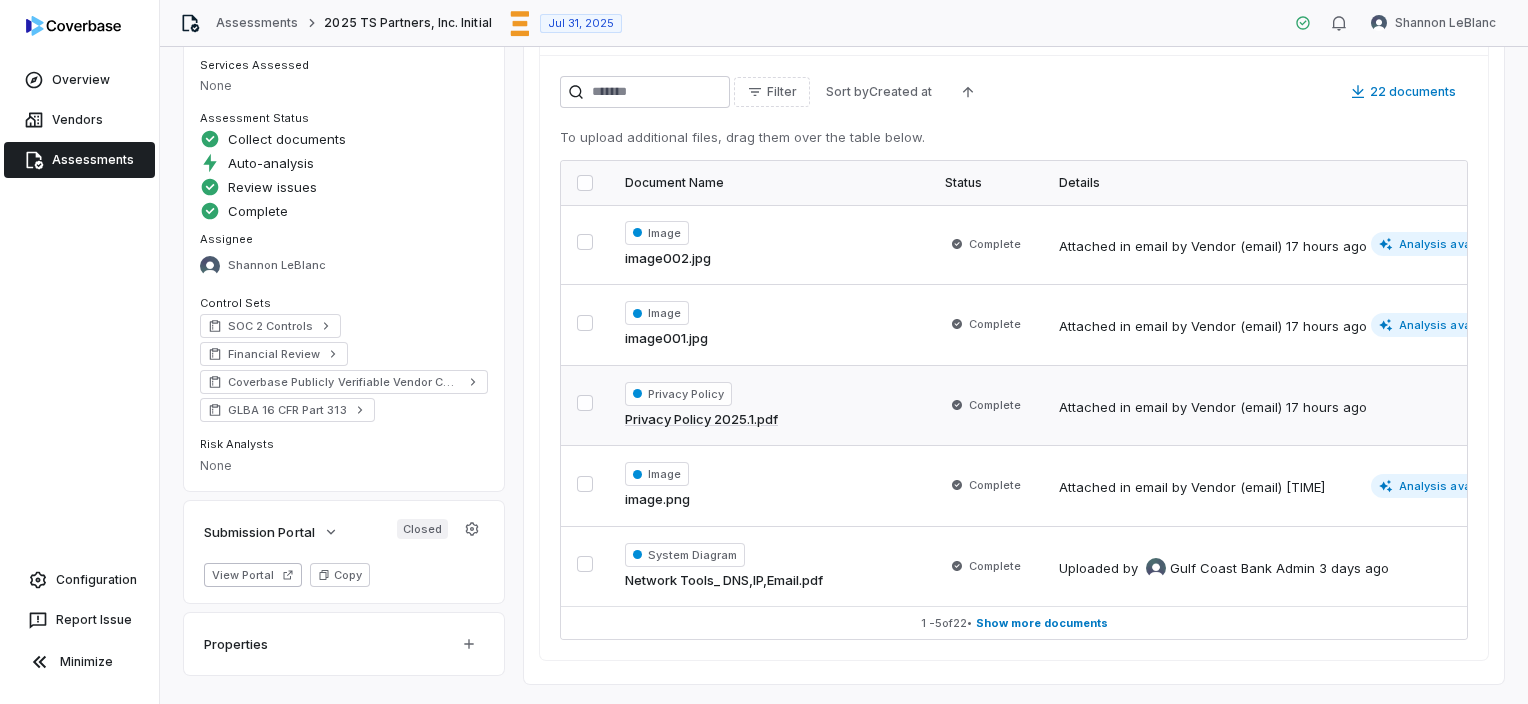 click at bounding box center (585, 403) 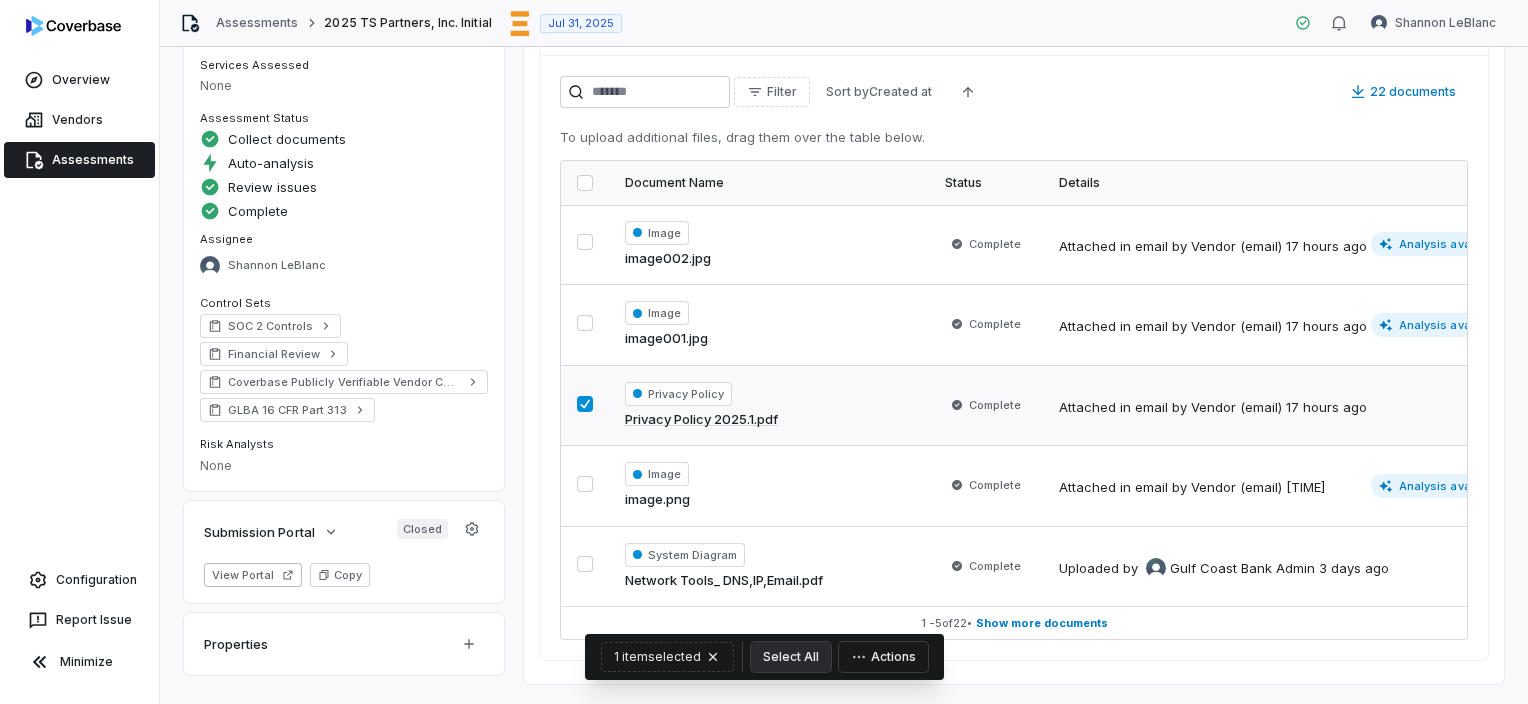 click on "Actions" at bounding box center (883, 657) 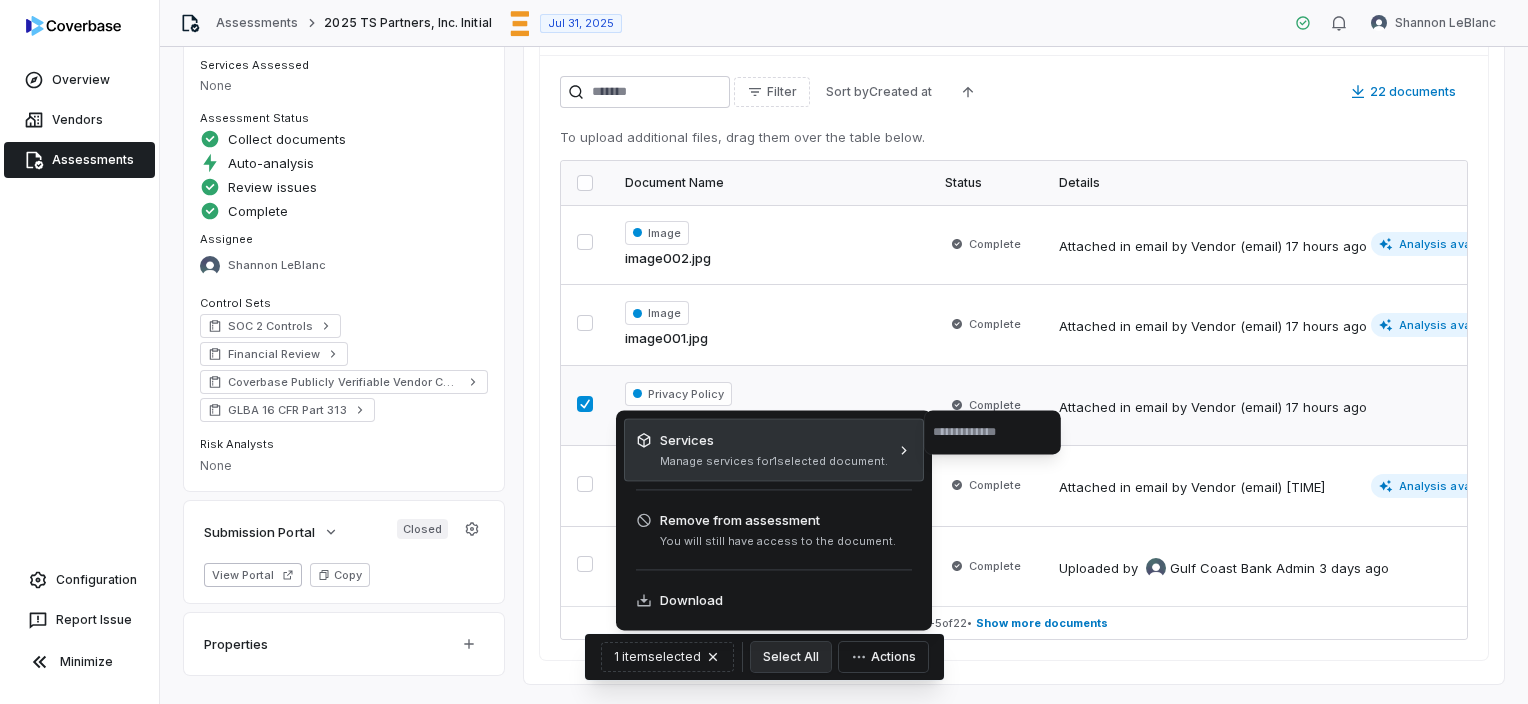 click on "Services Manage services for  1  selected document ." at bounding box center (774, 449) 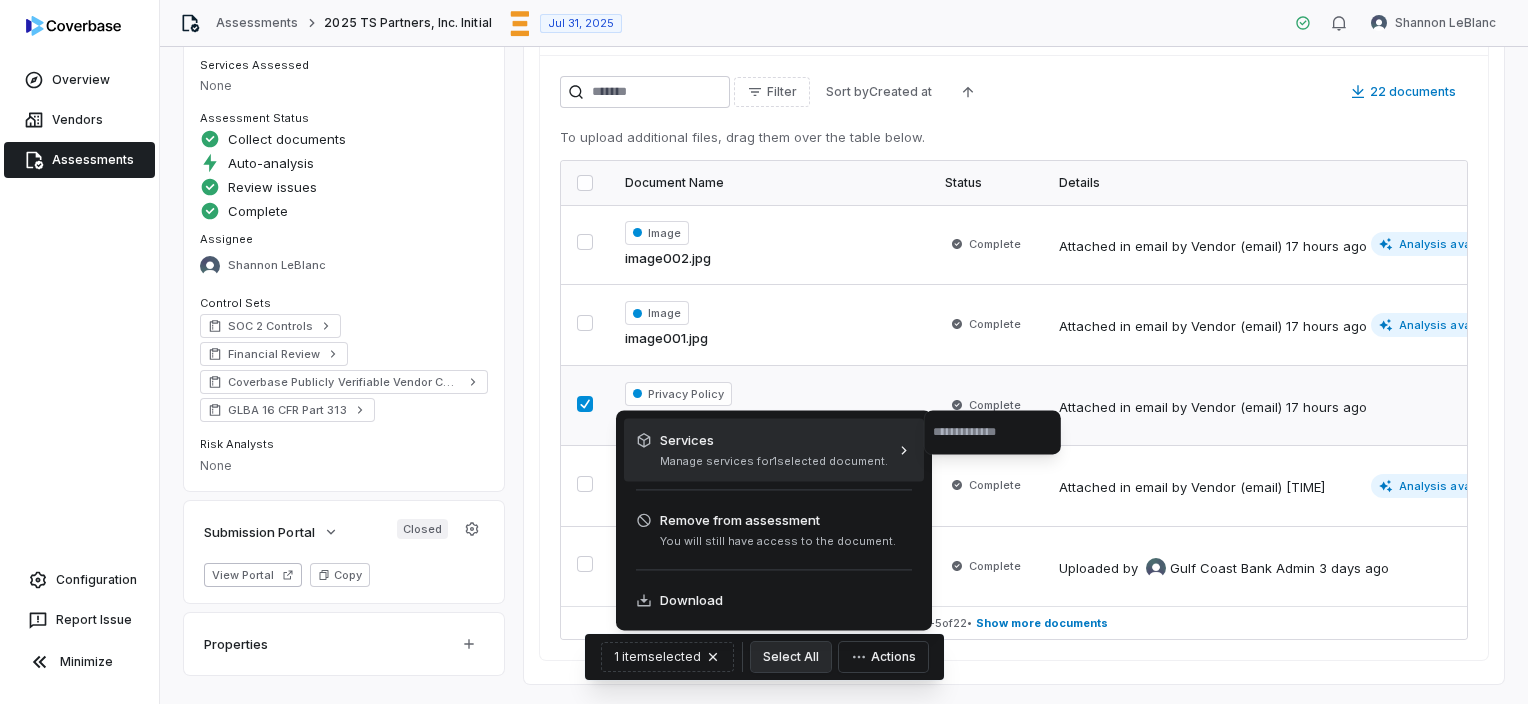 click at bounding box center (993, 432) 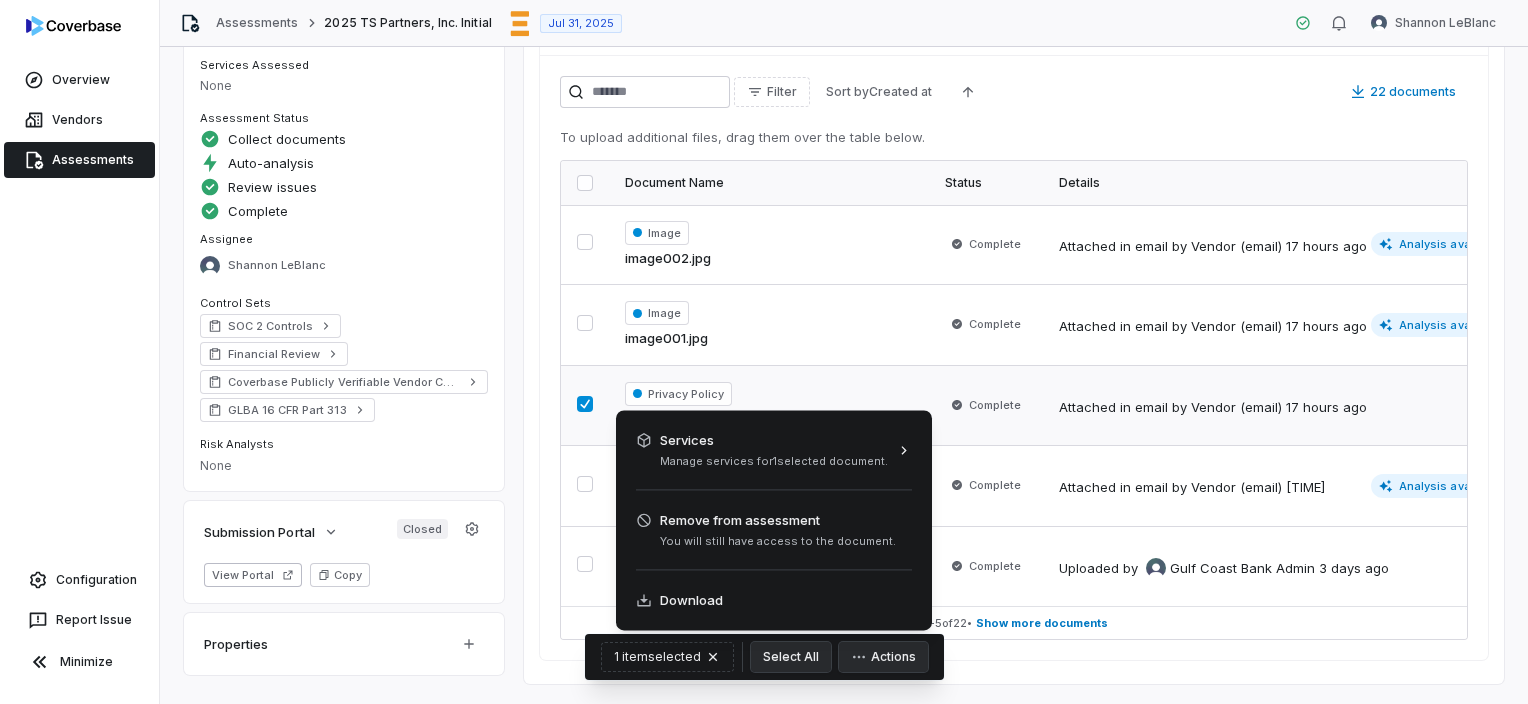 click on "Overview Vendors Assessments Configuration Report Issue Minimize Assessments 2025 TS Partners, Inc. Initial Jul 31, 2025 Shannon LeBlanc Assessment Details Assessment Name 2025 TS Partners, Inc. Initial Assessment URL  https://dashboard.coverbase.app/assessments/cbqsrw_05a73d6f9f404dc2b4329e125d4ed9fa Copy Vendor TS Partners, Inc. Inherent Risk Normal  | 1.2% Services Assessed None Assessment Status Collect documents Auto-analysis Review issues Complete Assignee Shannon LeBlanc Control Sets SOC 2 Controls Financial Review Coverbase Publicly Verifiable Vendor Controls GLBA 16 CFR Part 313 Risk Analysts None Submission Portal Closed View Portal Copy Properties Summary Summary Issues 0 Issues 0 Tasks Tasks Emails Emails Documents Documents Activity Activity Submission Portal Closed 0  files uploaded View Portal Copy Documents Filter Sort by  Created at 22 documents To upload additional files, drag them over the table below. Document Name Status Details Image image002.jpg Complete 17 hours ago by" at bounding box center [764, 352] 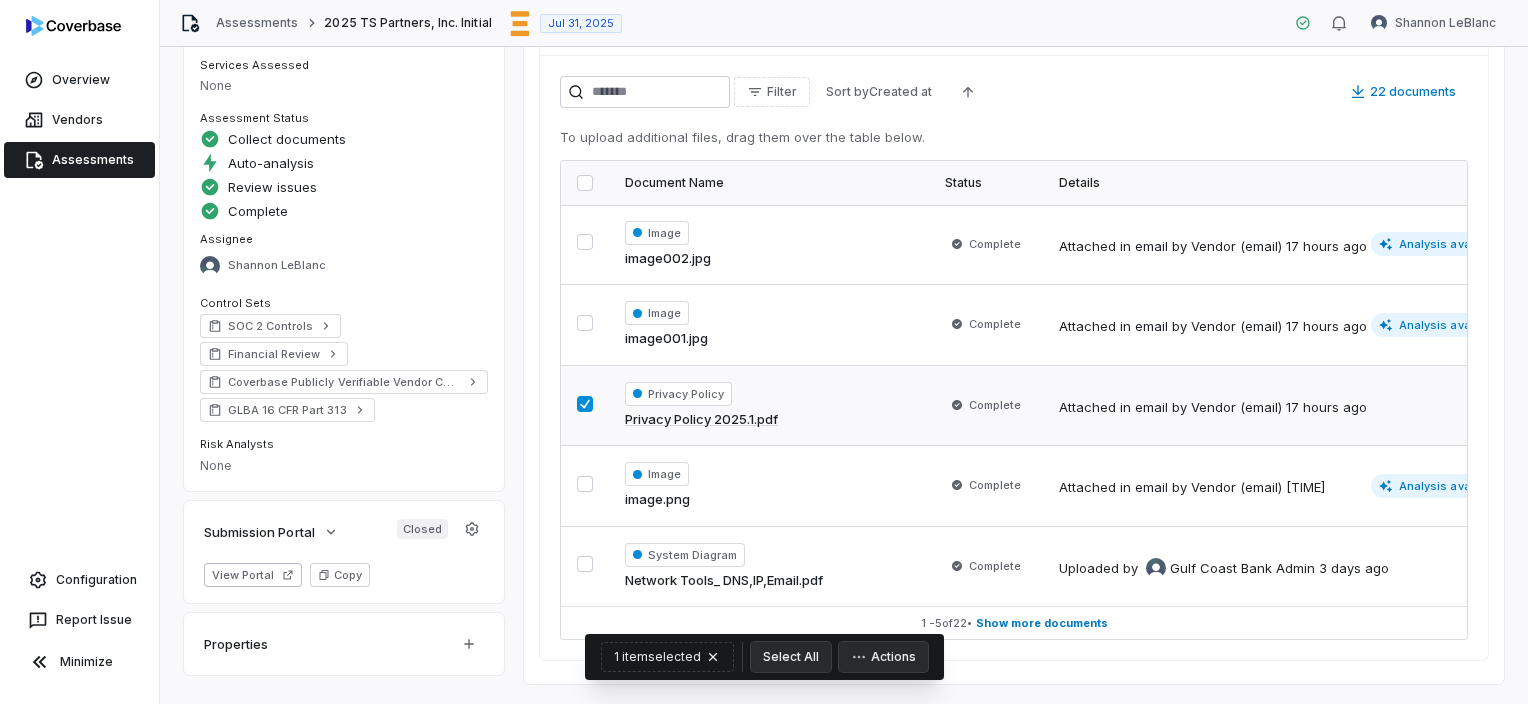 click at bounding box center (585, 404) 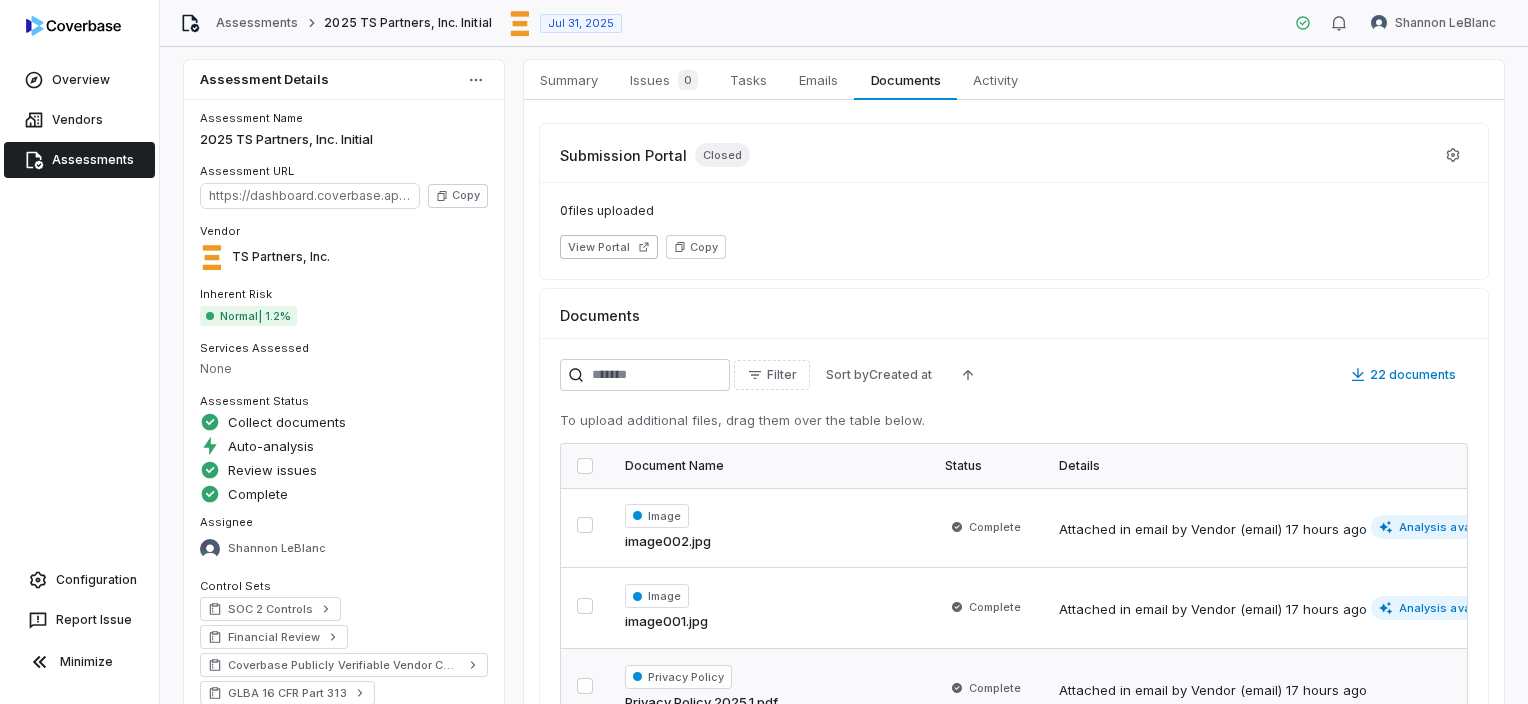 scroll, scrollTop: 0, scrollLeft: 0, axis: both 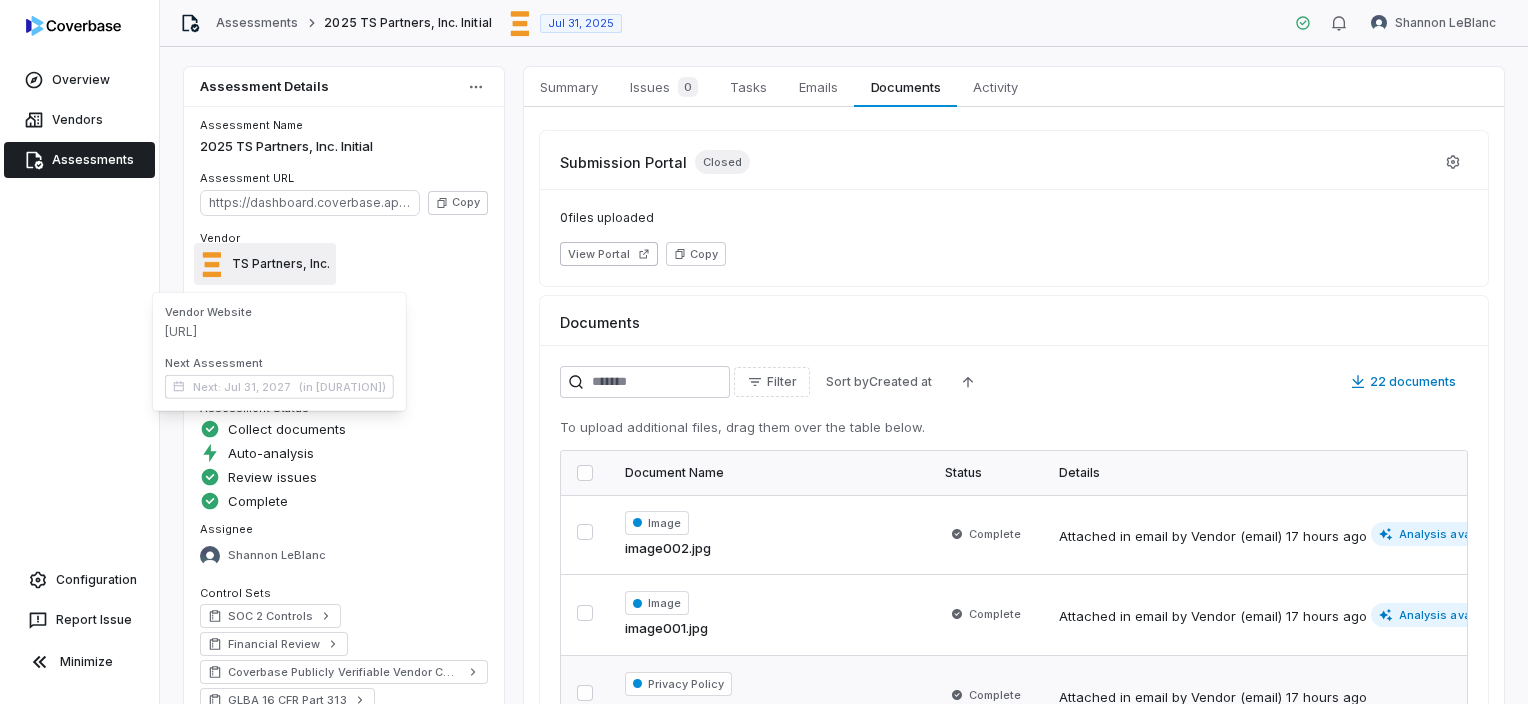 click on "TS Partners, Inc." at bounding box center (281, 264) 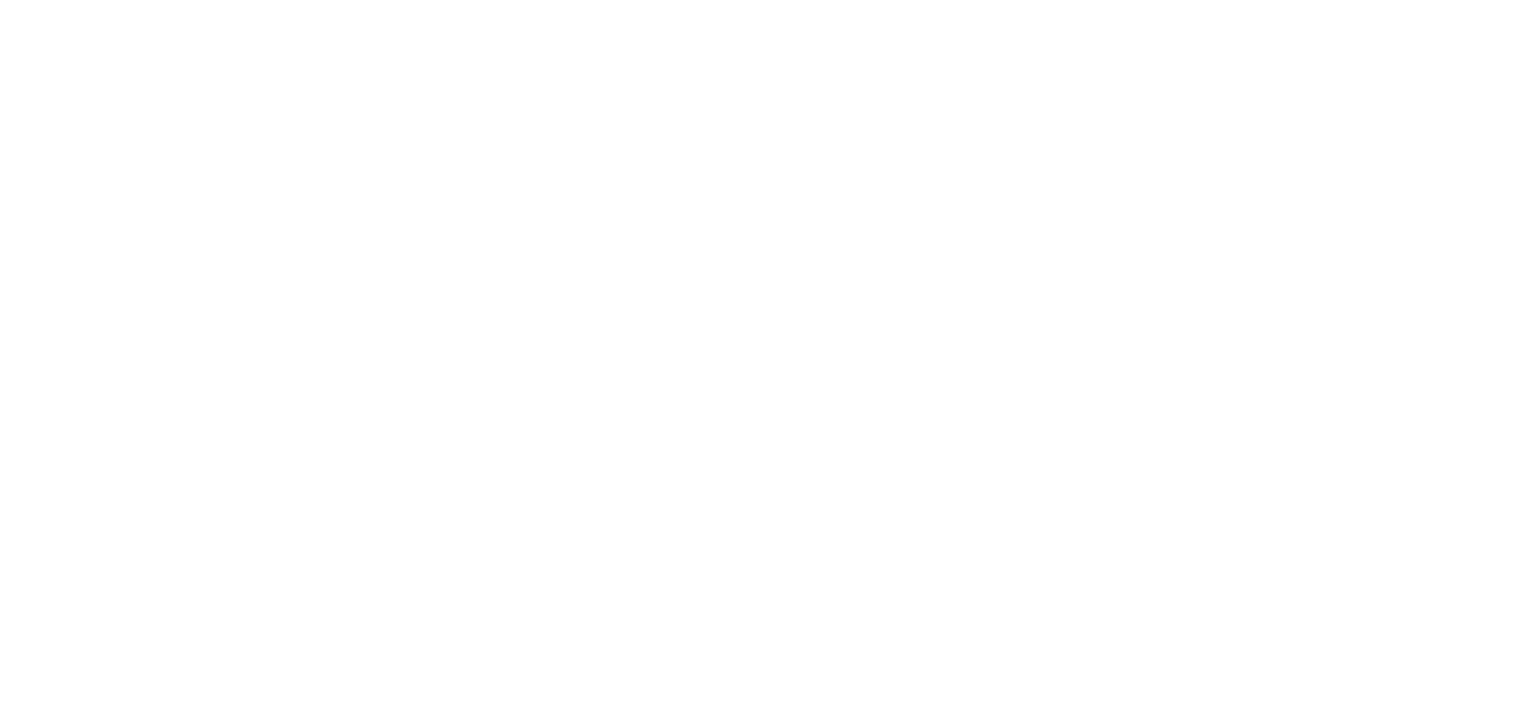 scroll, scrollTop: 0, scrollLeft: 0, axis: both 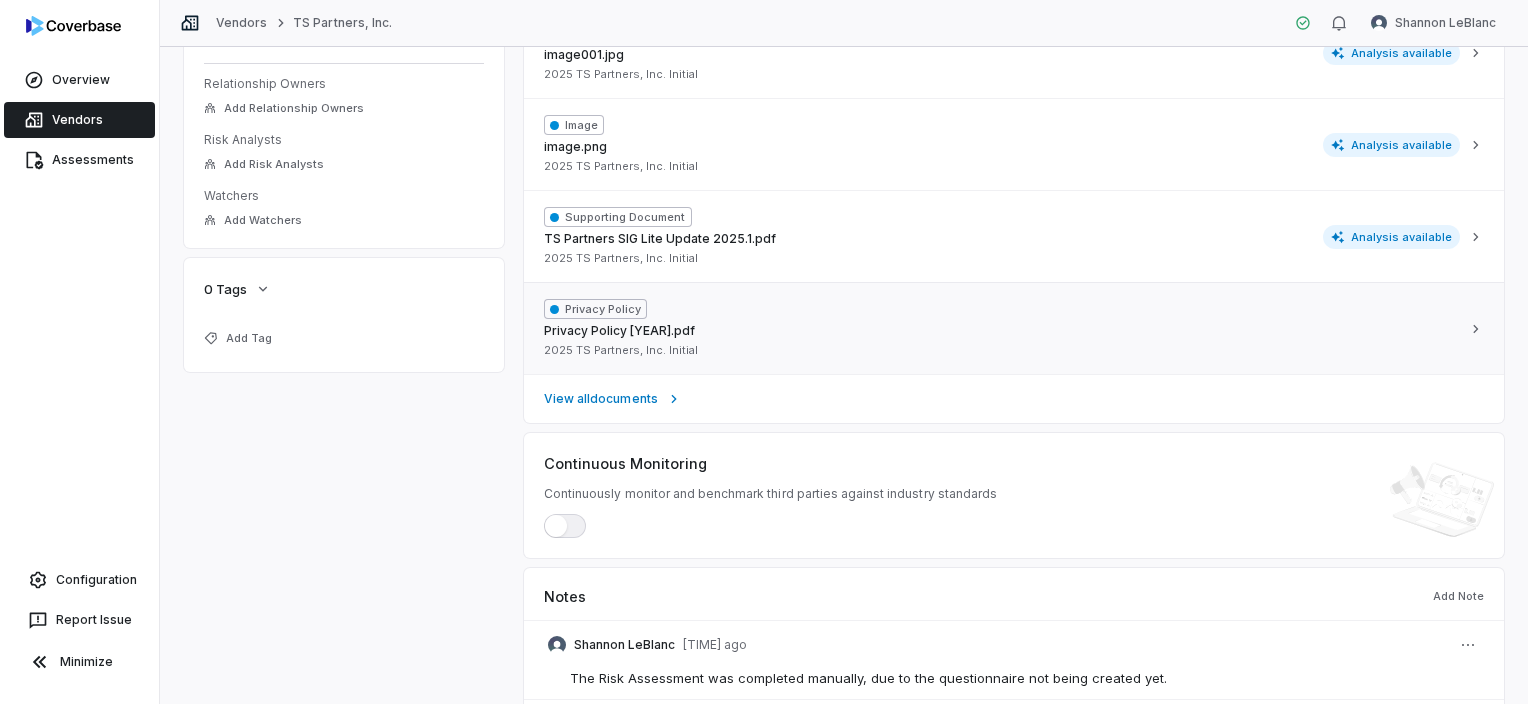 click 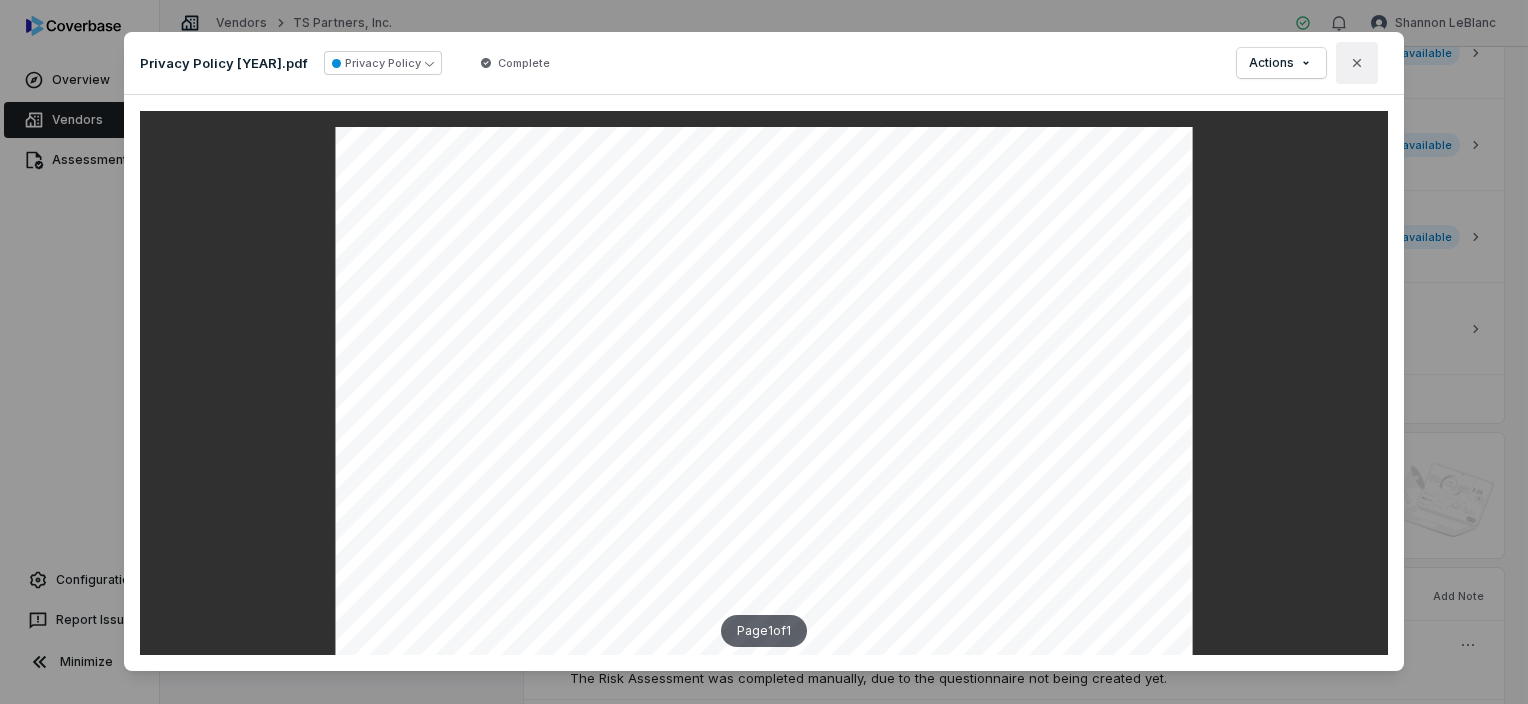 click 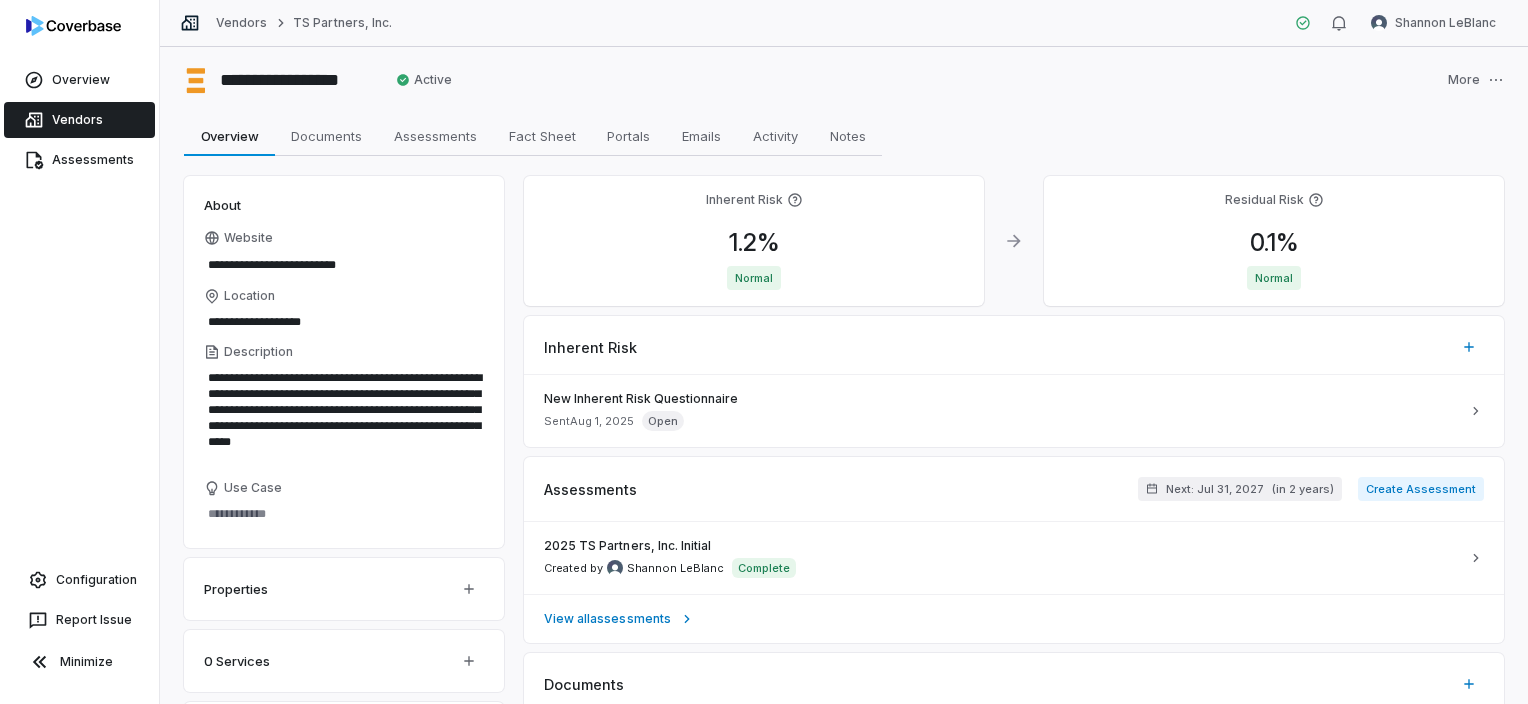 scroll, scrollTop: 0, scrollLeft: 0, axis: both 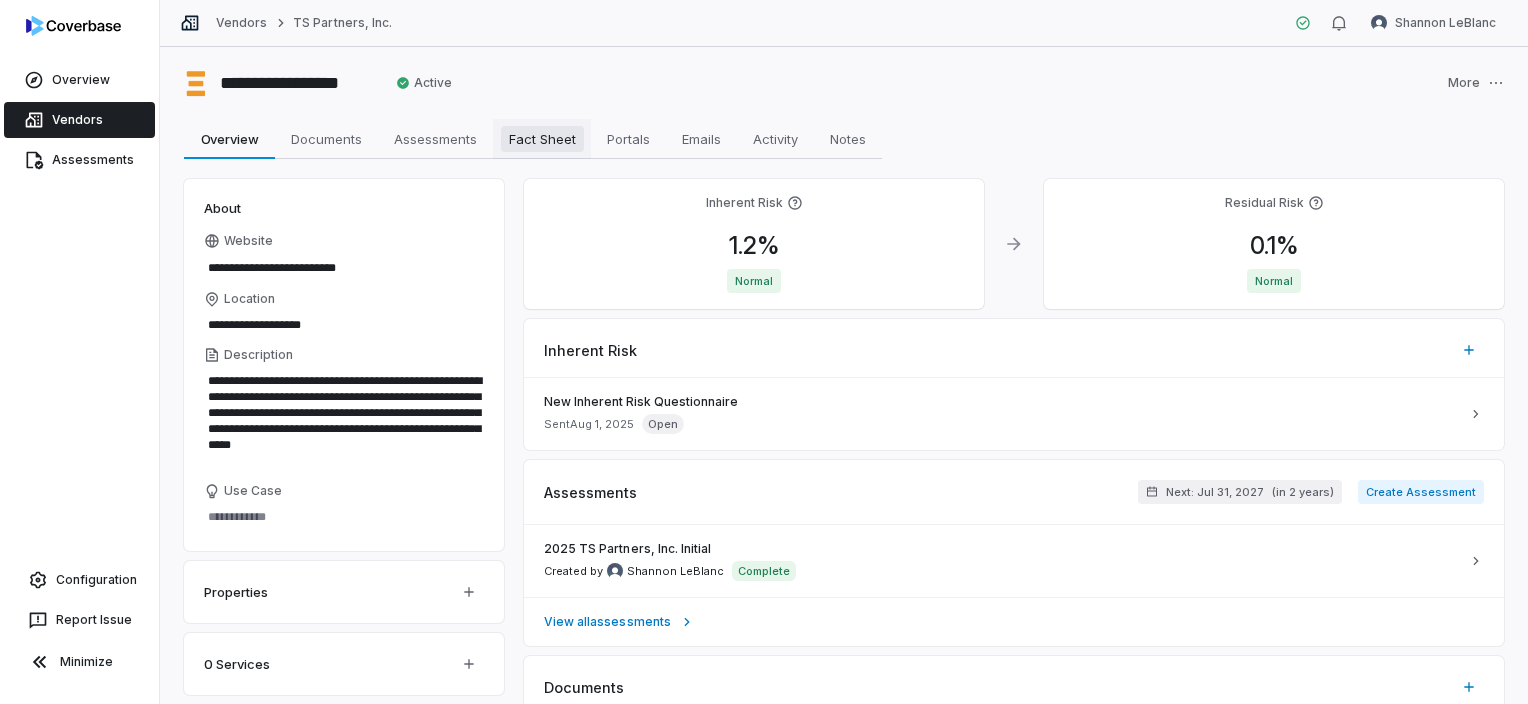 click on "Fact Sheet" at bounding box center (542, 139) 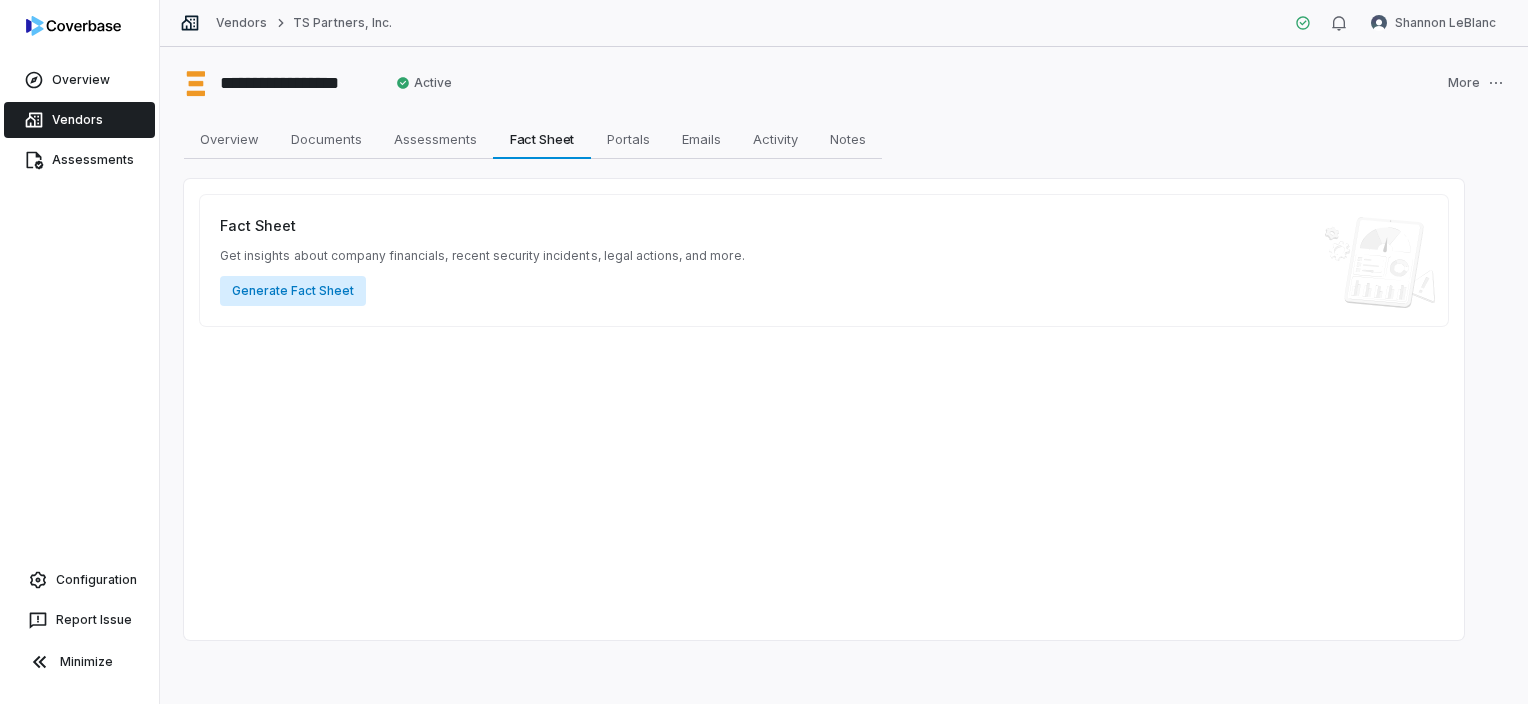 click on "Generate Fact Sheet" at bounding box center (293, 291) 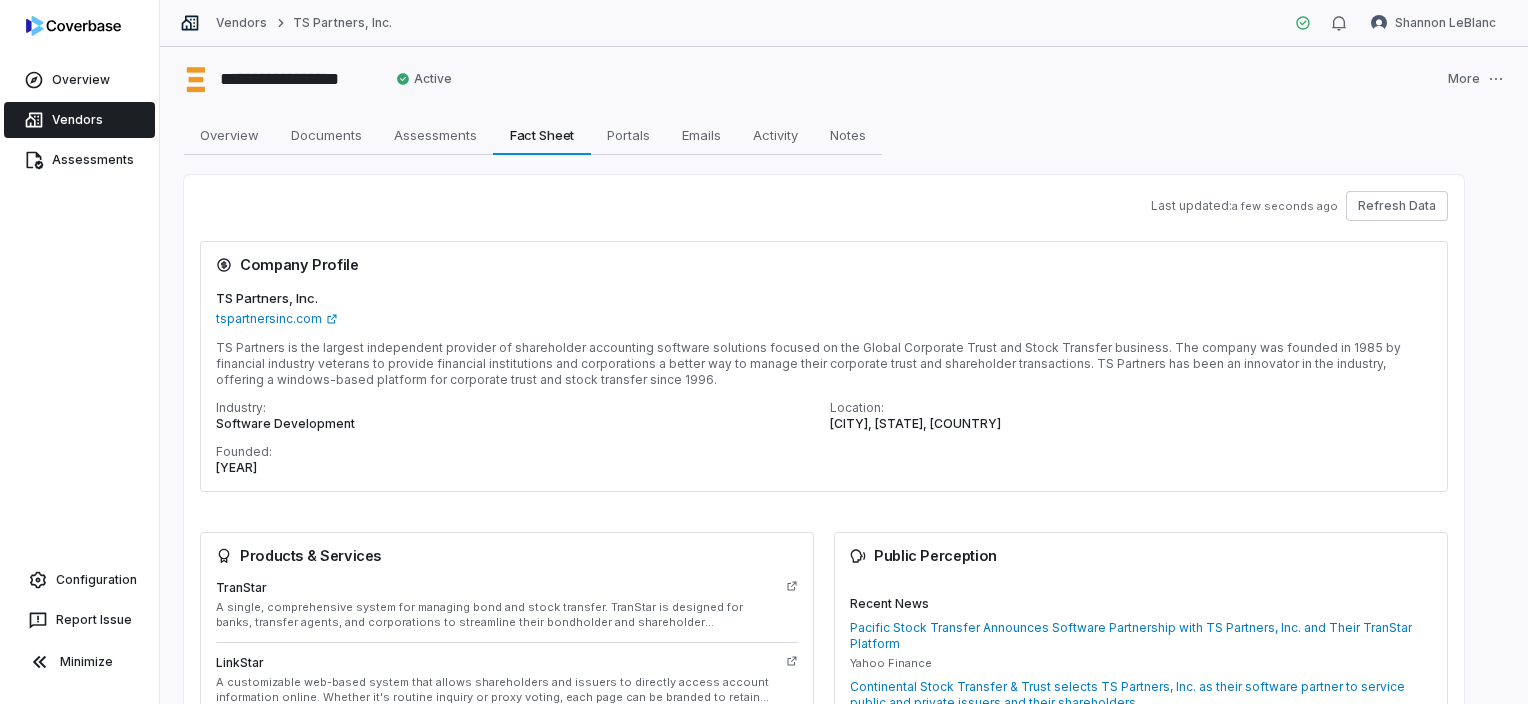 scroll, scrollTop: 0, scrollLeft: 0, axis: both 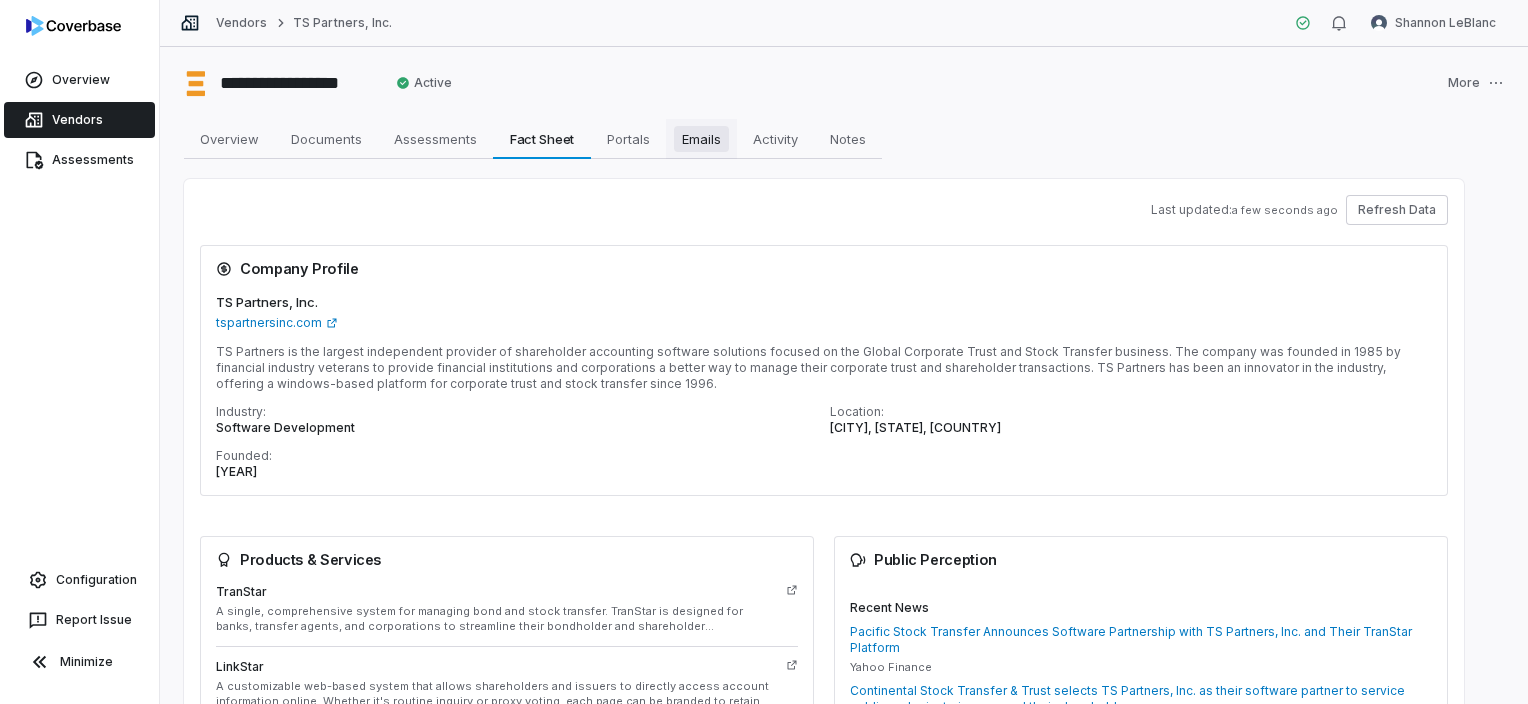 click on "Emails" at bounding box center [701, 139] 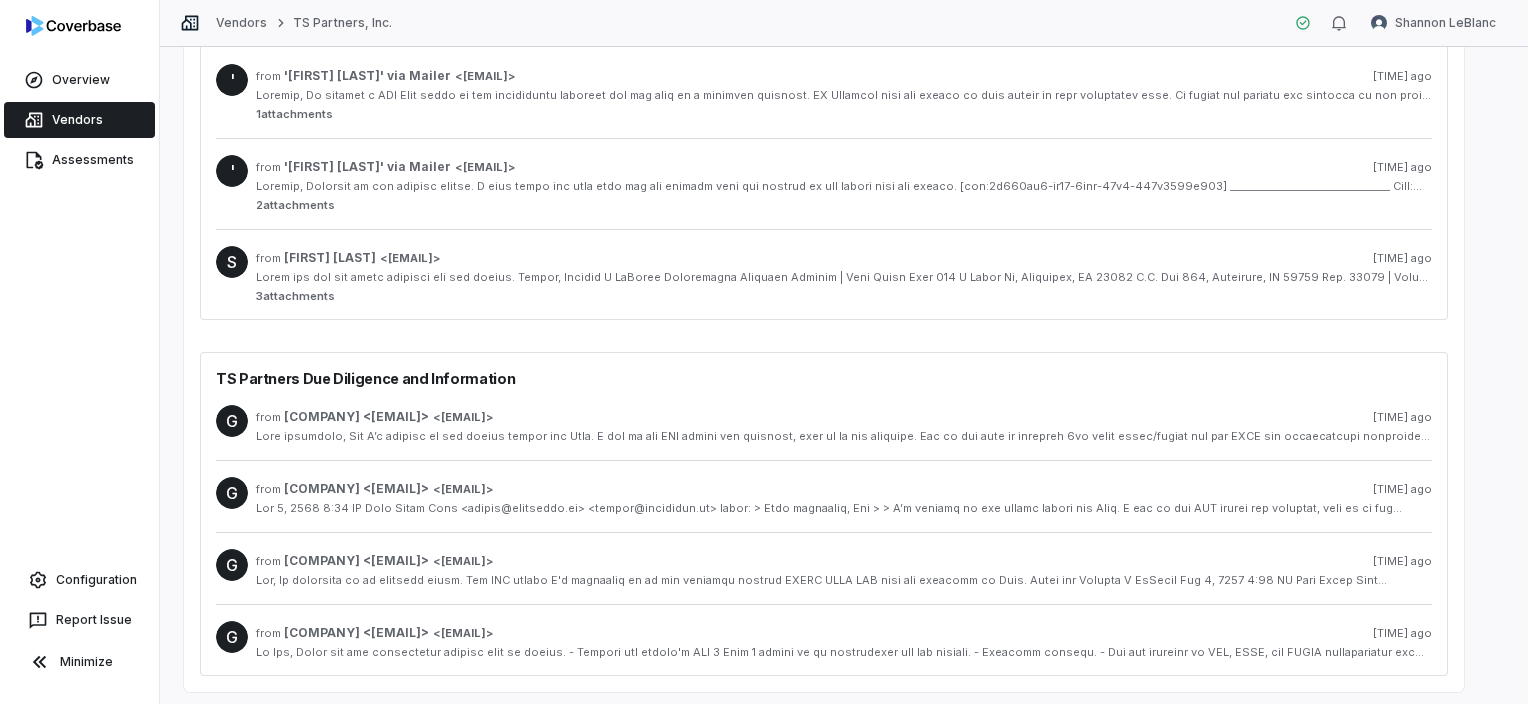 scroll, scrollTop: 234, scrollLeft: 0, axis: vertical 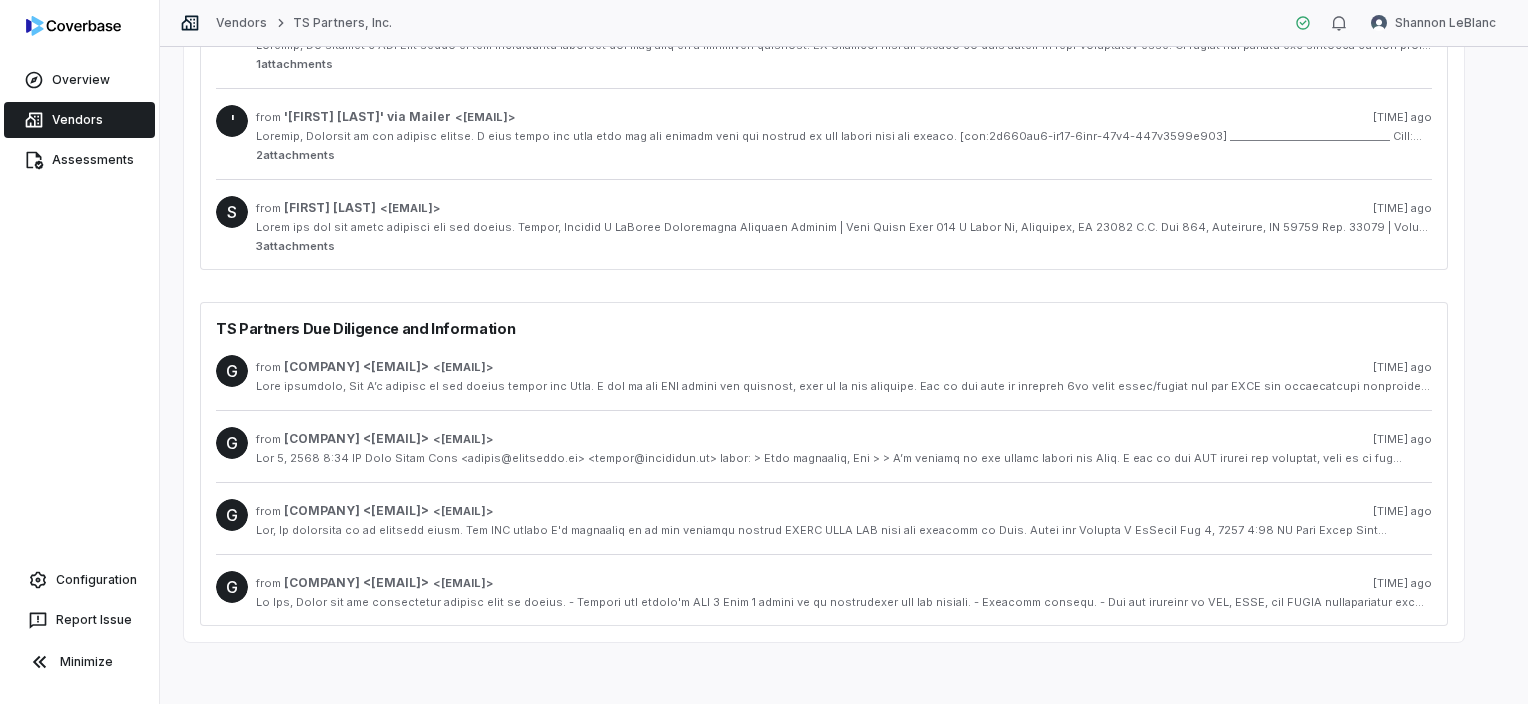 click on "TS Partners Due Diligence and Information ' from ' [FIRST] [LAST] ' via Mailer   < [EMAIL] > [TIME] ago [NUMBER]  attachments ' from ' [FIRST] [LAST] ' via Mailer   < [EMAIL] > [TIME] ago [NUMBER]  attachments S from [FIRST] [LAST]   < [EMAIL] > [TIME] ago [NUMBER]  attachments TS Partners Due Diligence and Information  G from [COMPANY] < [EMAIL] >   < [EMAIL] > [TIME] ago G from [COMPANY] < [EMAIL] >   < [EMAIL] > [TIME] ago G from [COMPANY] < [EMAIL] >   < [EMAIL] > [TIME] ago G from [COMPANY] < [EMAIL] >   < [EMAIL] > [TIME] ago" at bounding box center (824, 293) 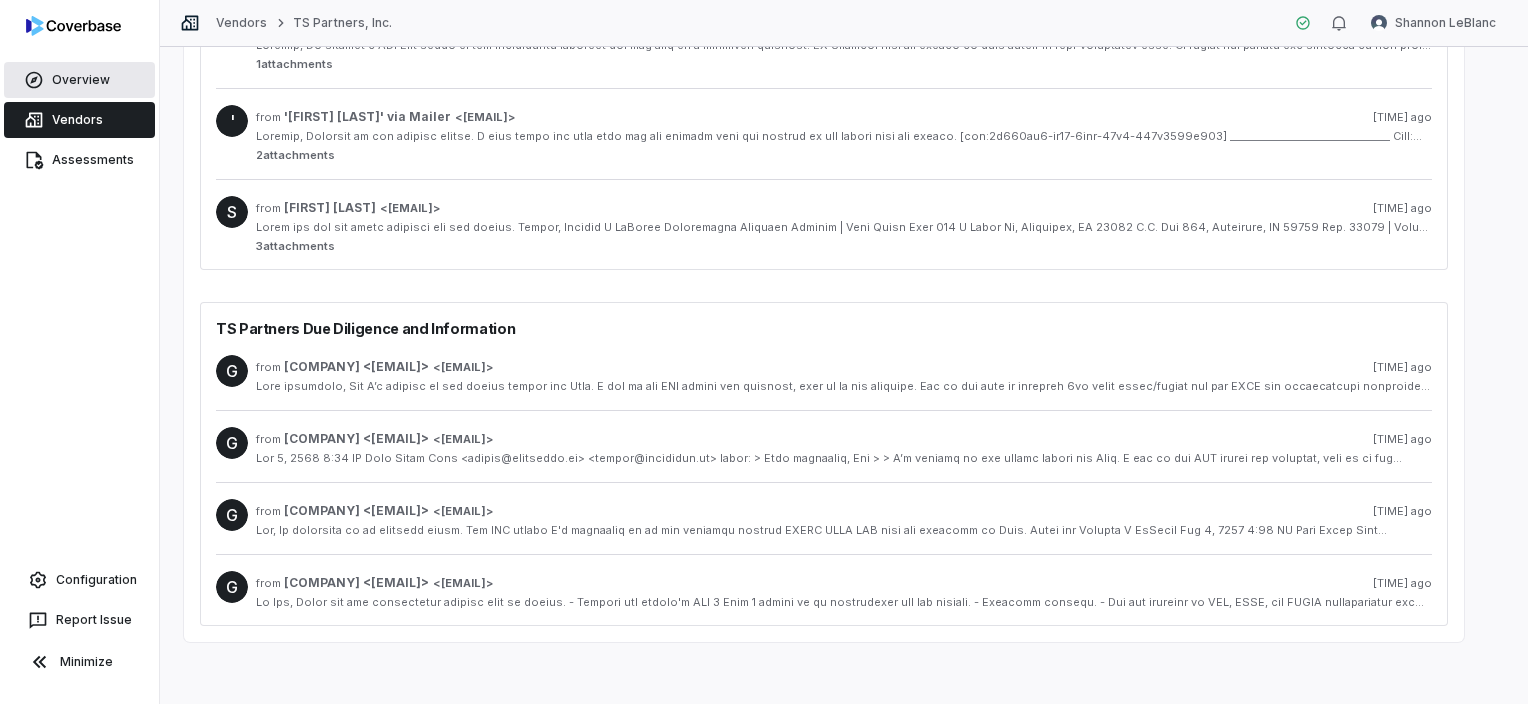click on "Overview" at bounding box center (79, 80) 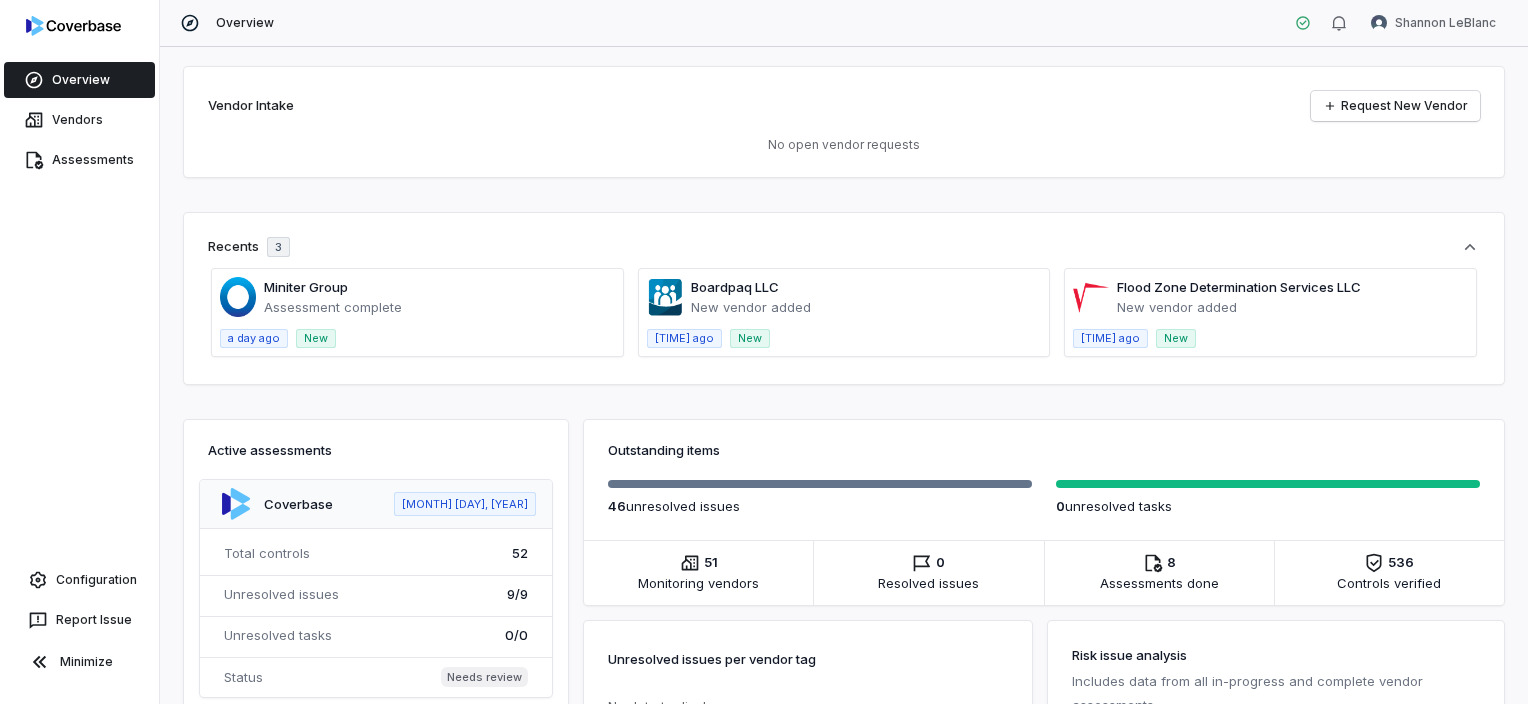 click at bounding box center [417, 312] 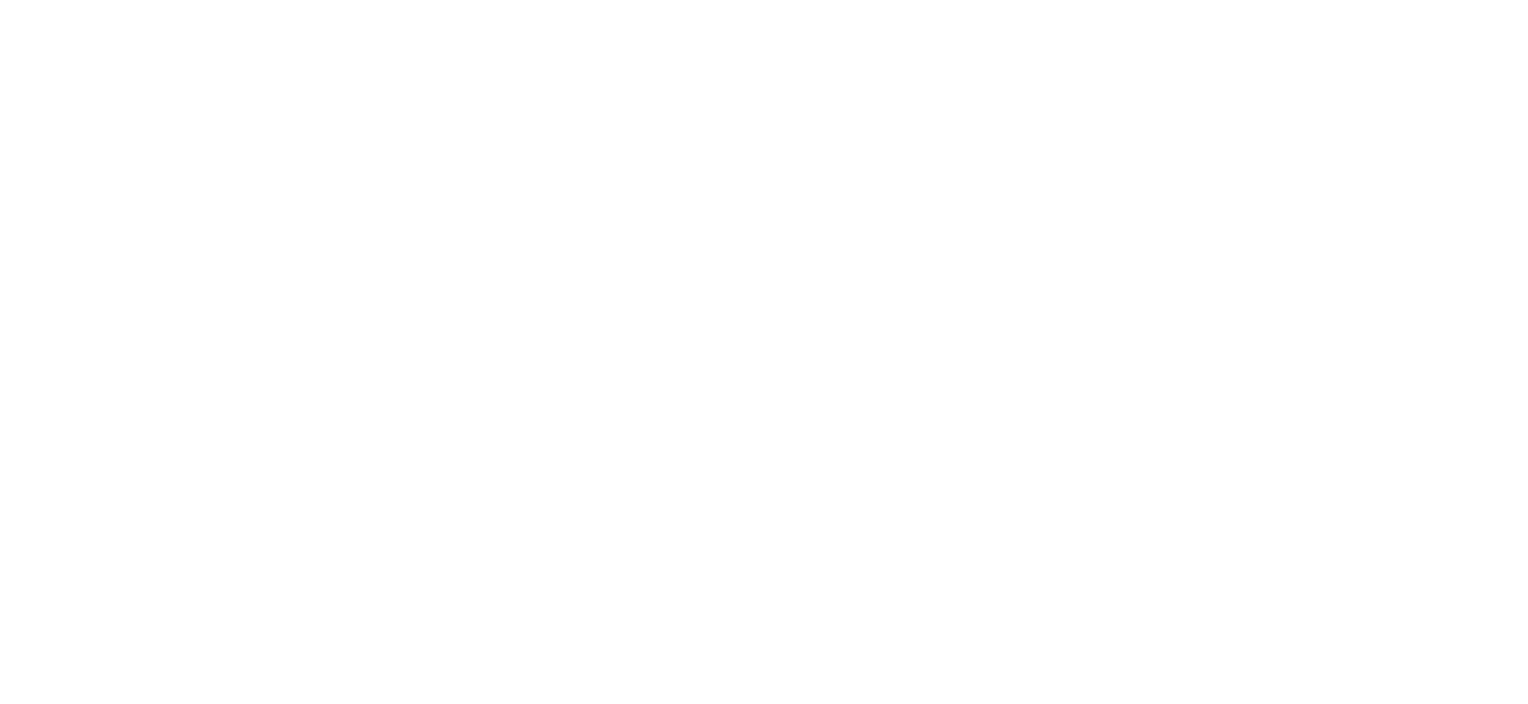 scroll, scrollTop: 0, scrollLeft: 0, axis: both 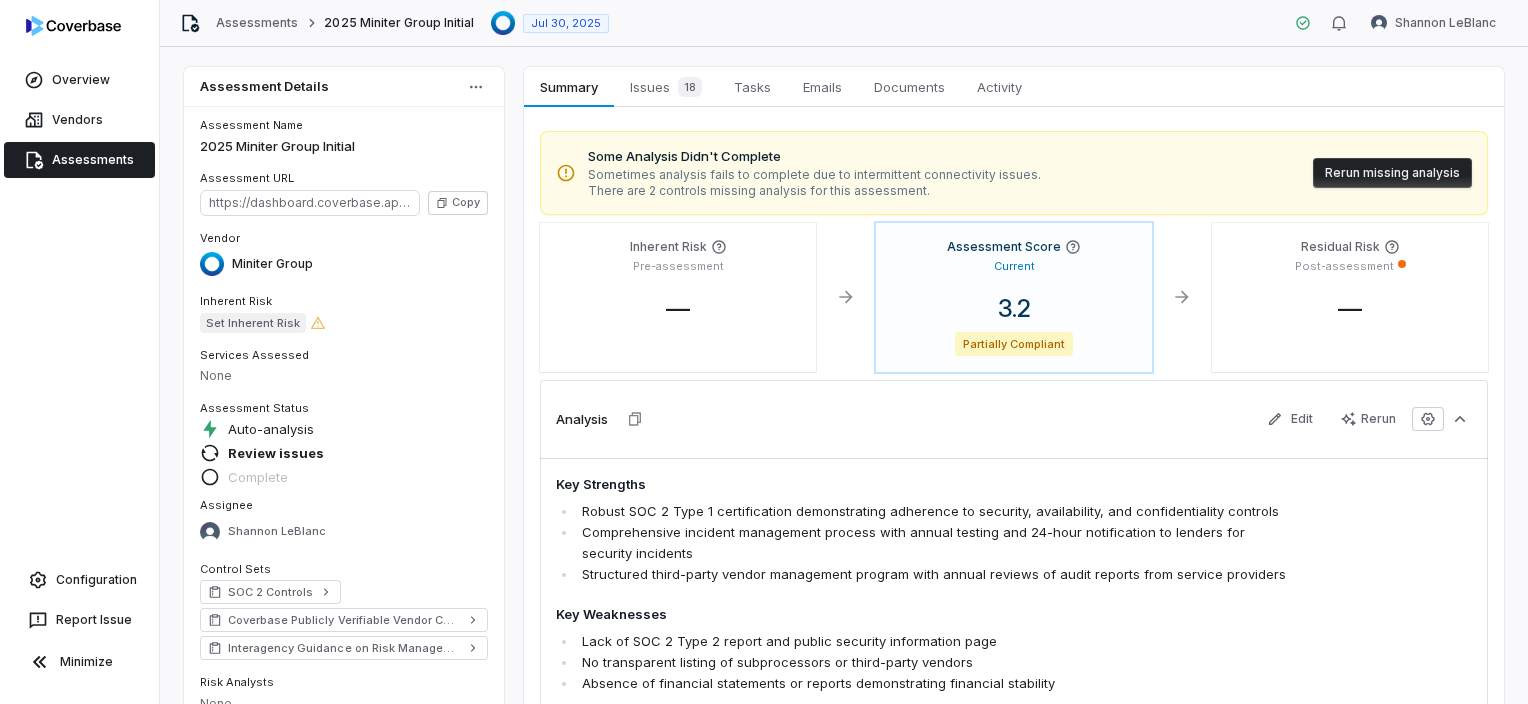 click on "Rerun missing analysis" at bounding box center [1392, 173] 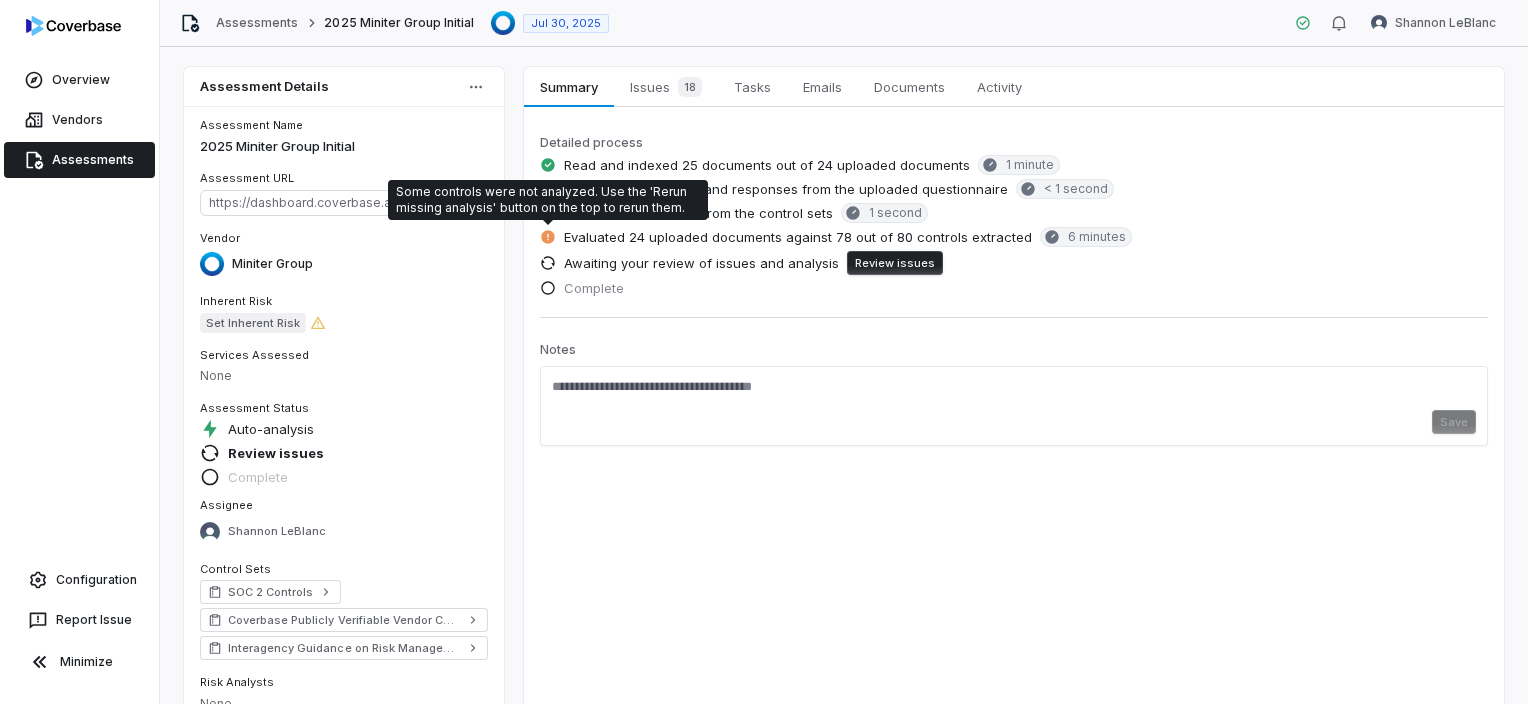 click 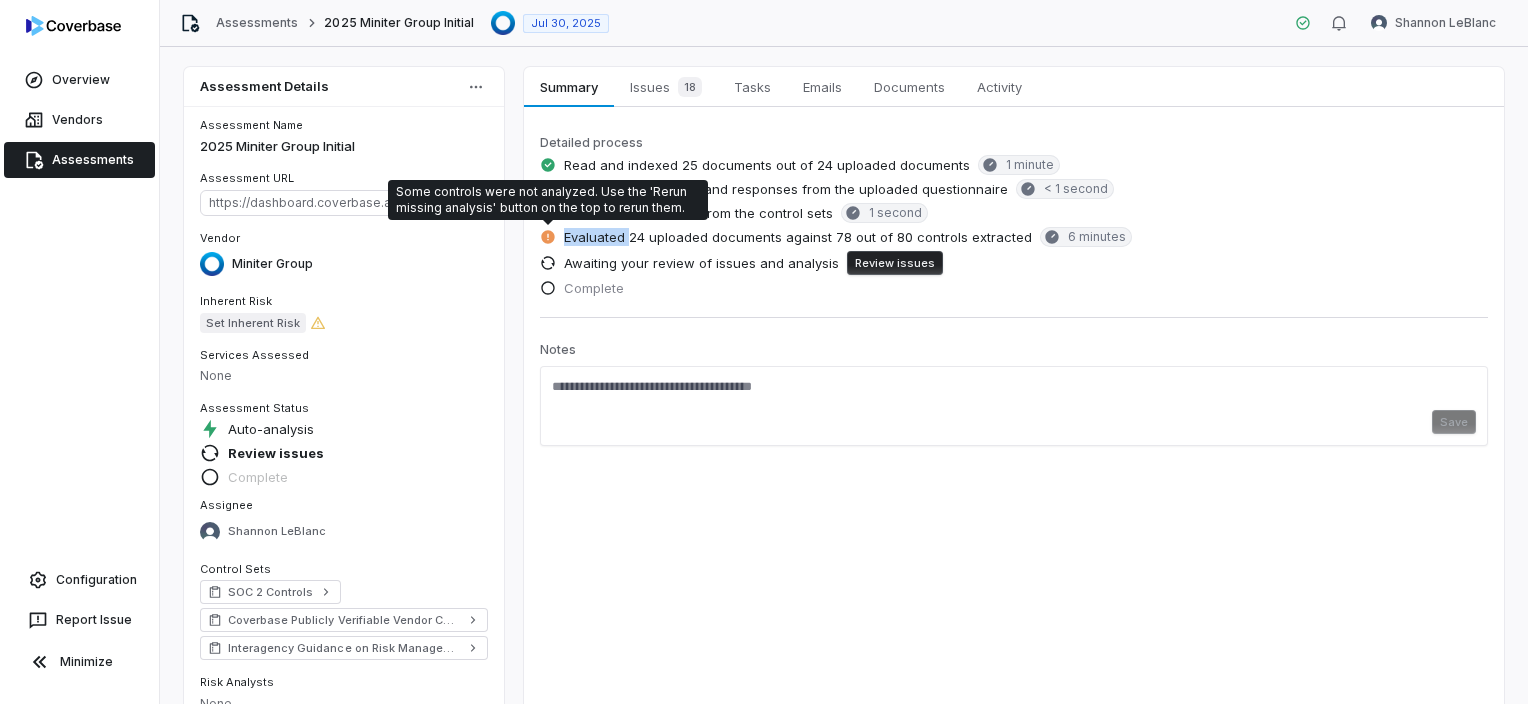 click 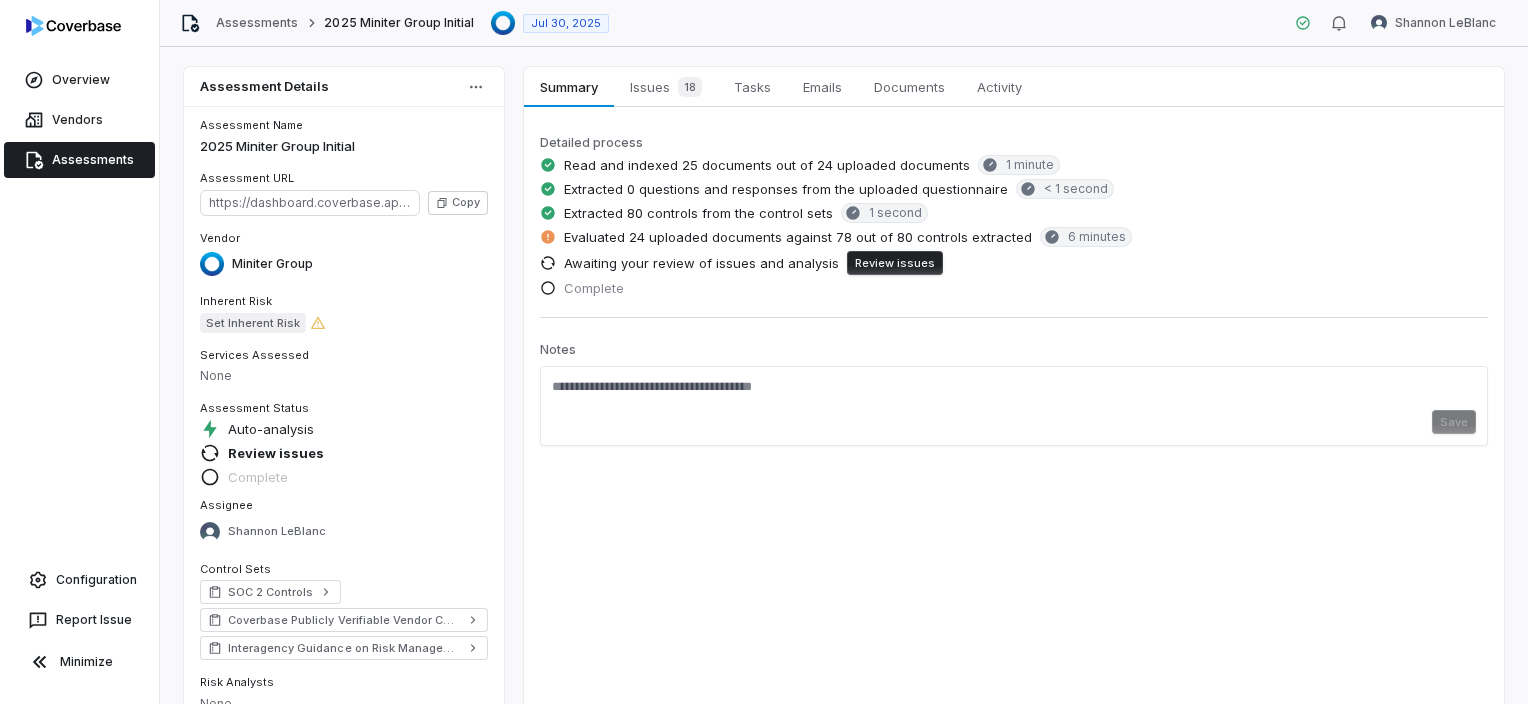 drag, startPoint x: 553, startPoint y: 238, endPoint x: 683, endPoint y: 260, distance: 131.8484 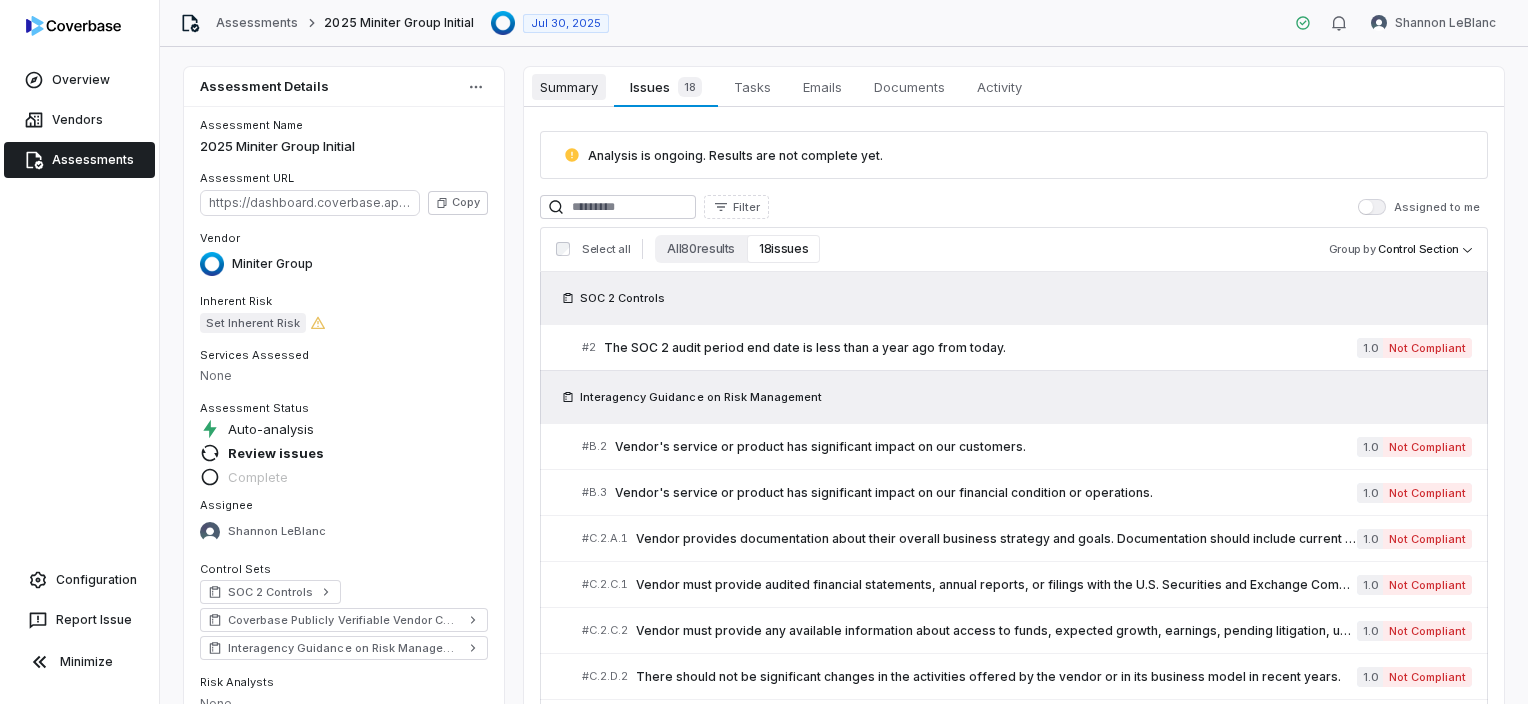 click on "Summary" at bounding box center [569, 87] 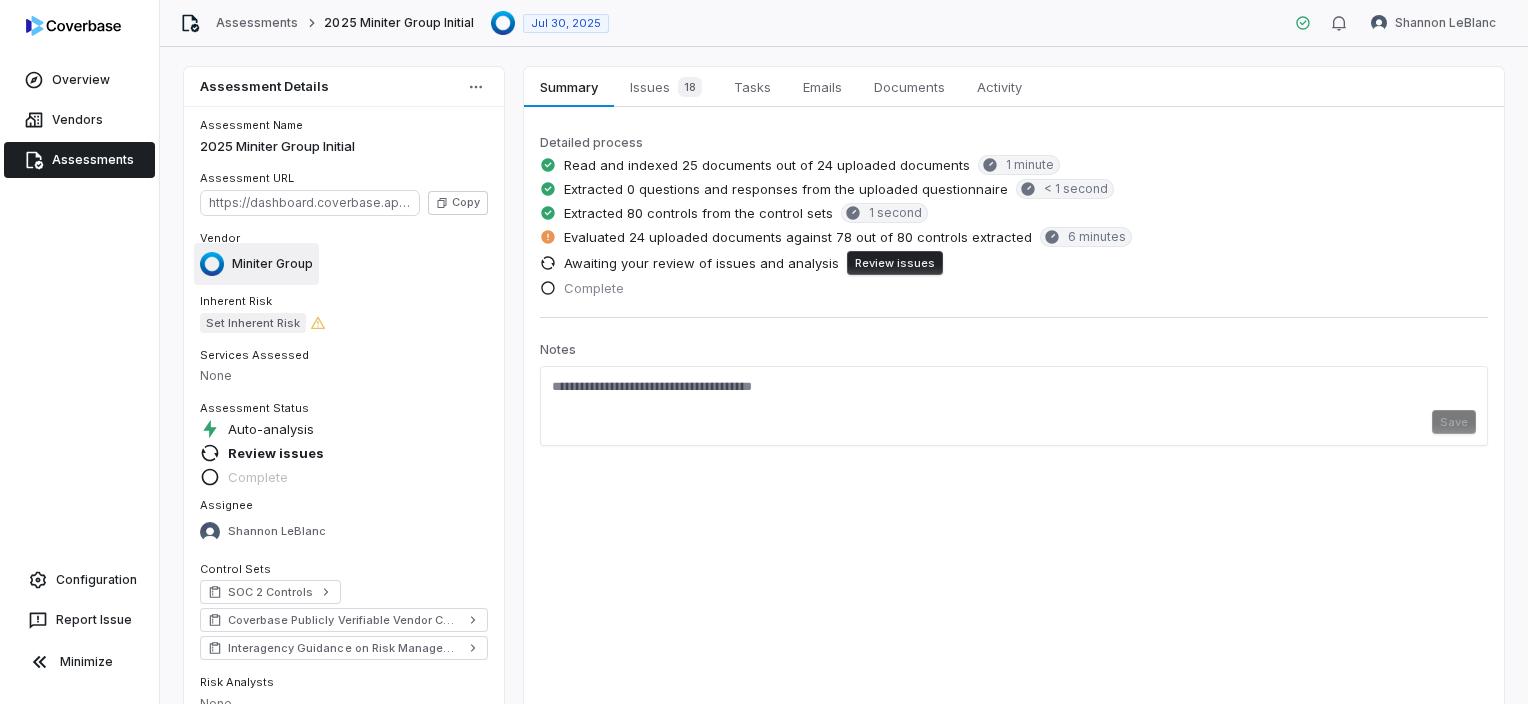 click on "Miniter Group" at bounding box center [256, 264] 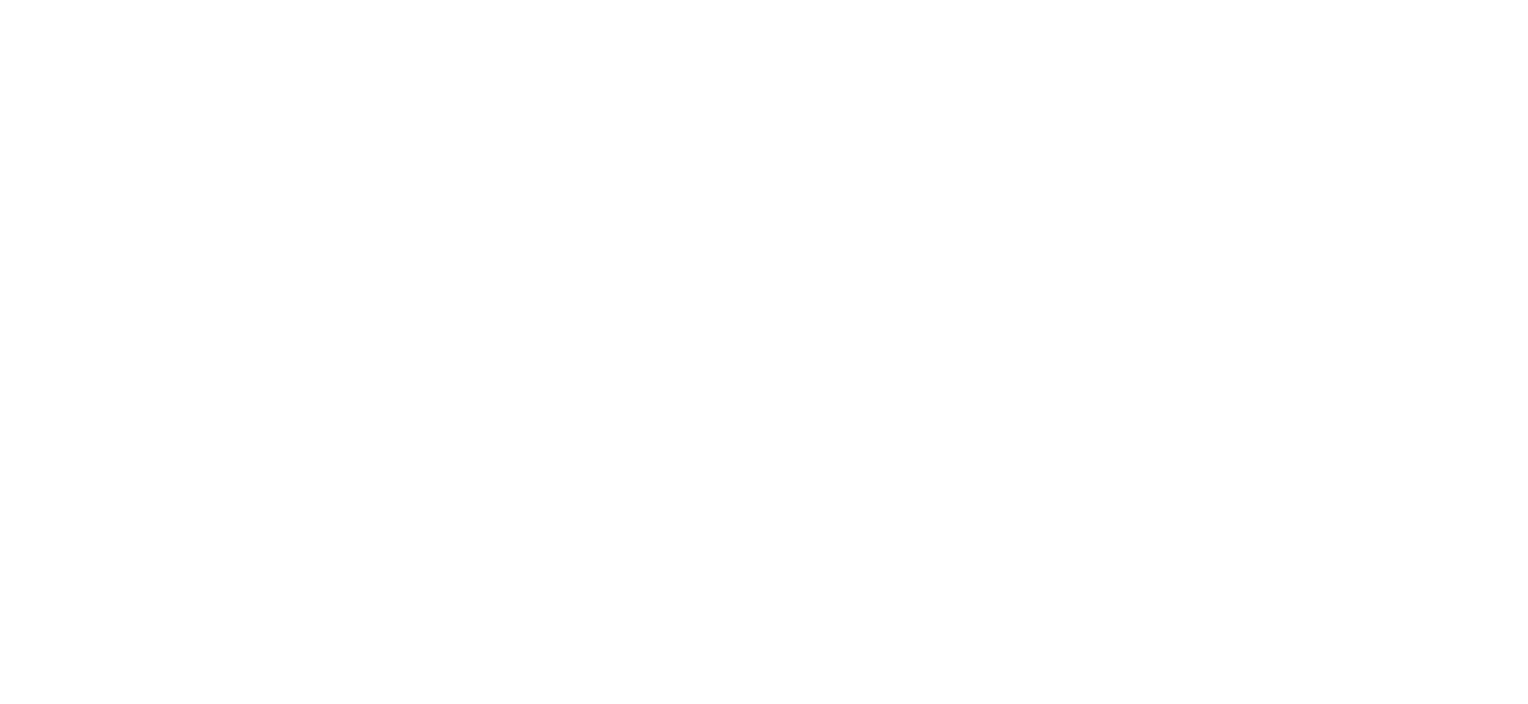 scroll, scrollTop: 0, scrollLeft: 0, axis: both 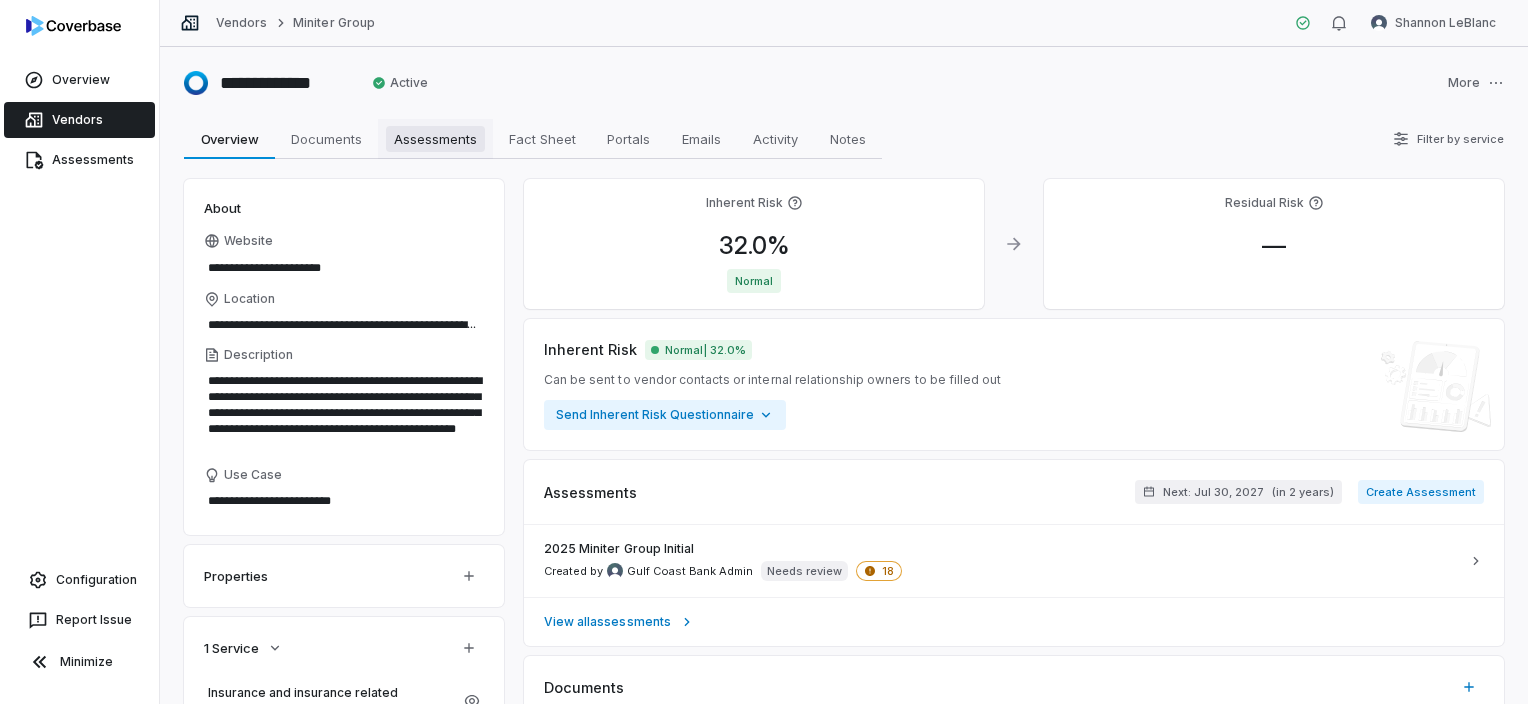 click on "Assessments" at bounding box center (435, 139) 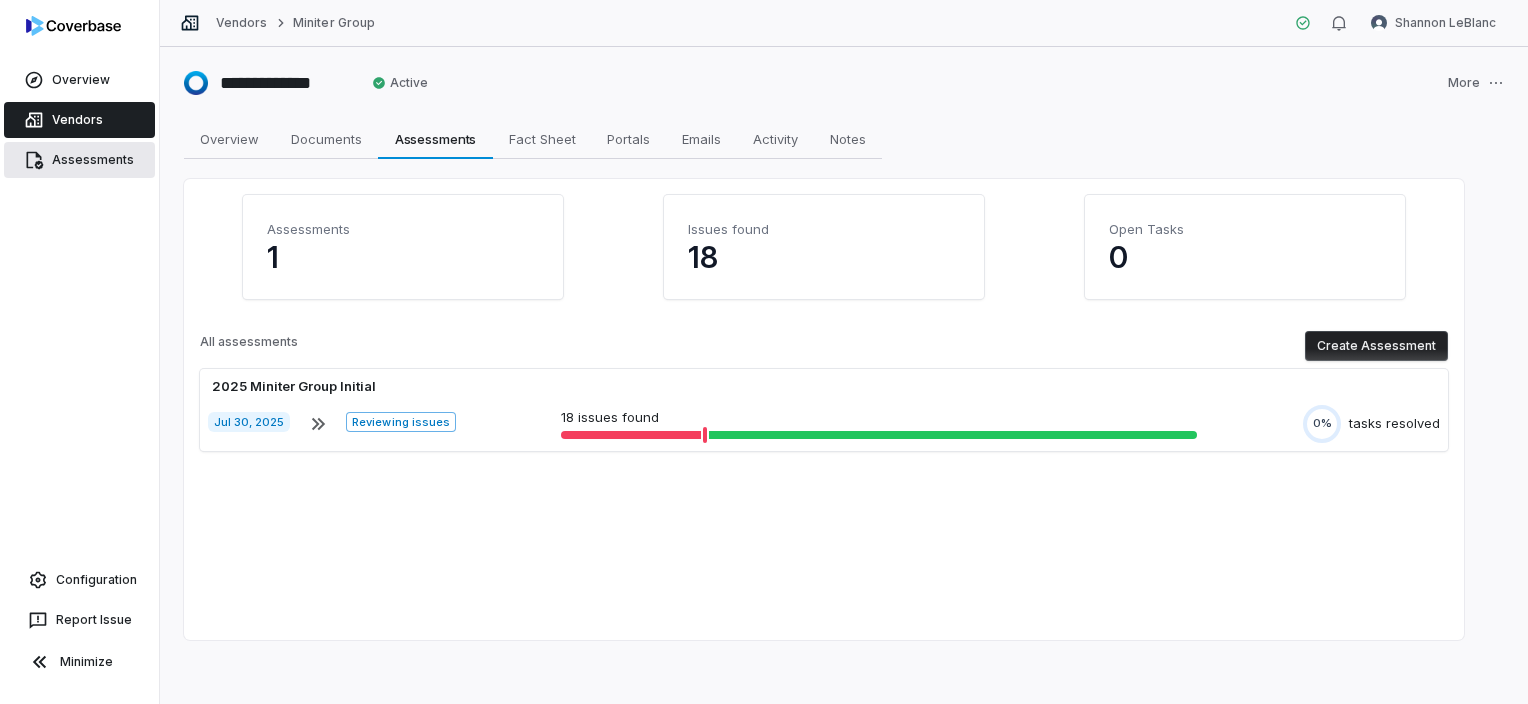 click on "Assessments" at bounding box center [79, 160] 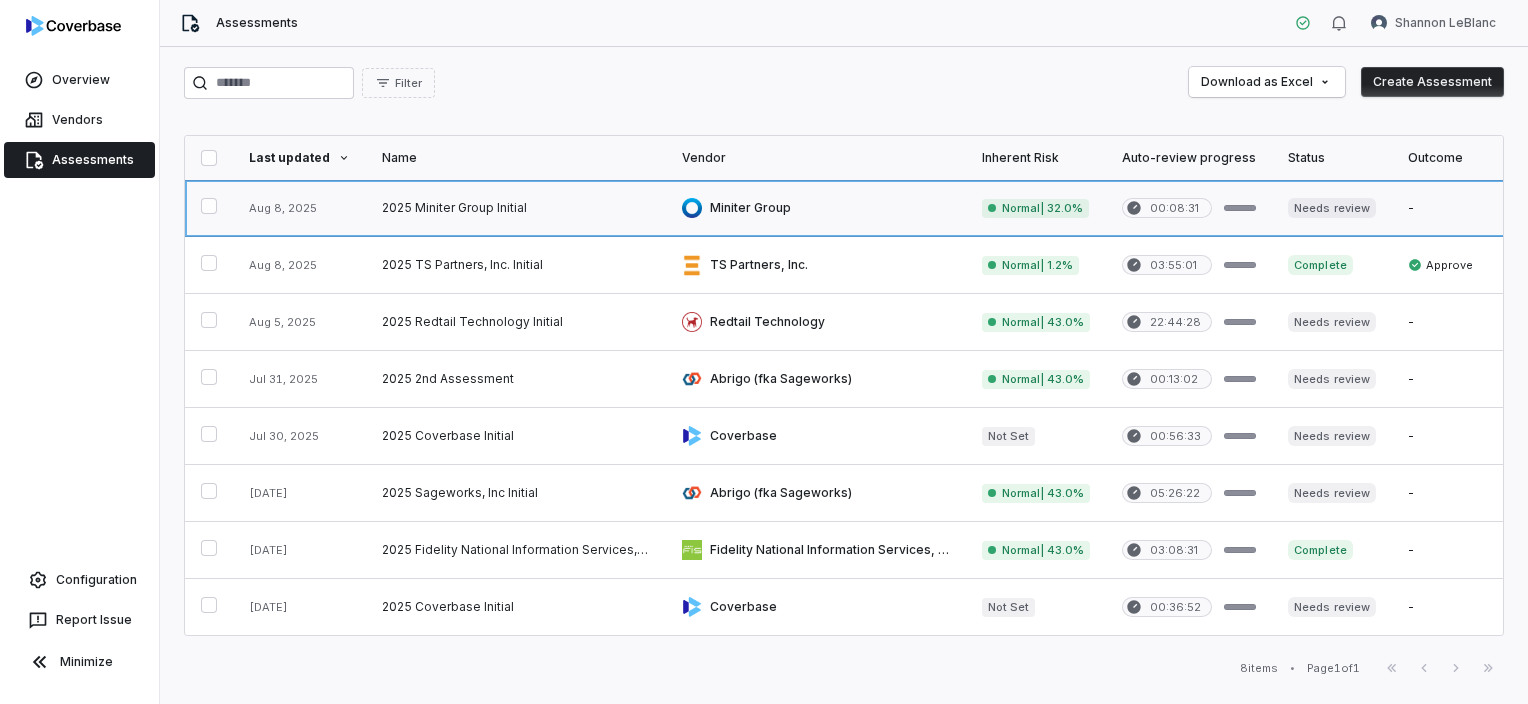 click at bounding box center [816, 208] 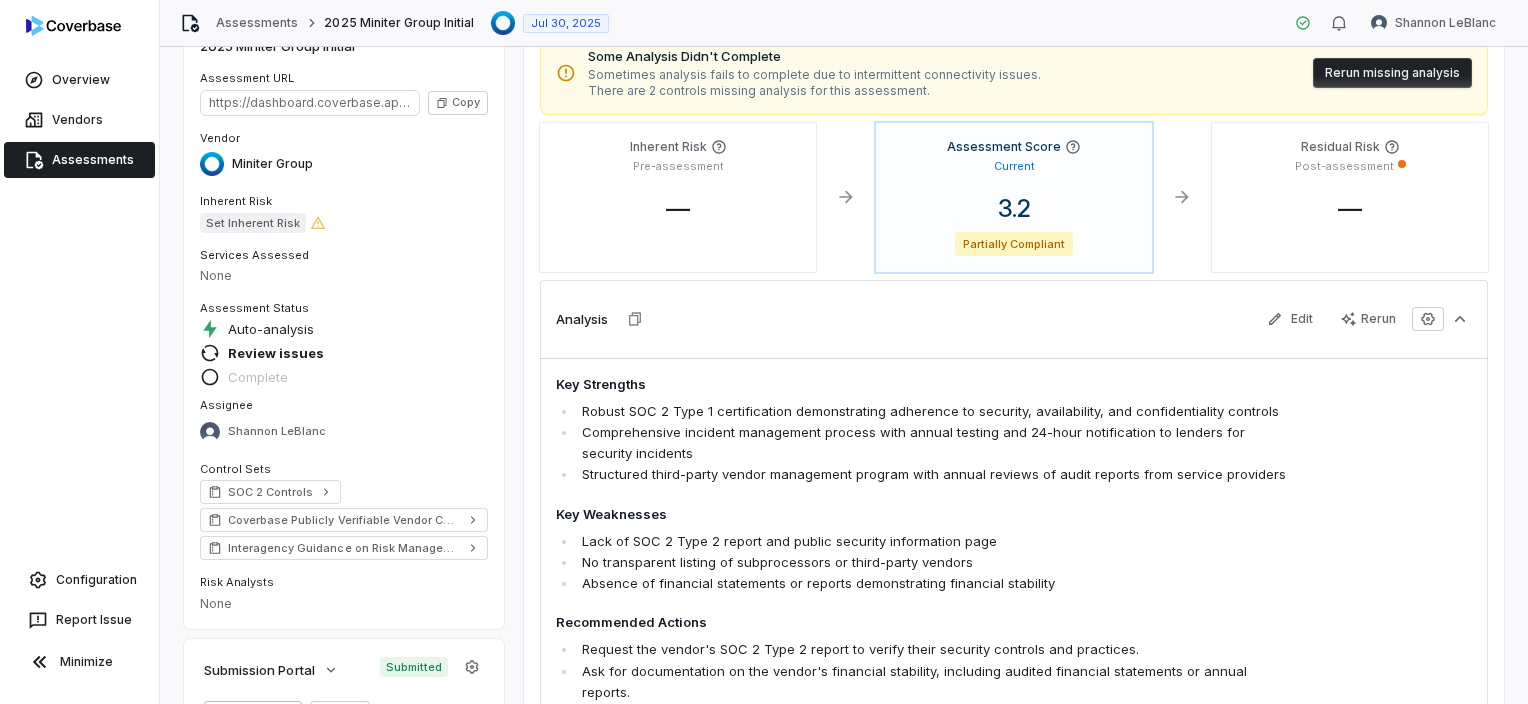 scroll, scrollTop: 0, scrollLeft: 0, axis: both 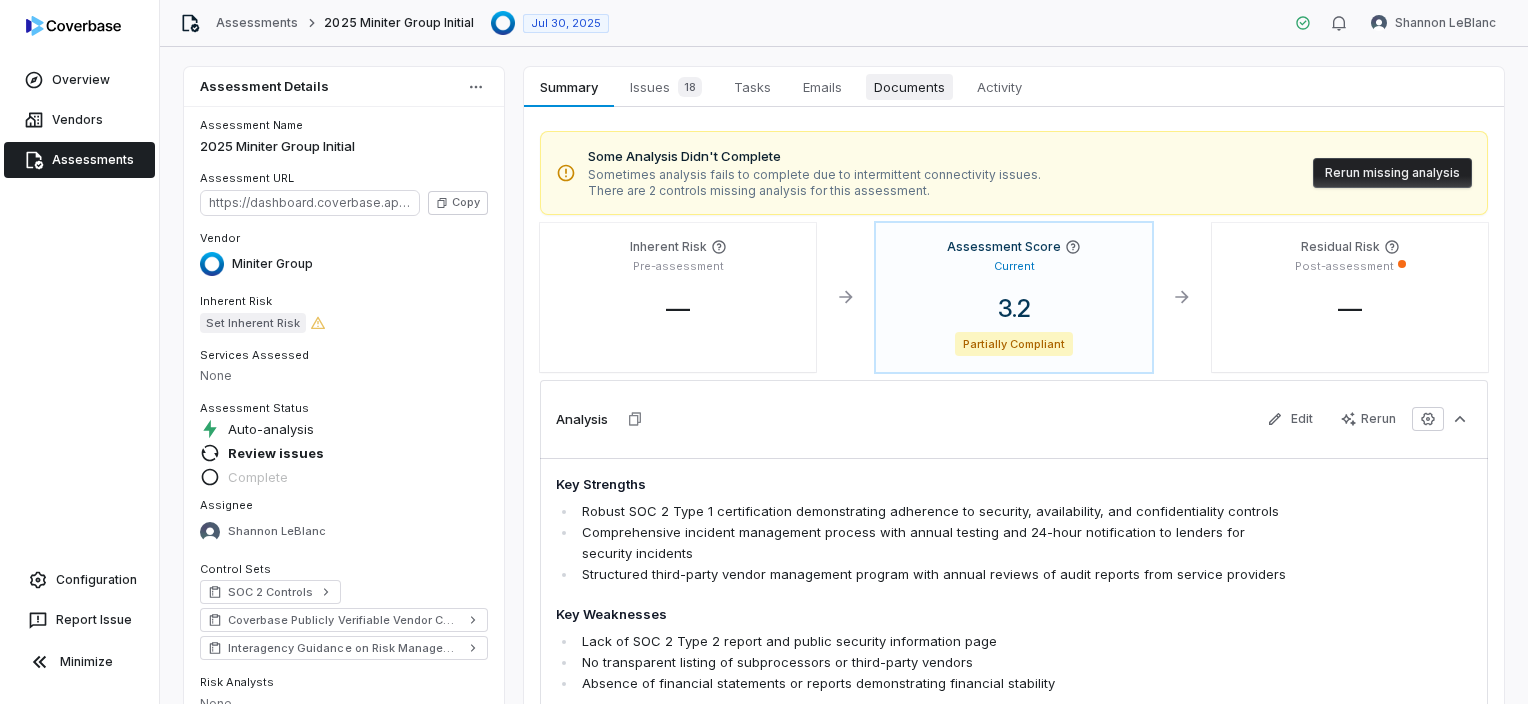 click on "Documents" at bounding box center [909, 87] 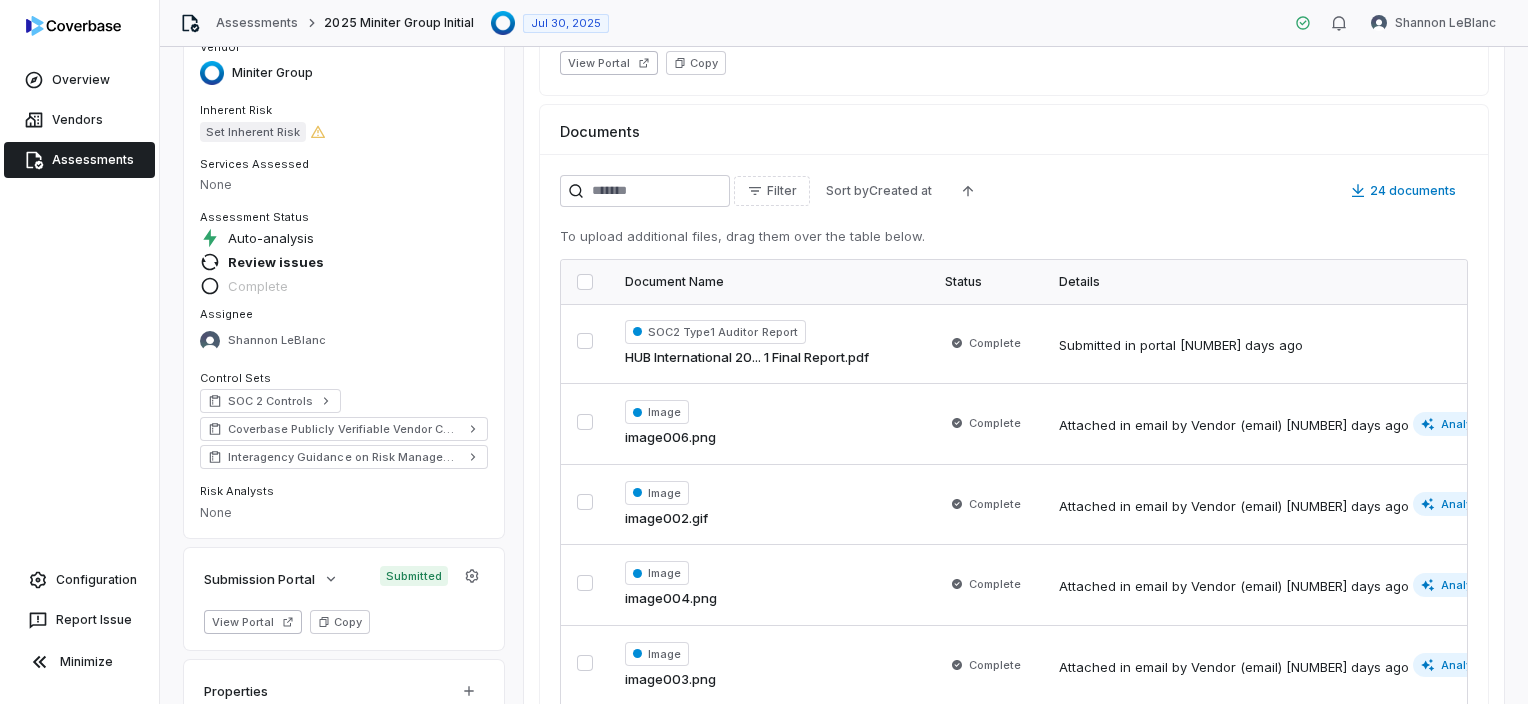 scroll, scrollTop: 298, scrollLeft: 0, axis: vertical 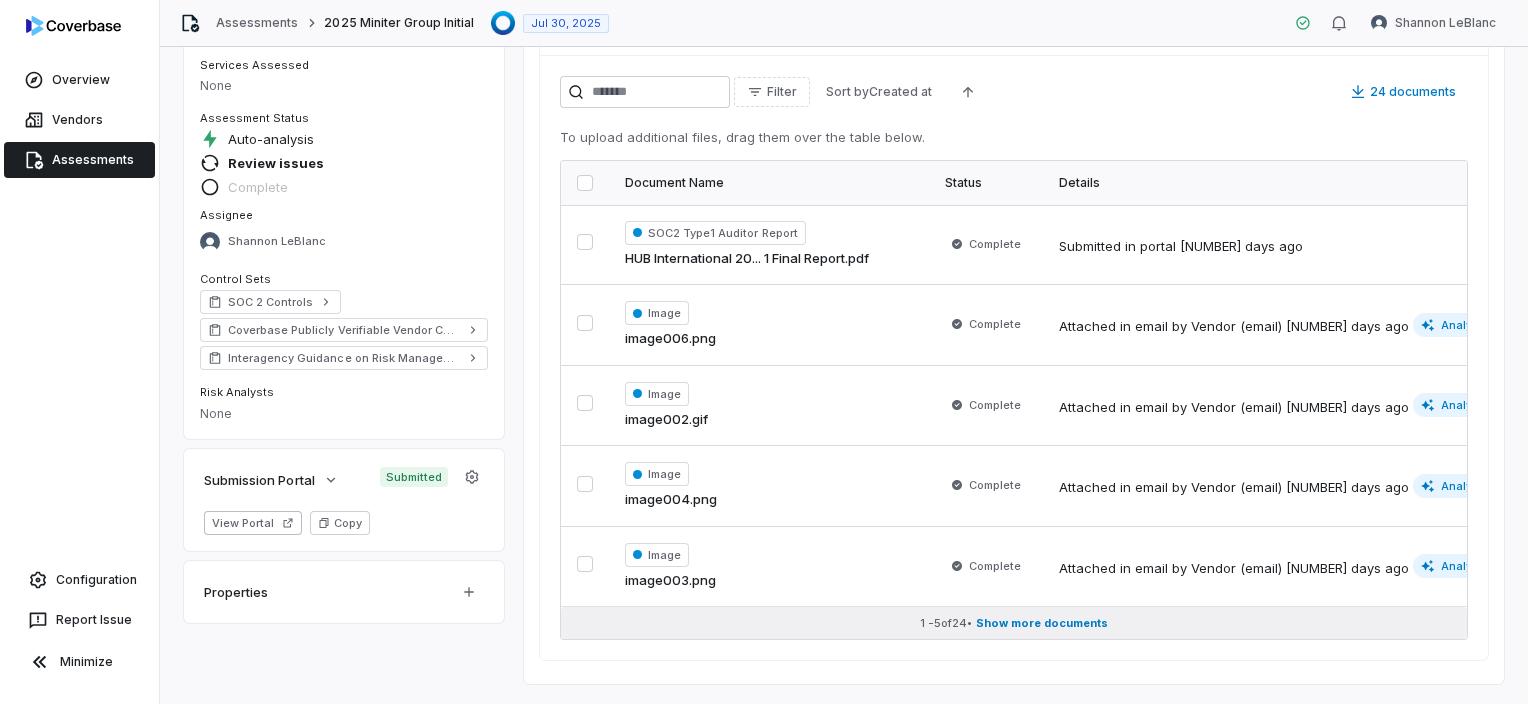 click on "1 -  5  of  24  •   Show more documents" at bounding box center [1014, 623] 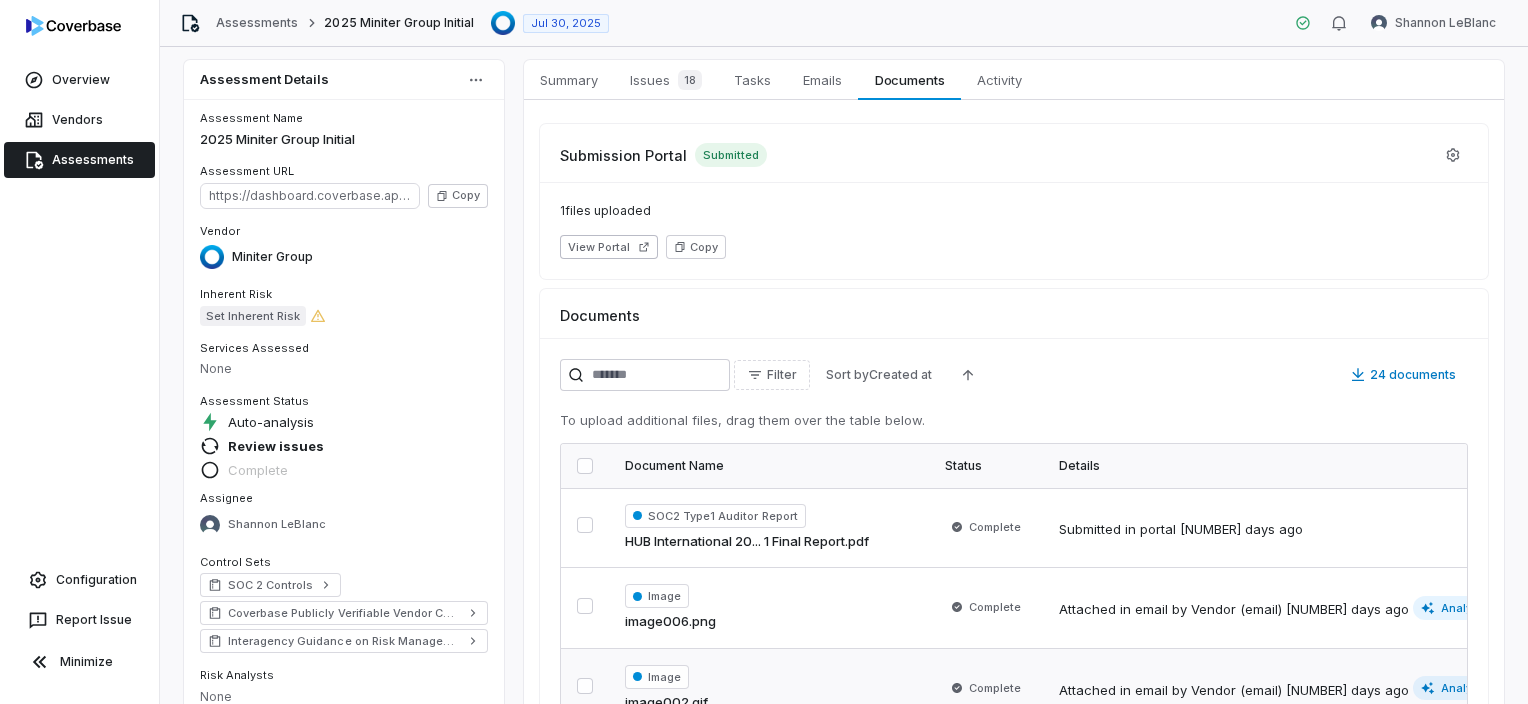 scroll, scrollTop: 0, scrollLeft: 0, axis: both 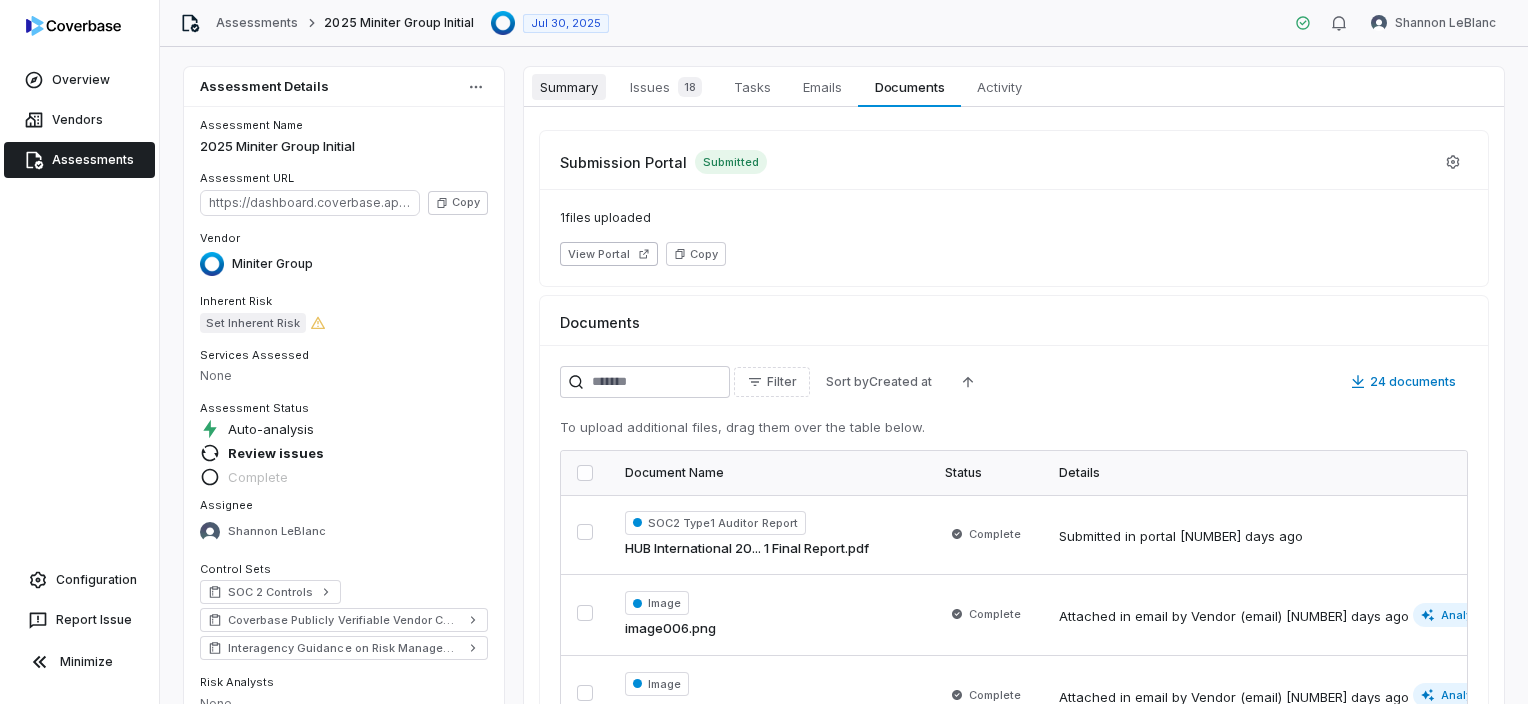 click on "Summary" at bounding box center [569, 87] 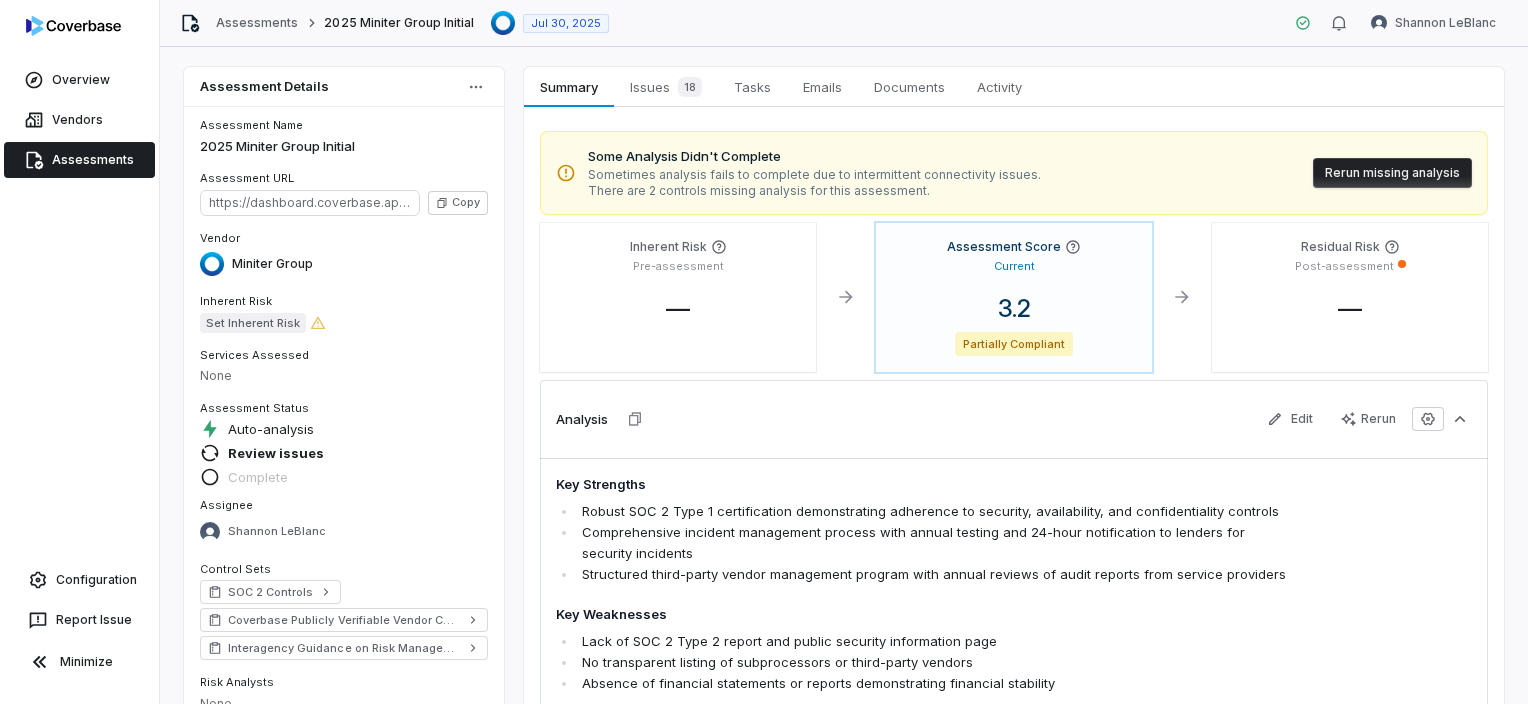 click on "Rerun missing analysis" at bounding box center [1392, 173] 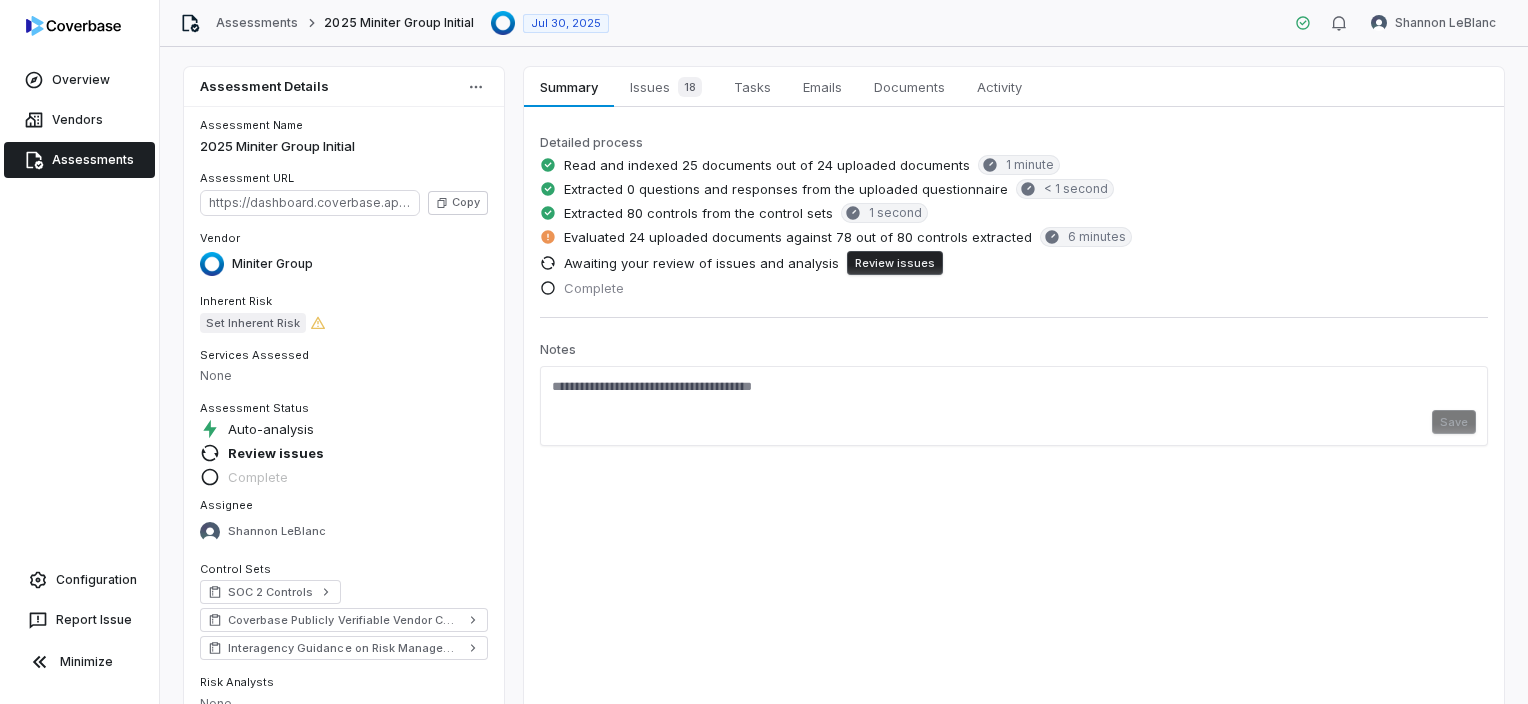 click on "Review issues" at bounding box center (895, 263) 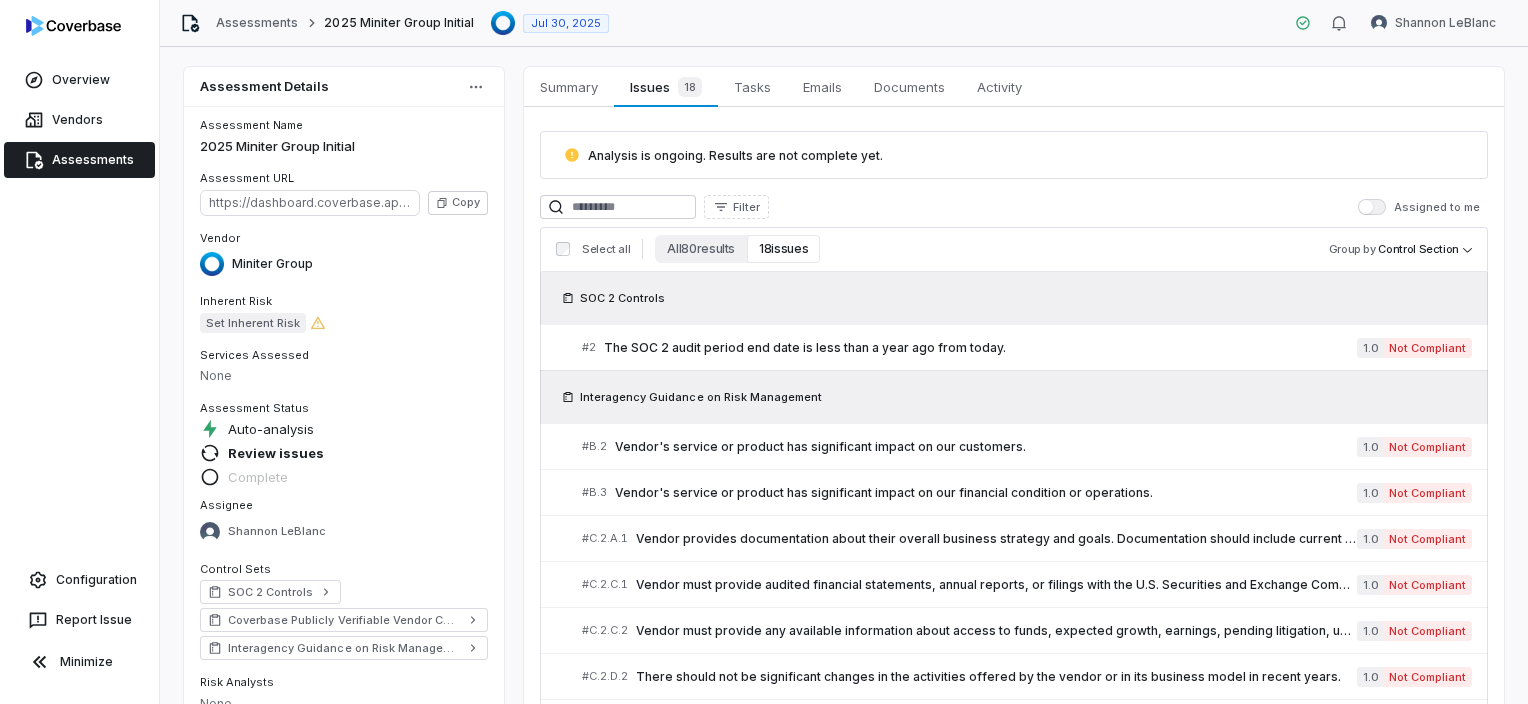 scroll, scrollTop: 100, scrollLeft: 0, axis: vertical 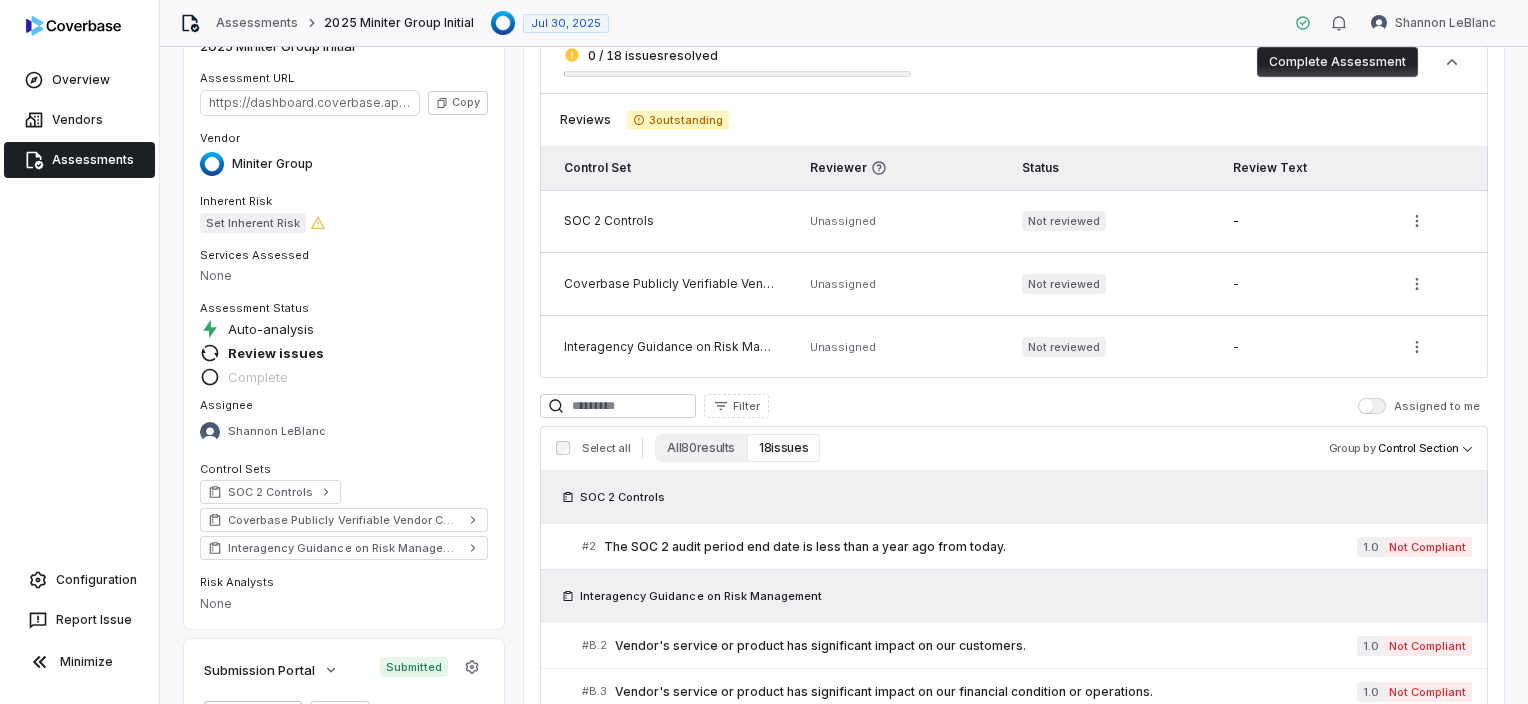click on "Unassigned" at bounding box center (843, 221) 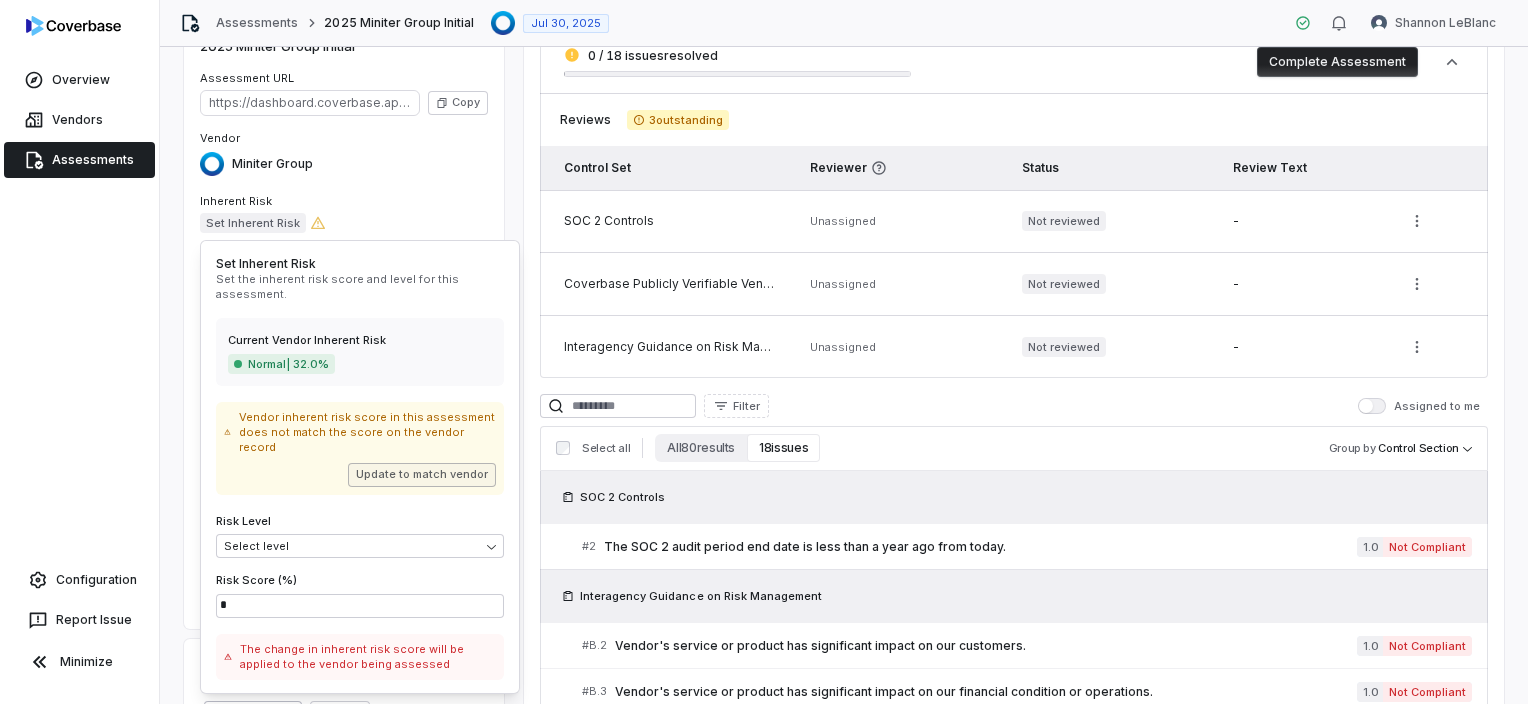 click on "Update to match vendor" at bounding box center [422, 475] 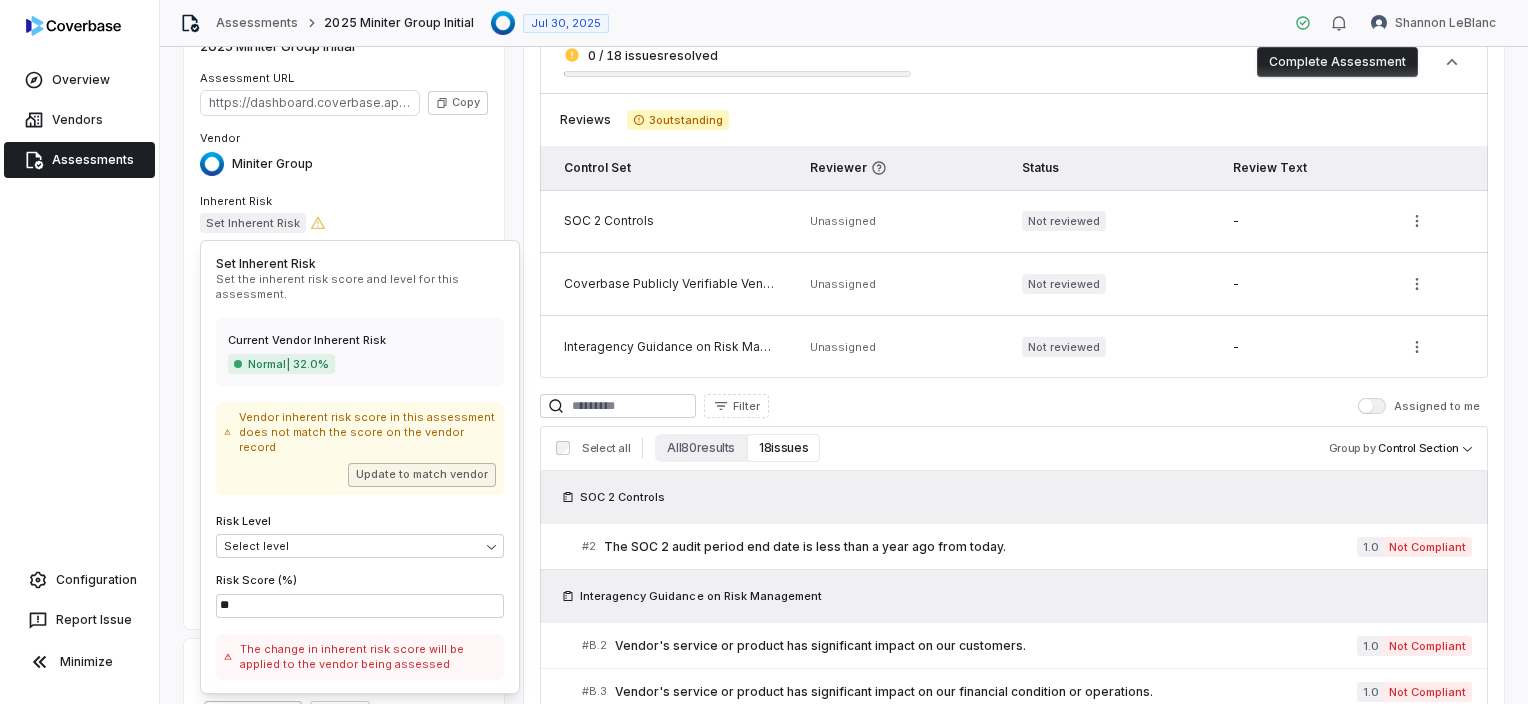 click on "Update to match vendor" at bounding box center (422, 475) 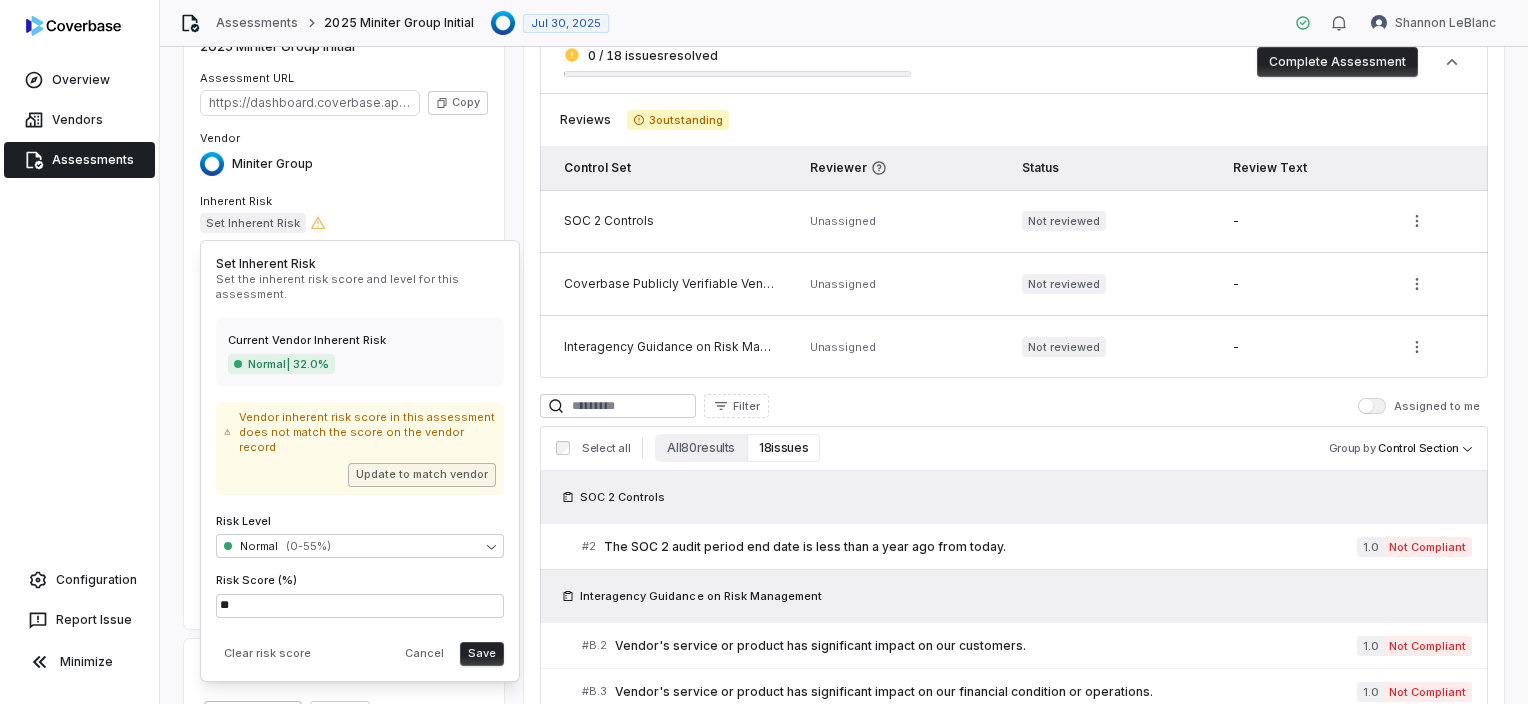 click on "Update to match vendor" at bounding box center [422, 475] 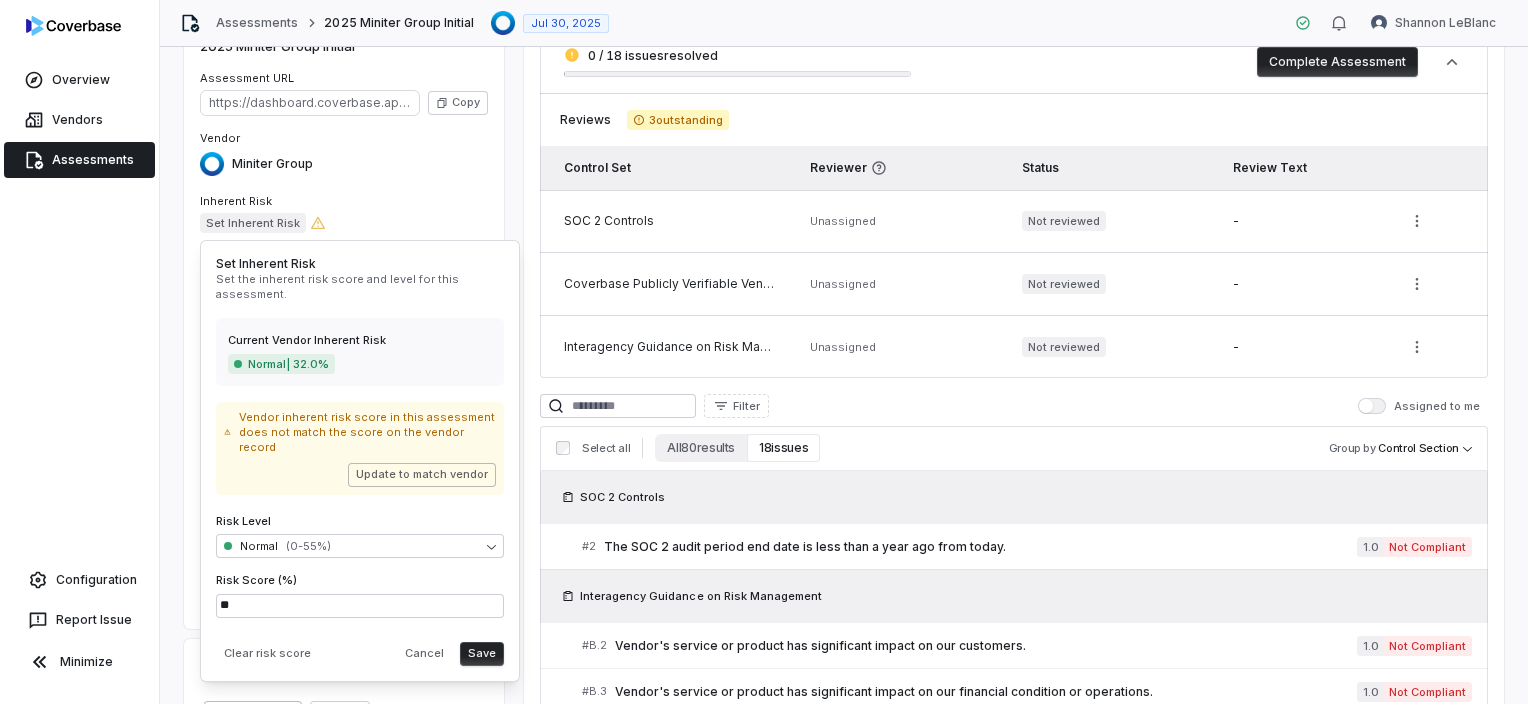 click on "Save" at bounding box center (482, 654) 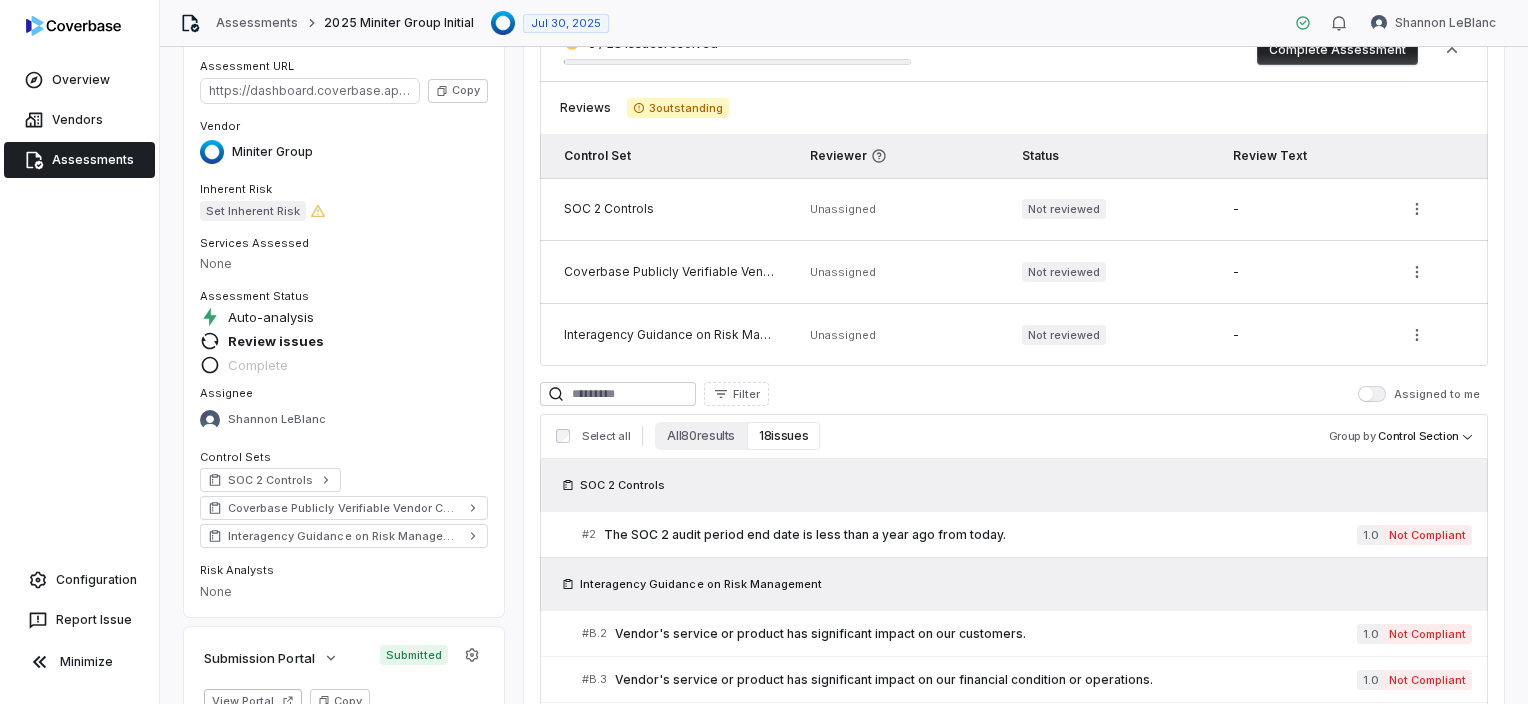 scroll, scrollTop: 0, scrollLeft: 0, axis: both 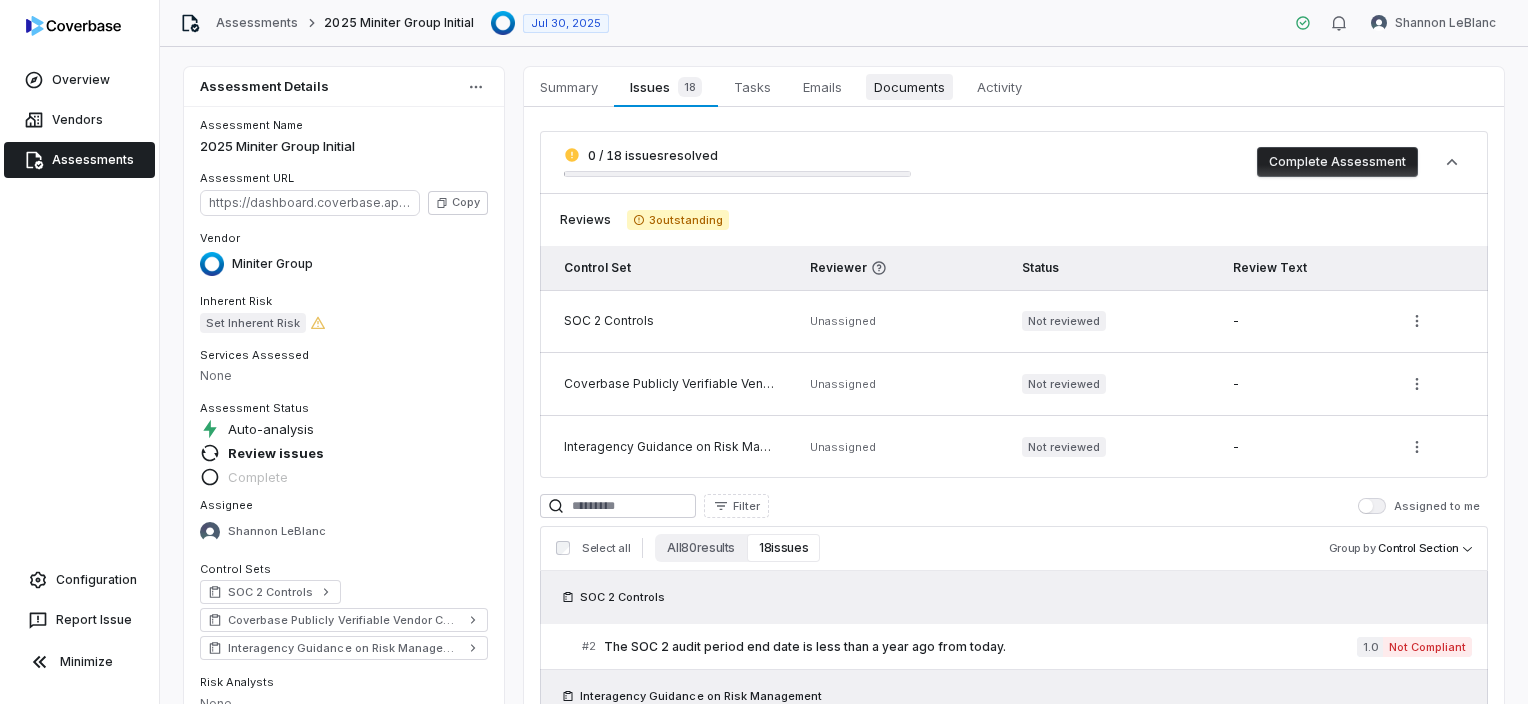 click on "Documents" at bounding box center (909, 87) 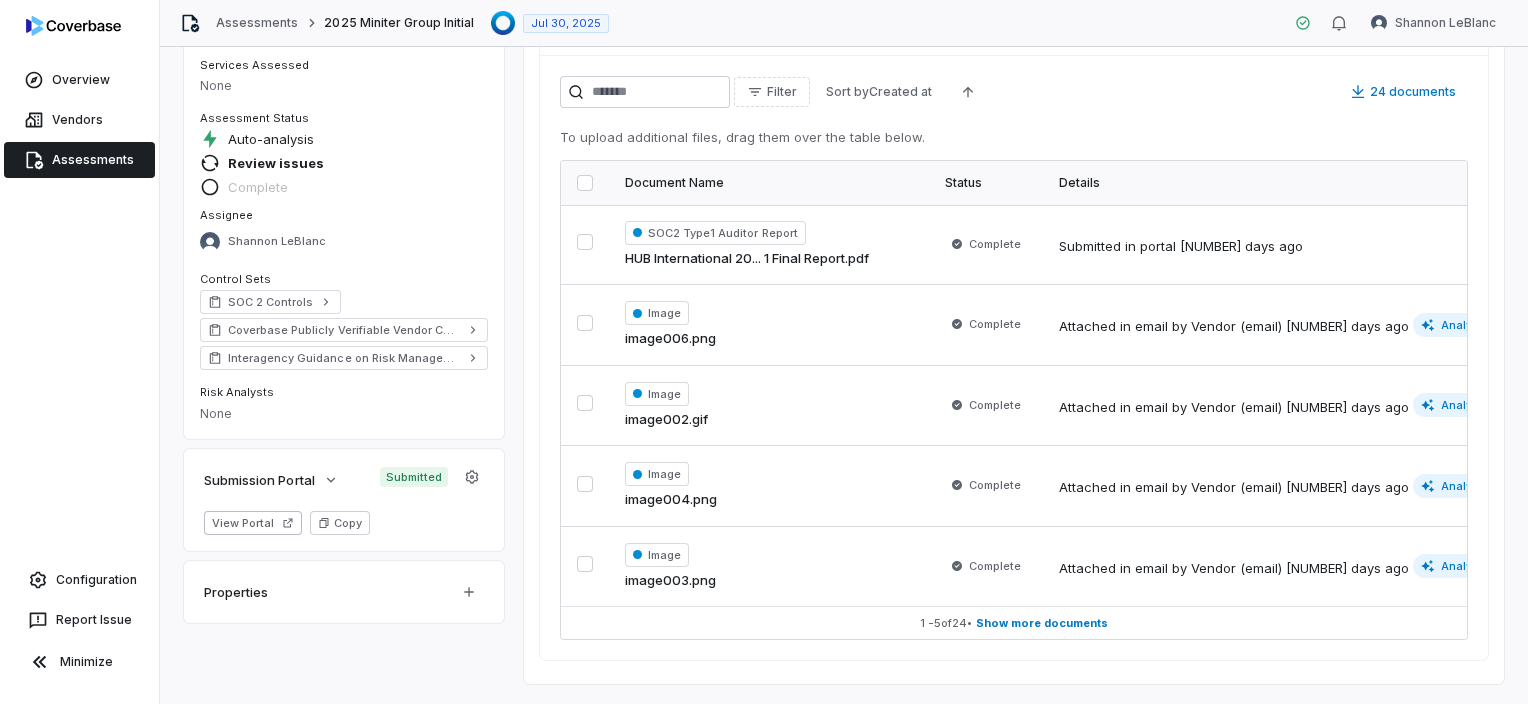scroll, scrollTop: 298, scrollLeft: 0, axis: vertical 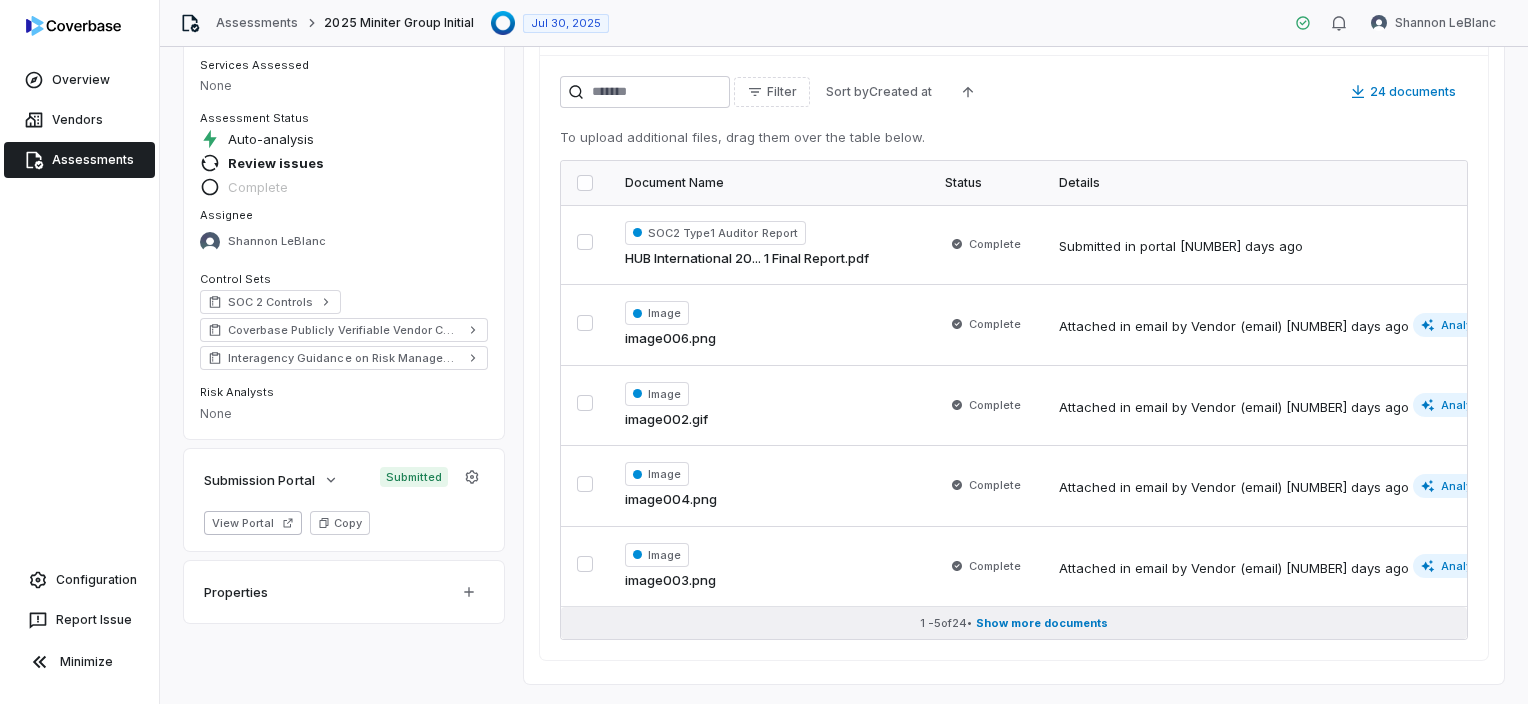 click on "Show more documents" at bounding box center (1042, 623) 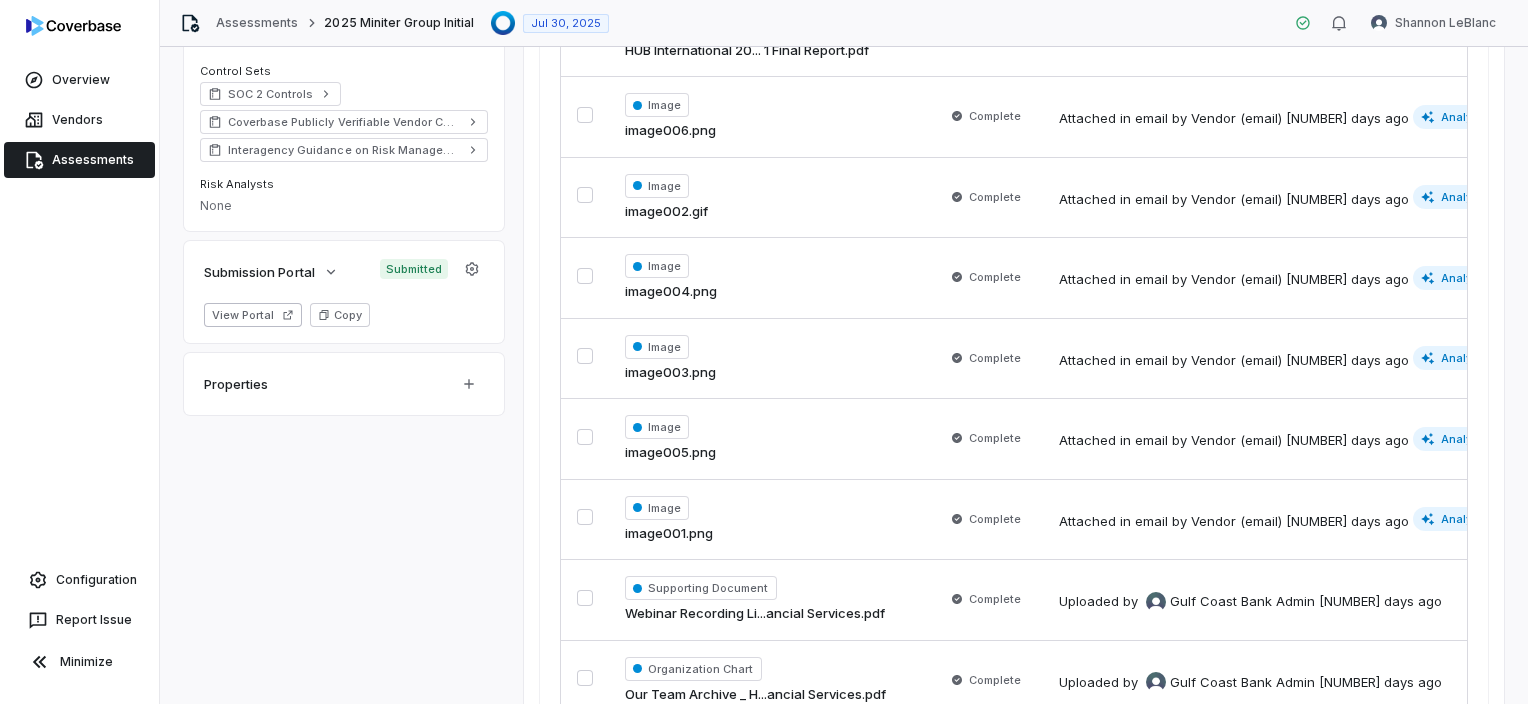 scroll, scrollTop: 0, scrollLeft: 0, axis: both 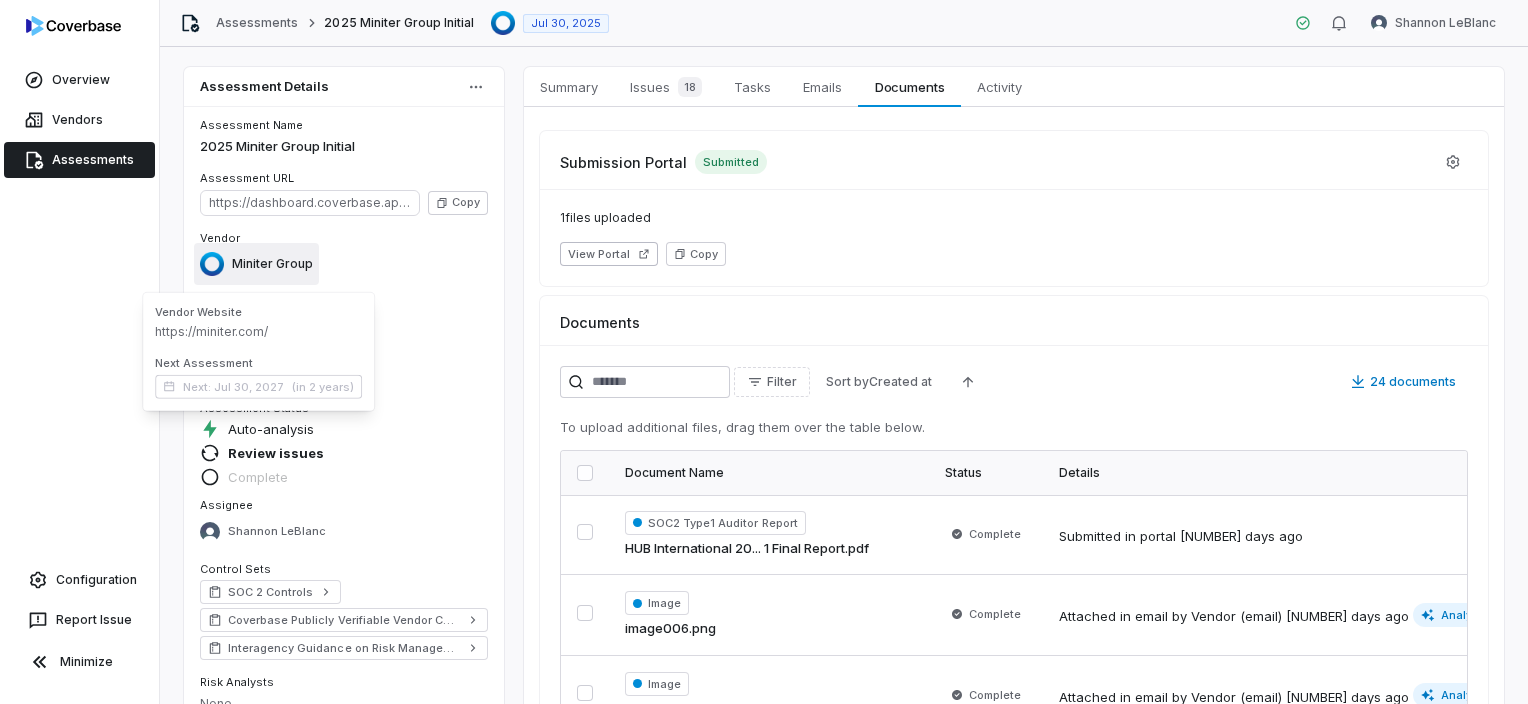 click on "Miniter Group" at bounding box center [256, 264] 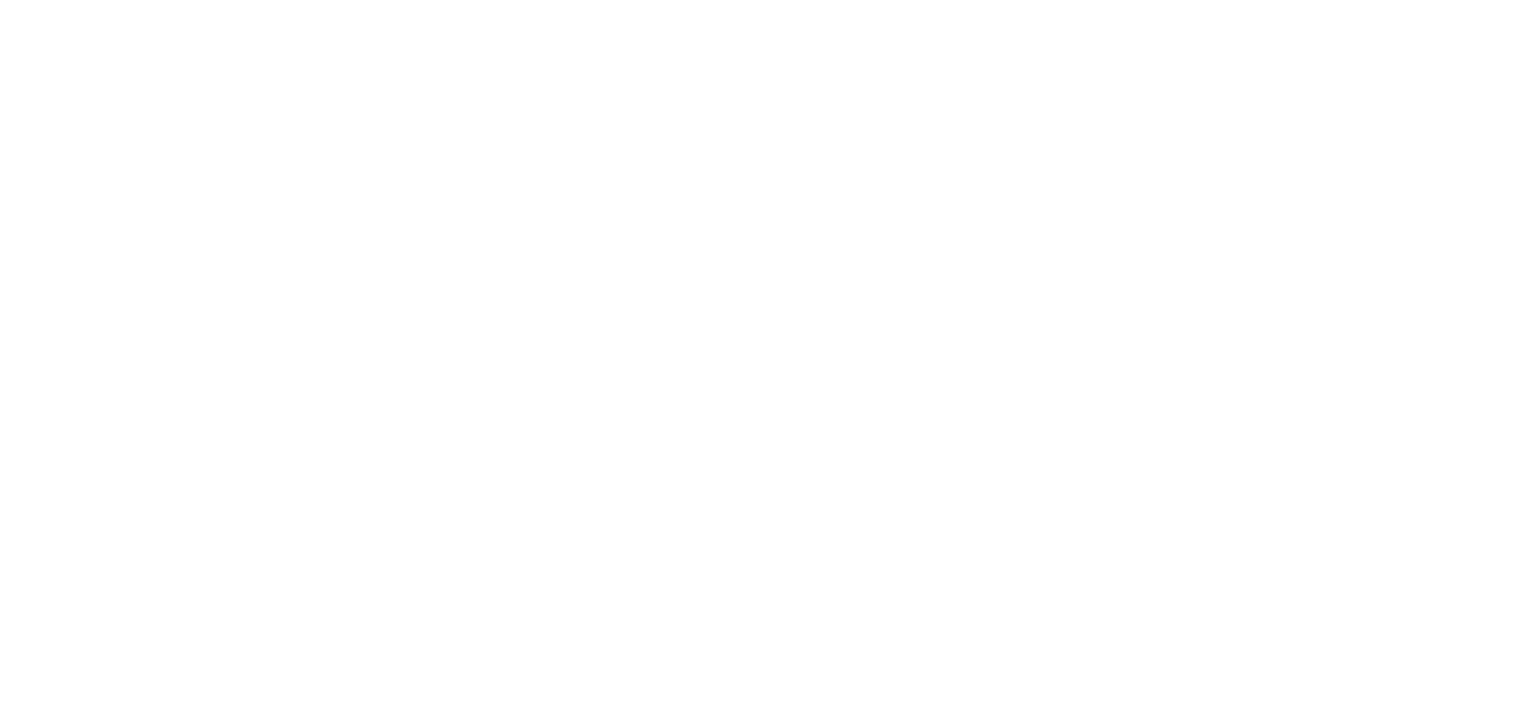scroll, scrollTop: 0, scrollLeft: 0, axis: both 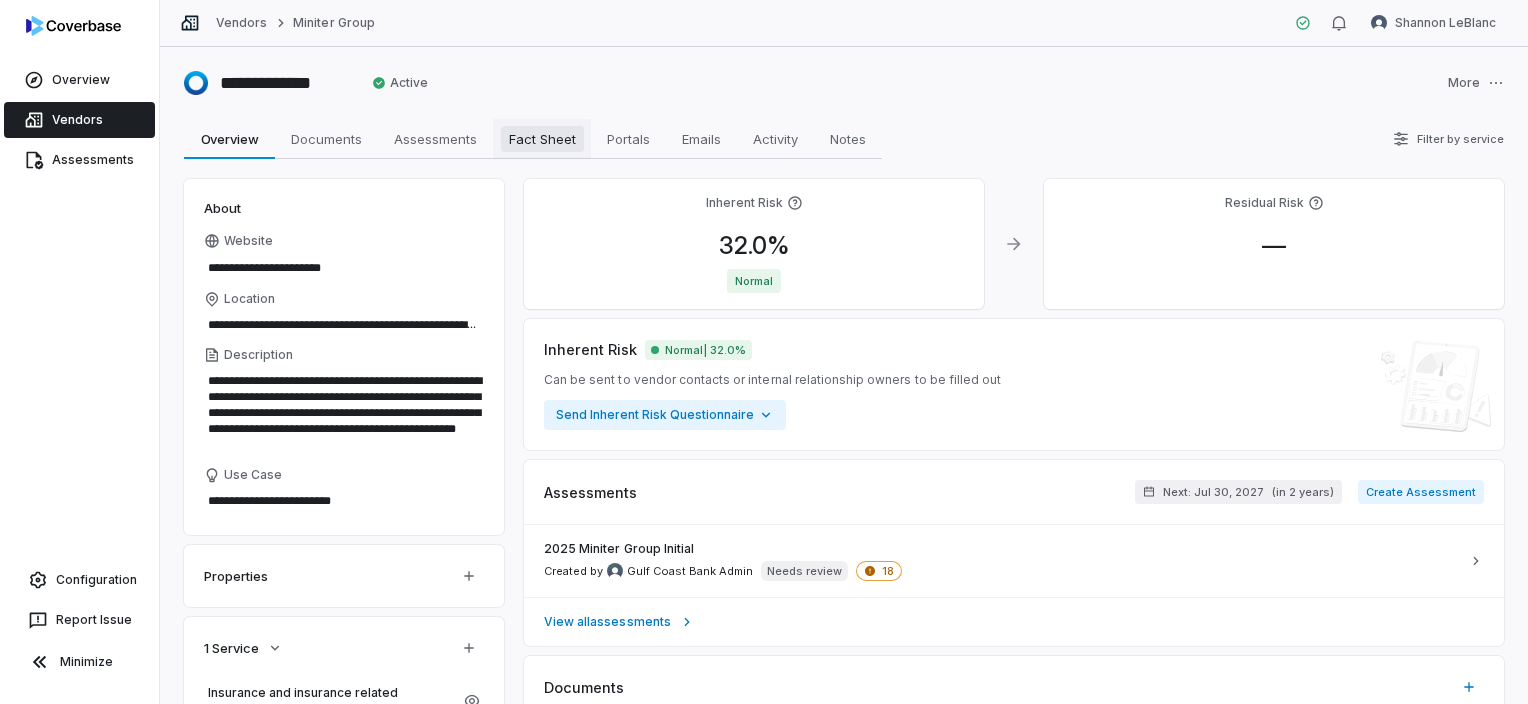 click on "Fact Sheet" at bounding box center (542, 139) 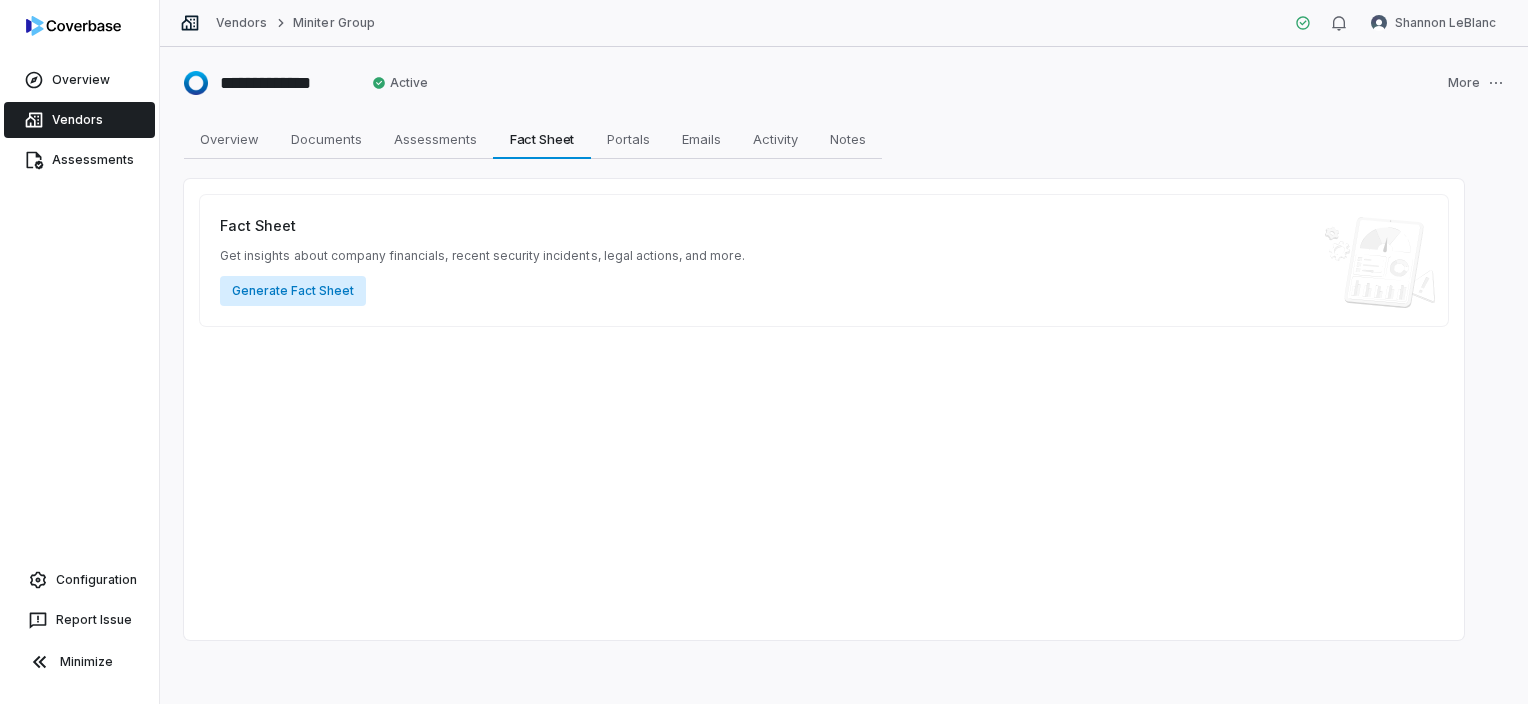 click on "Generate Fact Sheet" at bounding box center (293, 291) 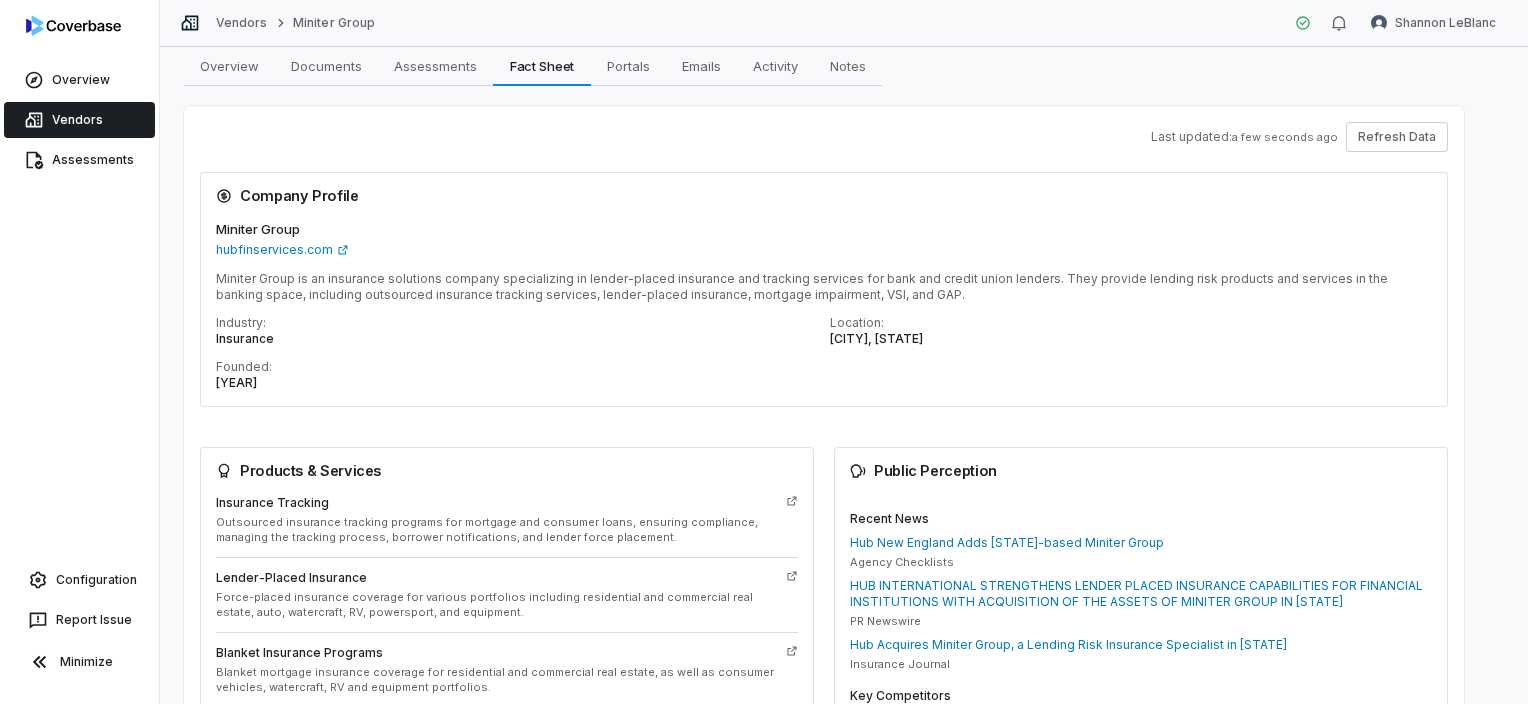 scroll, scrollTop: 0, scrollLeft: 0, axis: both 